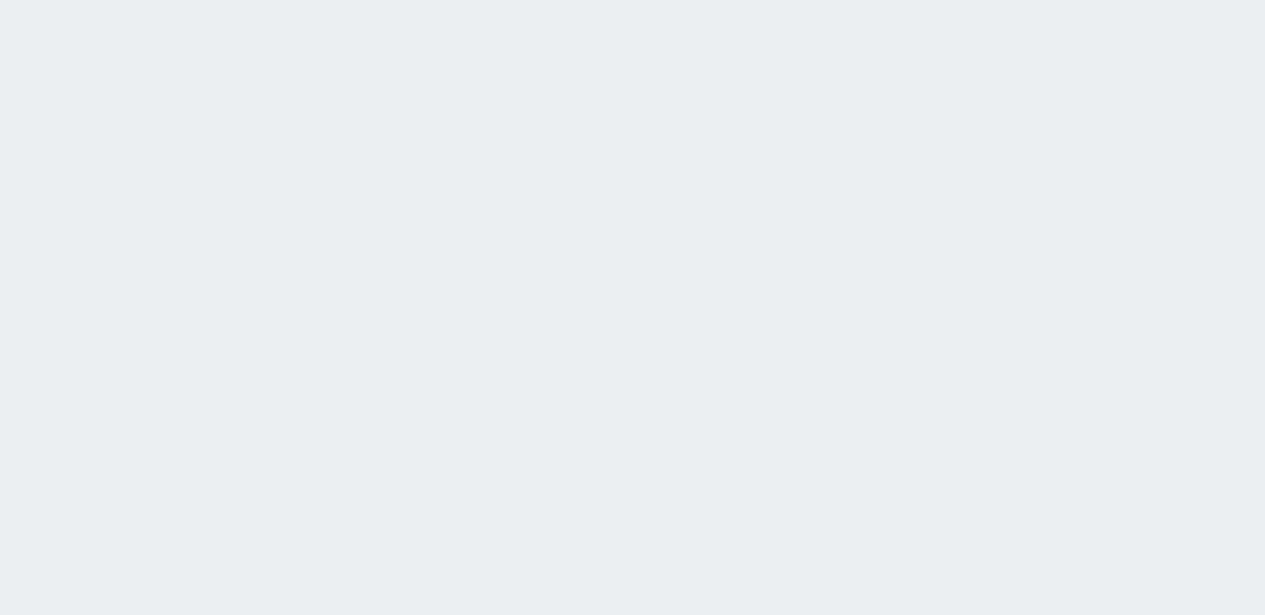 scroll, scrollTop: 0, scrollLeft: 0, axis: both 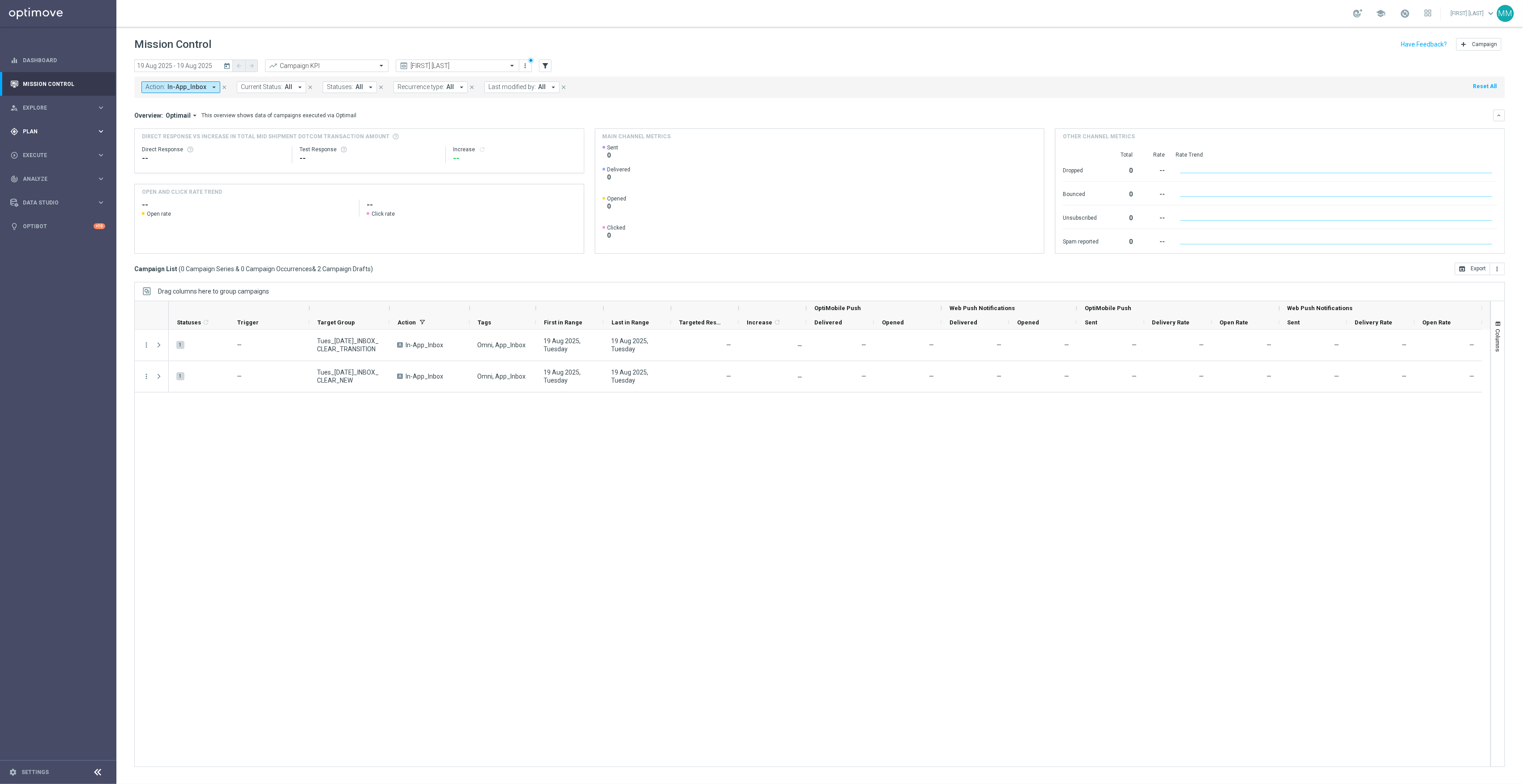 click on "Plan" at bounding box center (60, 132) 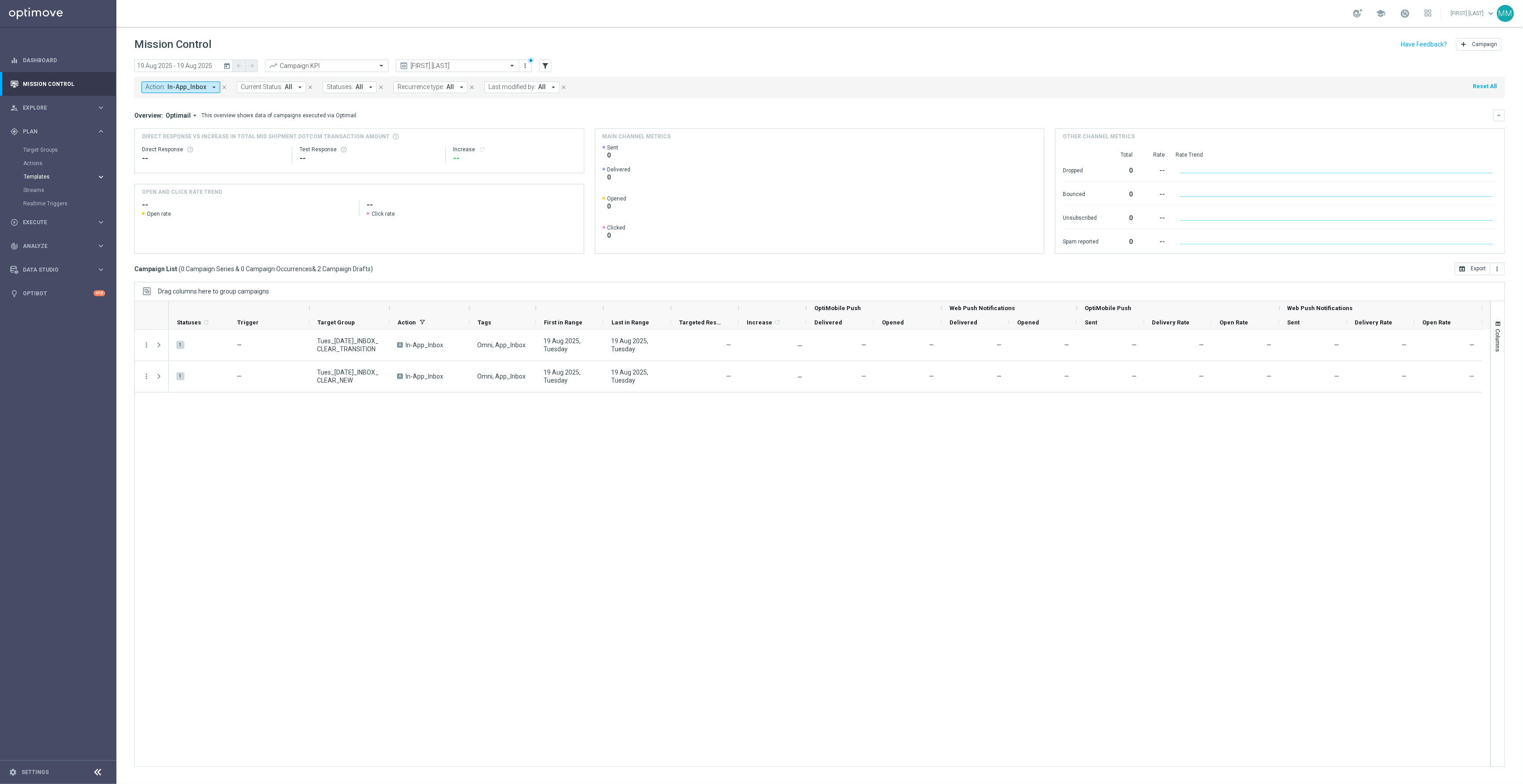 click on "Templates" at bounding box center [56, 177] 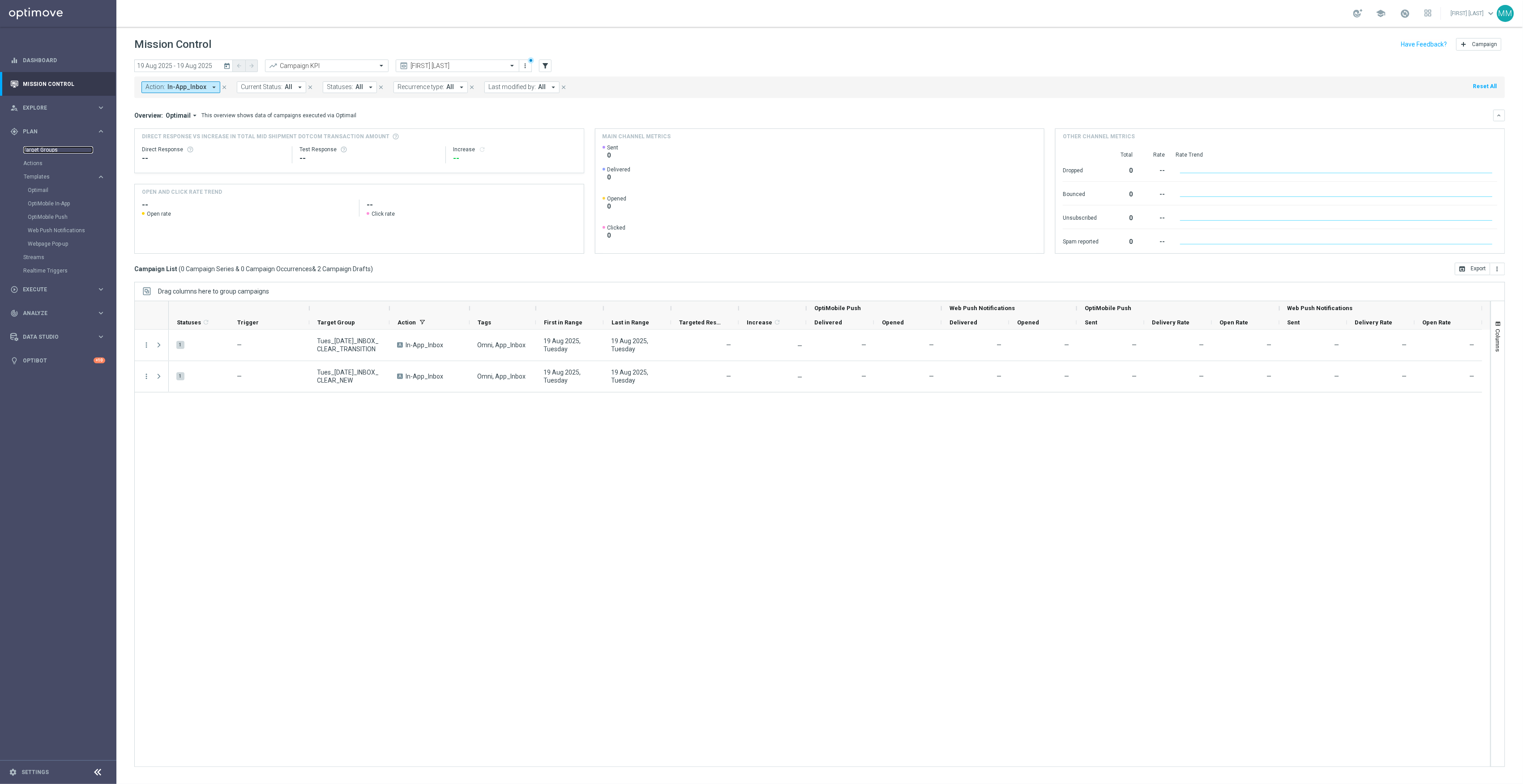 click on "Target Groups" at bounding box center [58, 150] 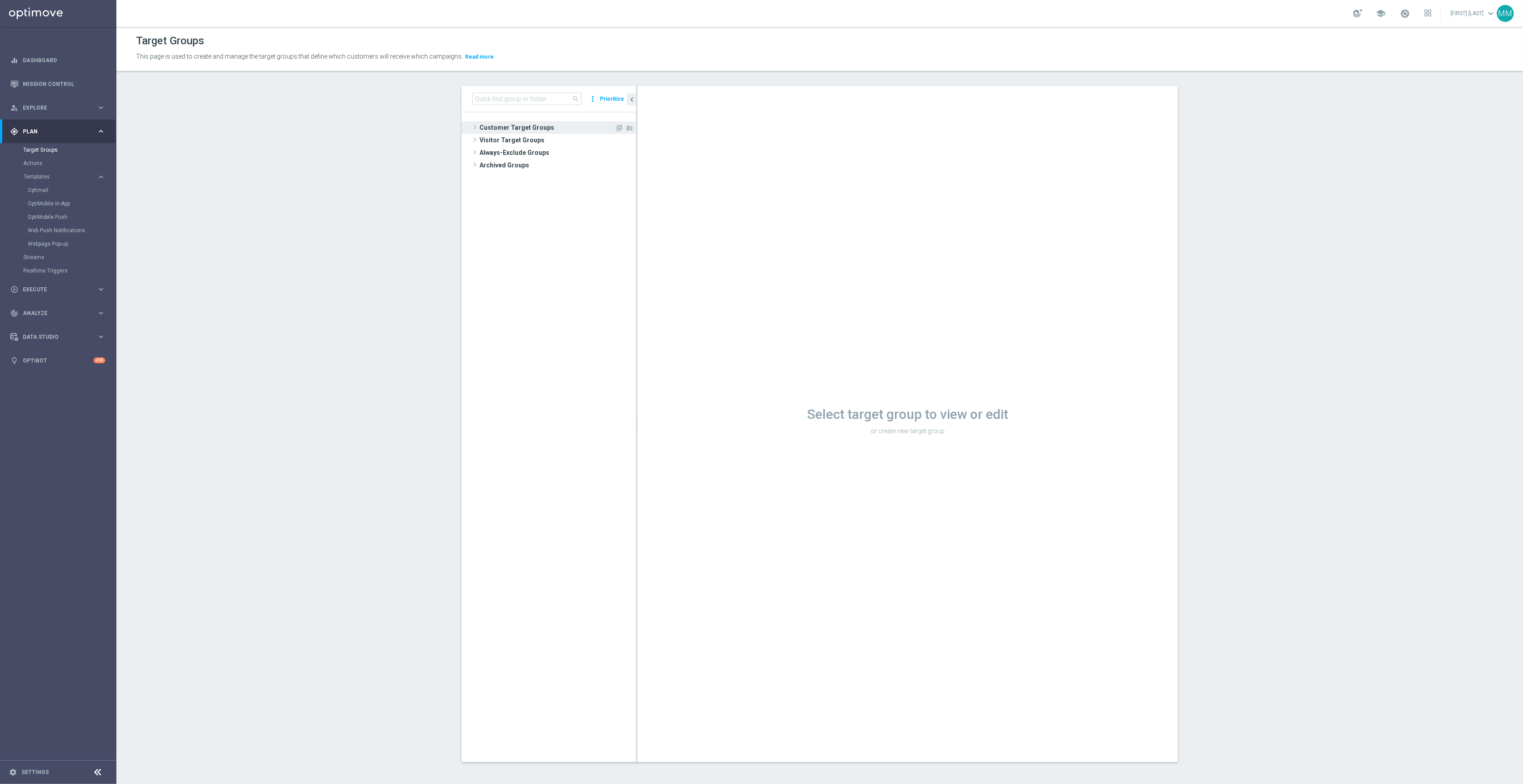 click on "Customer Target Groups" at bounding box center [547, 128] 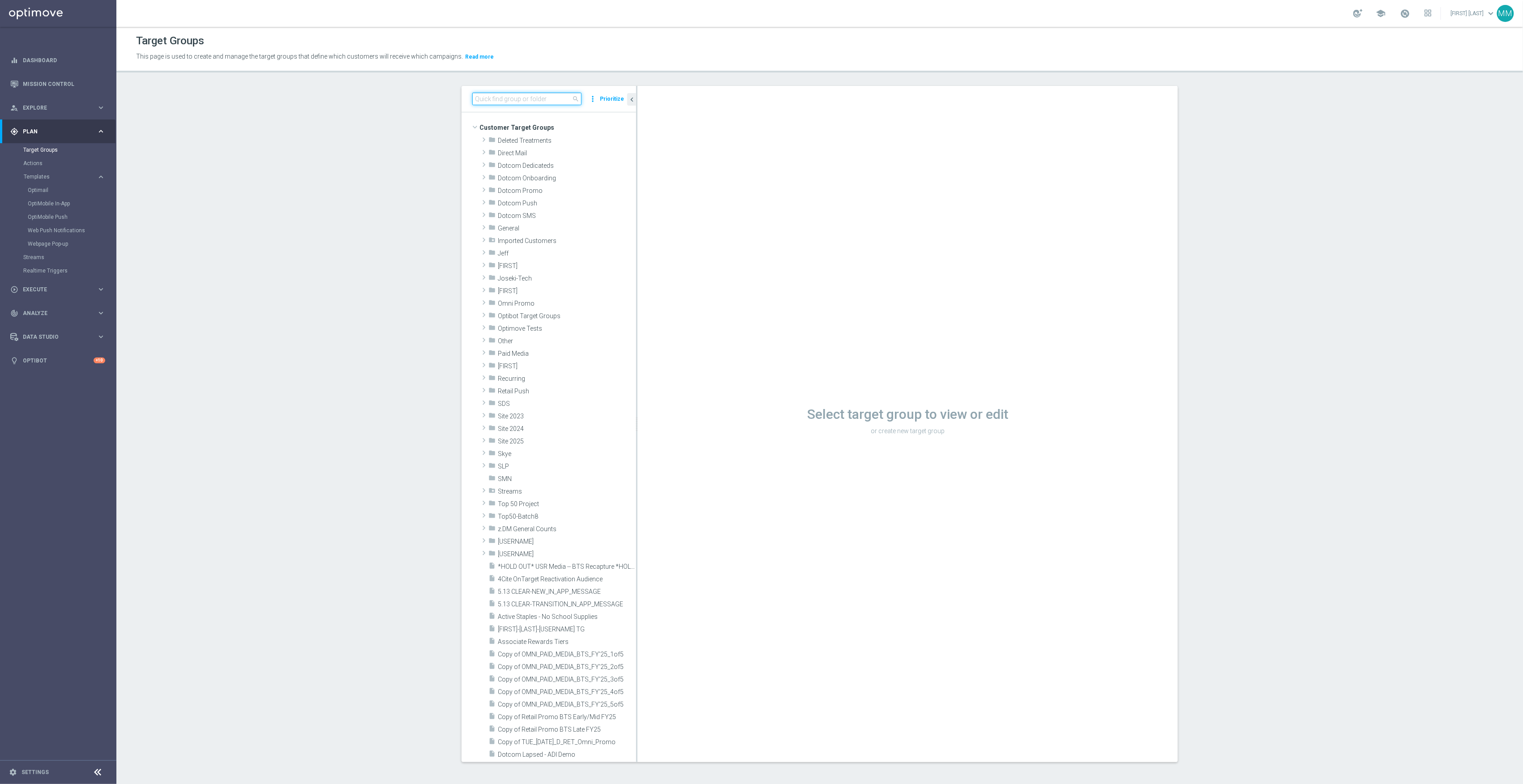 click at bounding box center [527, 99] 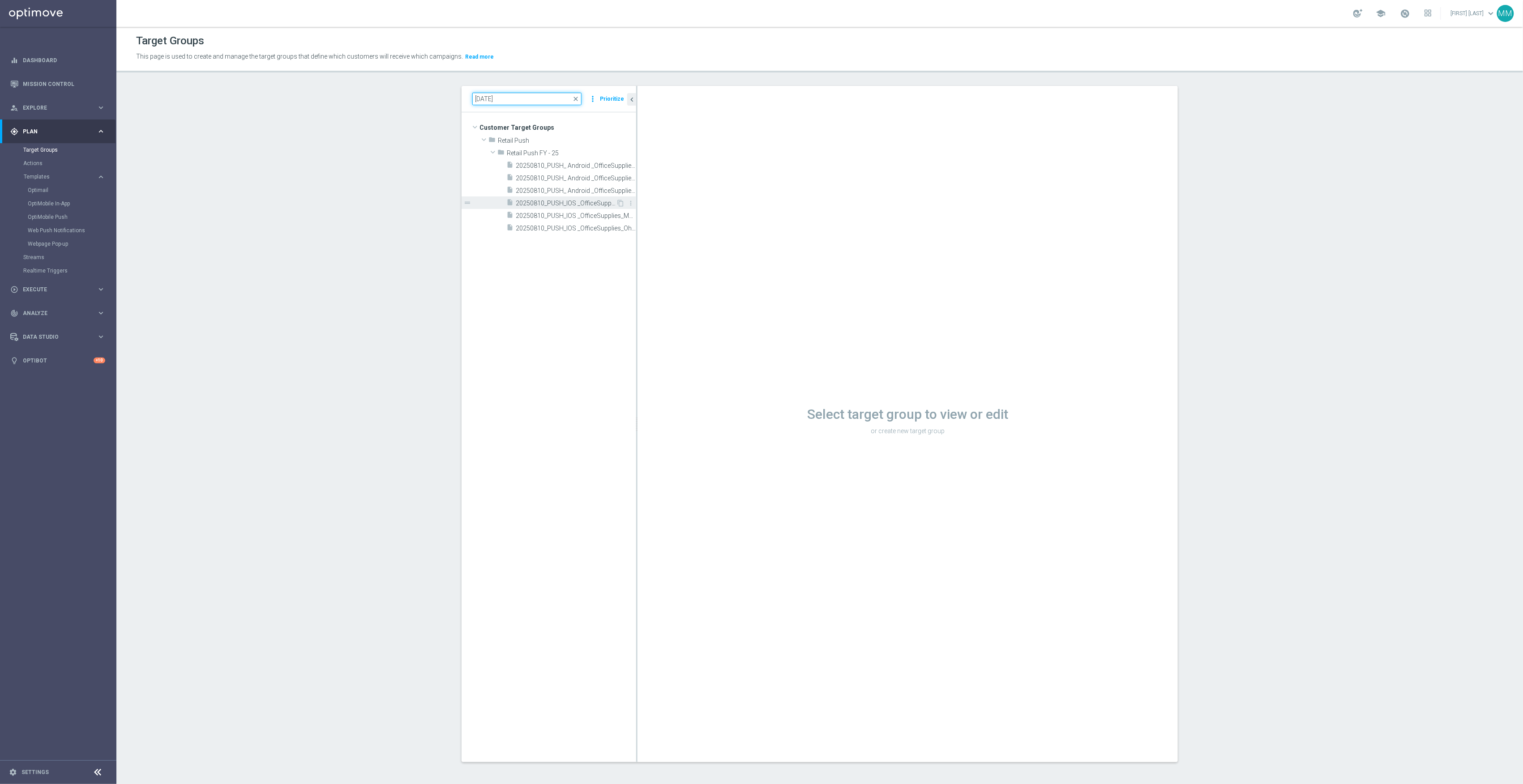 type on "[DATE]" 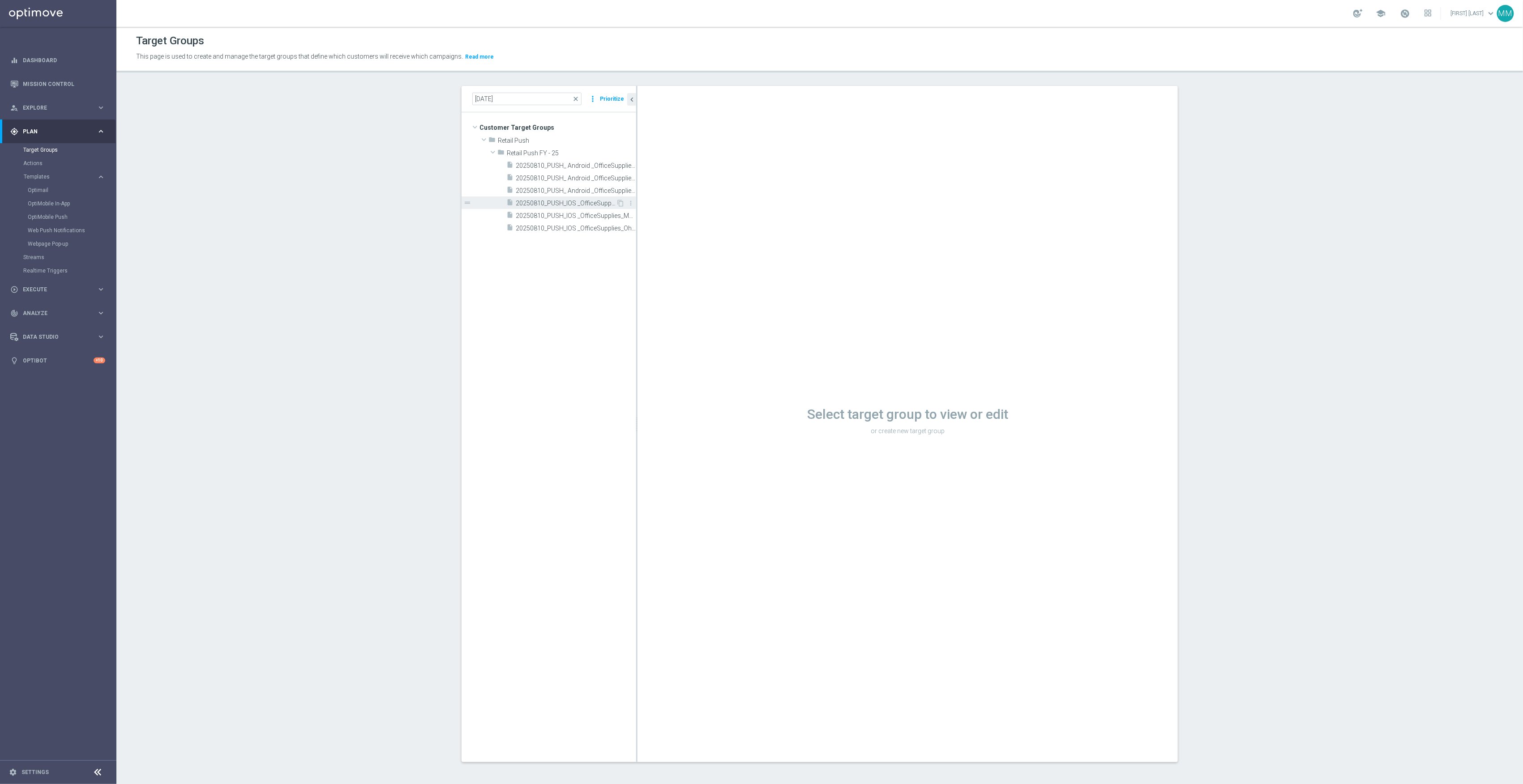 click on "20250810_PUSH_IOS _OfficeSupplies_FLTaxFreeBTS" at bounding box center (566, 203) 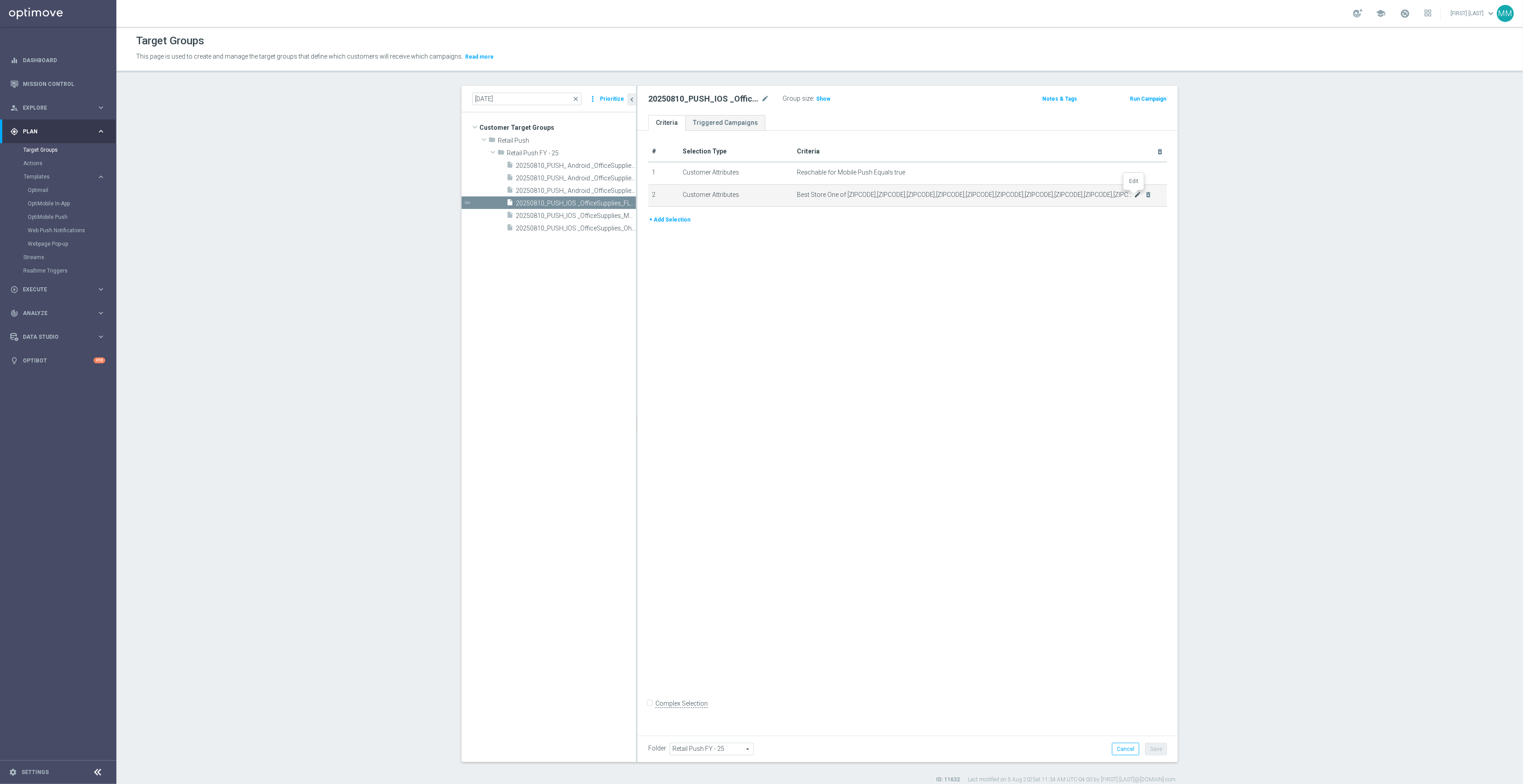 click on "mode_edit" 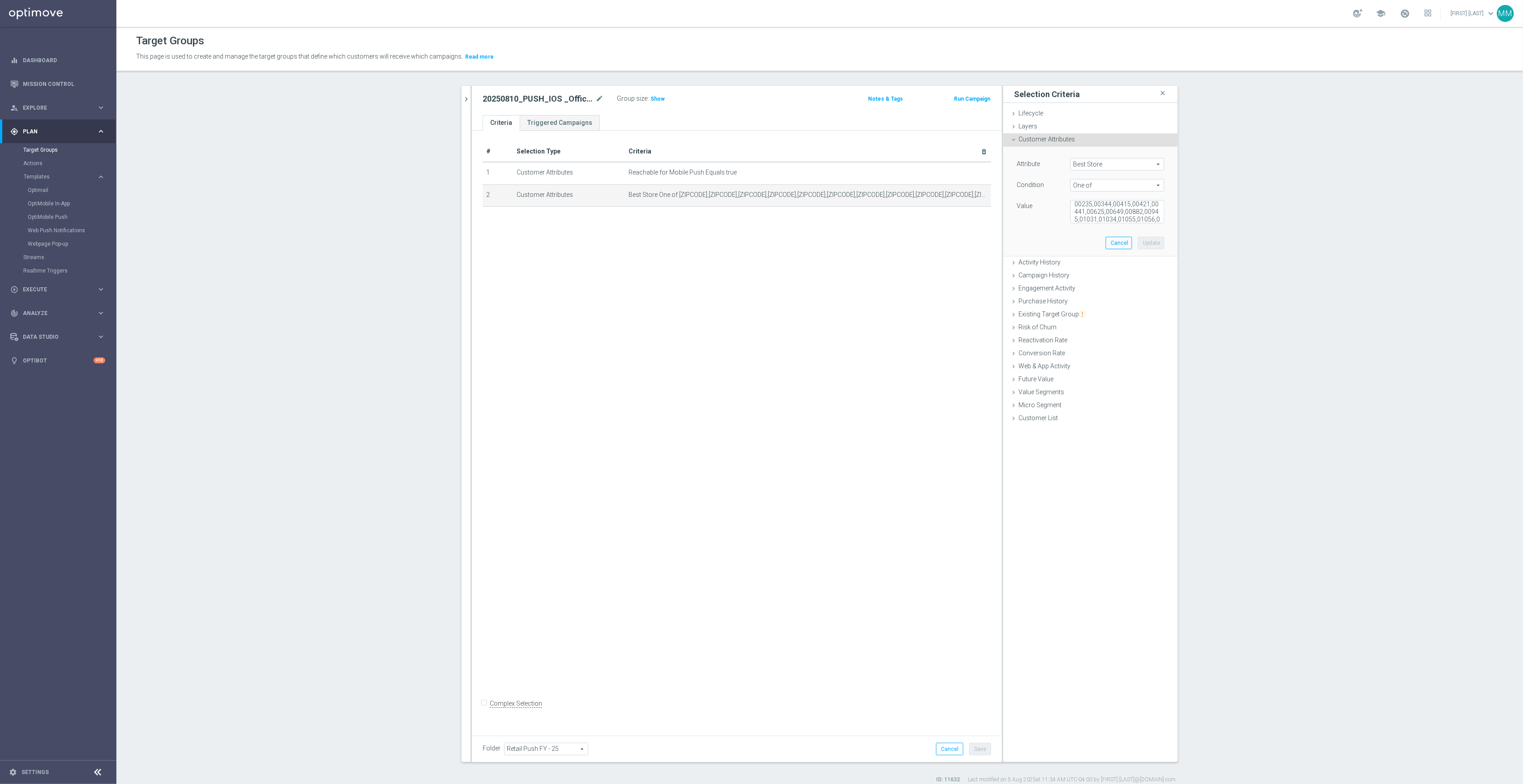 scroll, scrollTop: 90, scrollLeft: 0, axis: vertical 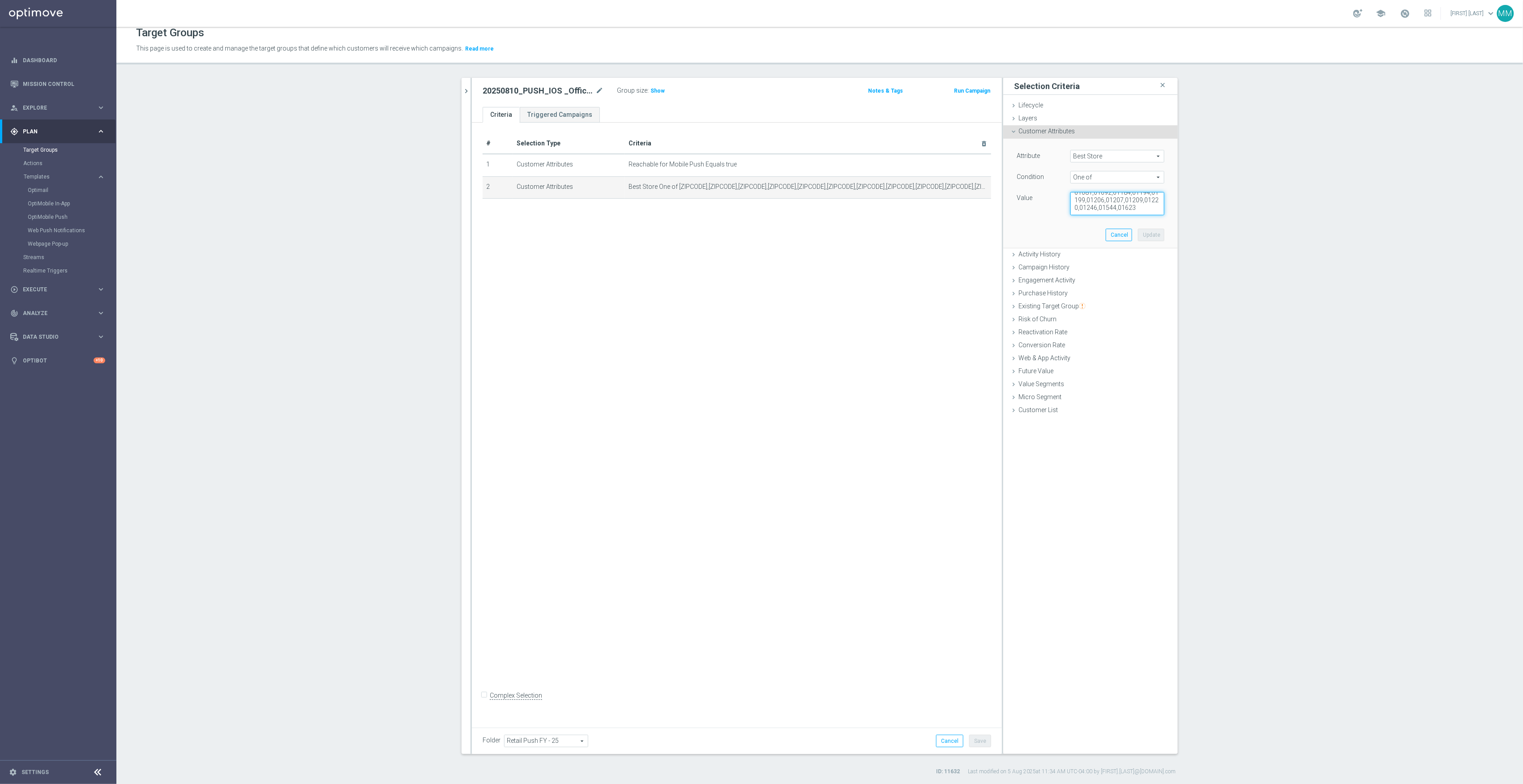click on "01624,01674,01679,01683,01716,01721,01726,01740,01775,01778,01820,01827,01831,01843,01861,01882,01884,01901,01915,00201,00209,00229,00235,00344,00415,00421,00441,00625,00649,00882,00945,01031,01034,01055,01056,01057,01058,01063,01064,01066,01068,01069,01071,01072,01081,01092,01184,01194,01199,01206,01207,01209,01220,01246,01544,01623" at bounding box center (1117, 204) 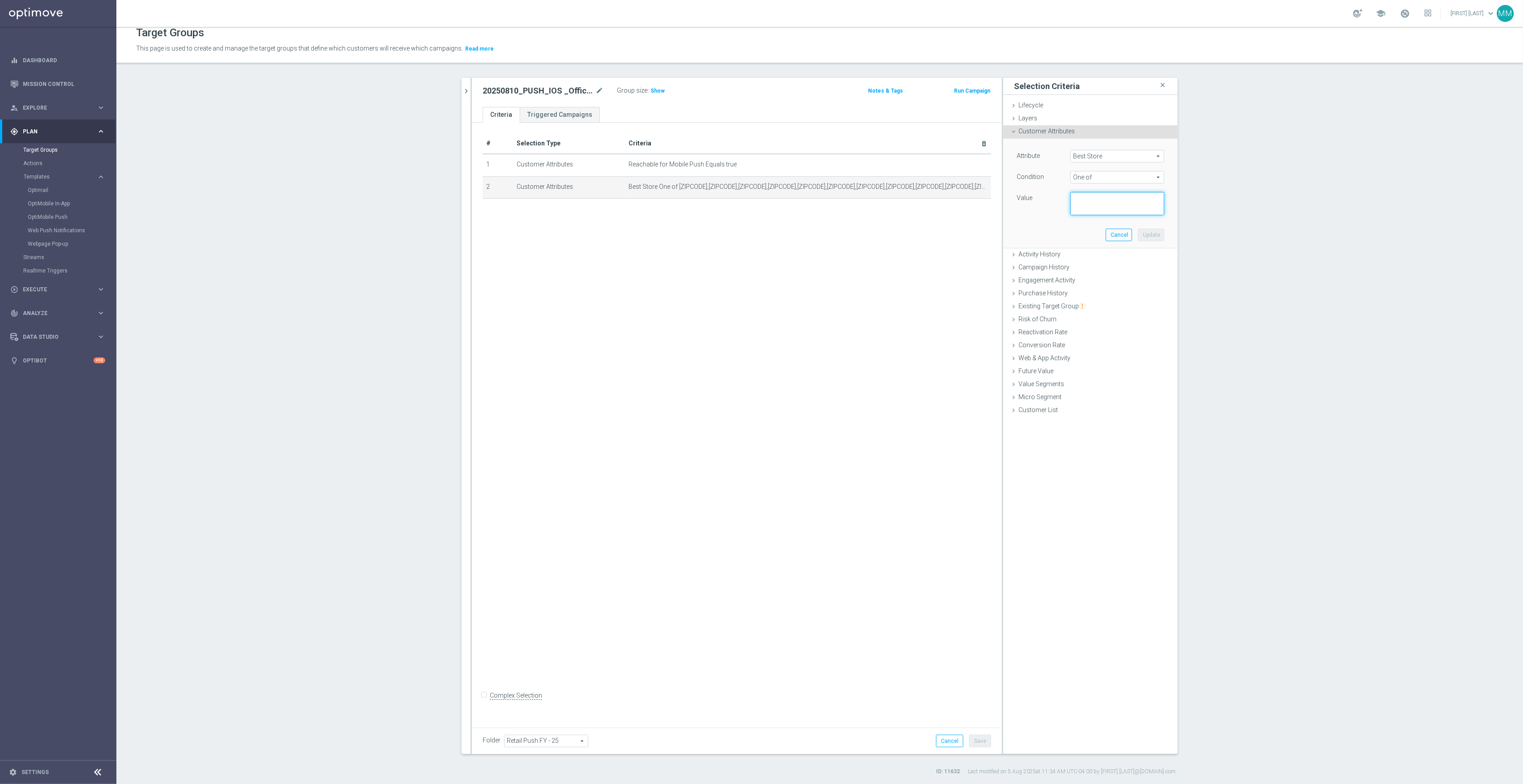 scroll, scrollTop: 0, scrollLeft: 0, axis: both 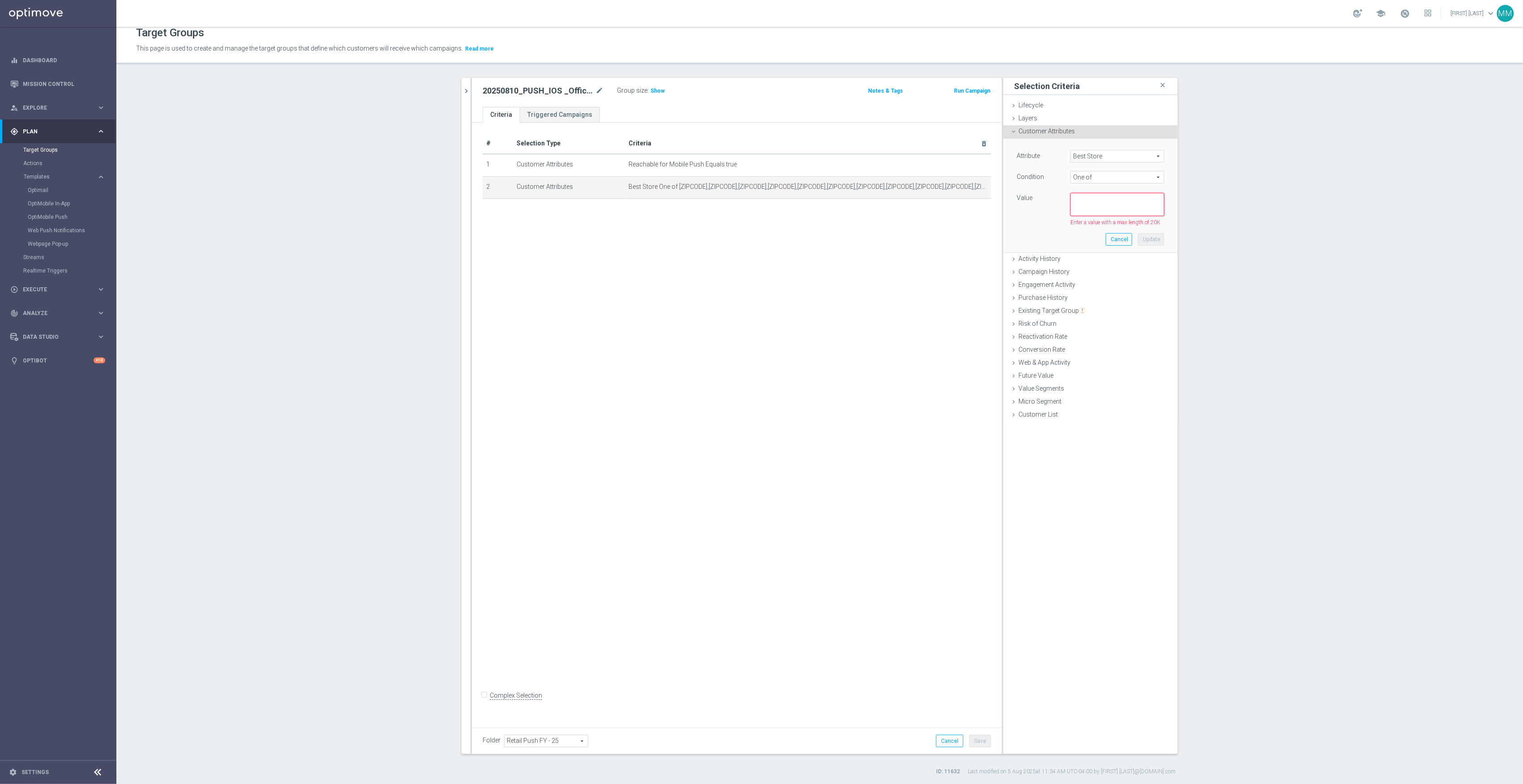 paste on "[ZIPCODE],[ZIPCODE],[ZIPCODE],[ZIPCODE],[ZIPCODE],[ZIPCODE],[ZIPCODE],[ZIPCODE],[ZIPCODE],[ZIPCODE],[ZIPCODE],[ZIPCODE],[ZIPCODE],[ZIPCODE],[ZIPCODE],[ZIPCODE],[ZIPCODE],[ZIPCODE],[ZIPCODE],[ZIPCODE],[ZIPCODE],[ZIPCODE],[ZIPCODE],[ZIPCODE],[ZIPCODE],[ZIPCODE],[ZIPCODE],[ZIPCODE],[ZIPCODE],[ZIPCODE],[ZIPCODE],[ZIPCODE],[ZIPCODE],[ZIPCODE],[ZIPCODE],[ZIPCODE],[ZIPCODE],[ZIPCODE],[ZIPCODE],[ZIPCODE],[ZIPCODE],[ZIPCODE]" 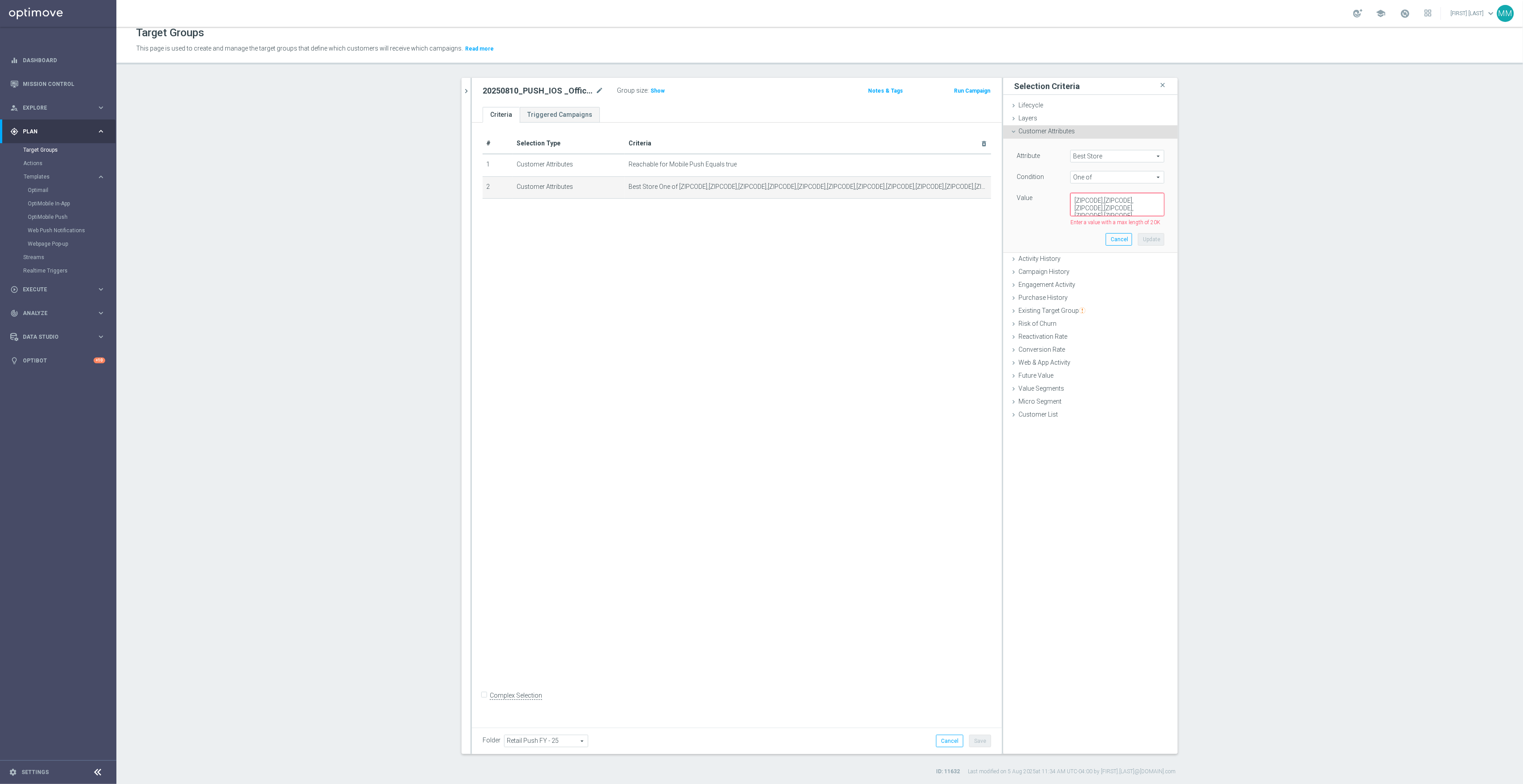 scroll, scrollTop: 86, scrollLeft: 0, axis: vertical 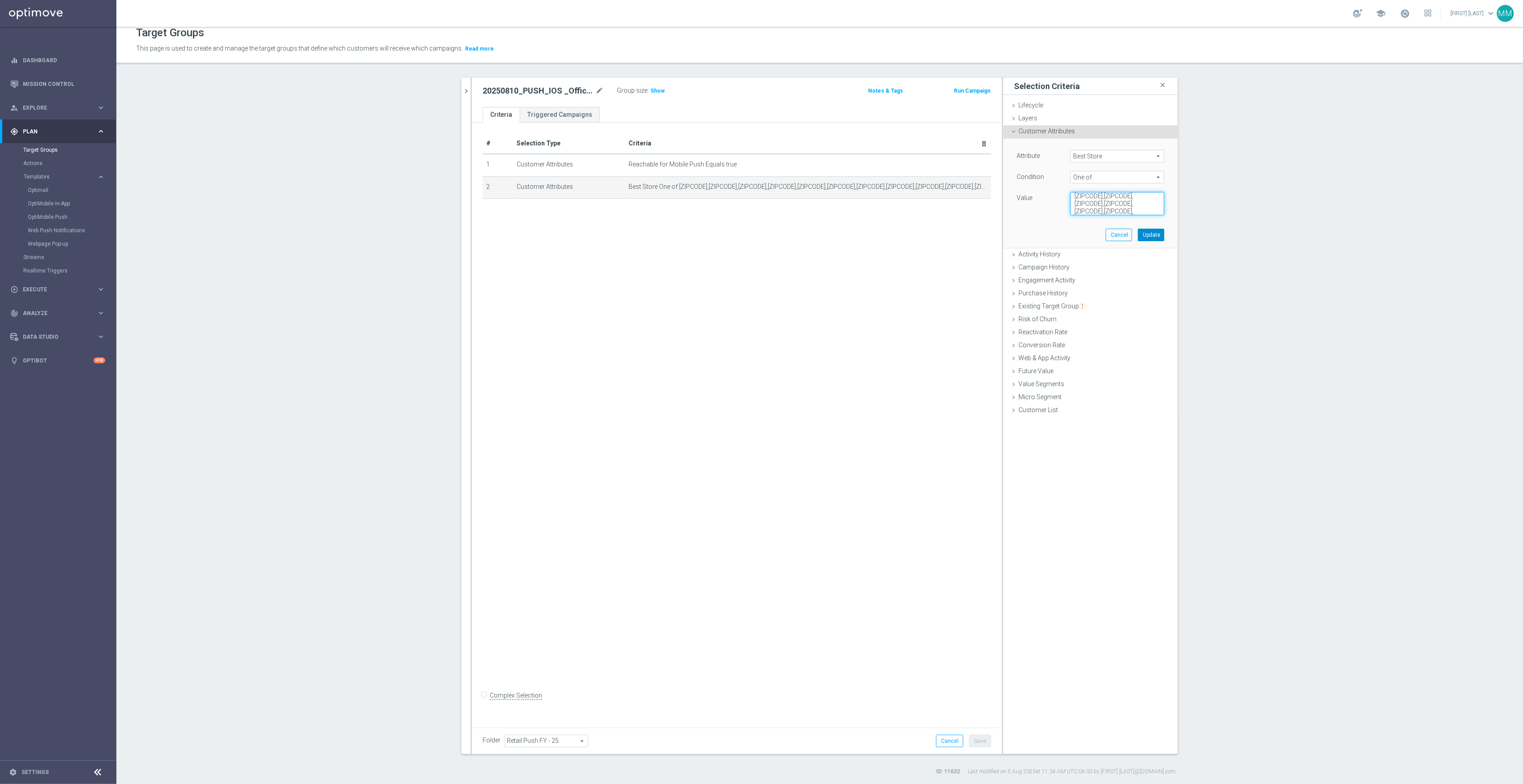 type on "[ZIPCODE],[ZIPCODE],[ZIPCODE],[ZIPCODE],[ZIPCODE],[ZIPCODE],[ZIPCODE],[ZIPCODE],[ZIPCODE],[ZIPCODE],[ZIPCODE],[ZIPCODE],[ZIPCODE],[ZIPCODE],[ZIPCODE],[ZIPCODE],[ZIPCODE],[ZIPCODE],[ZIPCODE],[ZIPCODE],[ZIPCODE],[ZIPCODE],[ZIPCODE],[ZIPCODE],[ZIPCODE],[ZIPCODE],[ZIPCODE],[ZIPCODE],[ZIPCODE],[ZIPCODE],[ZIPCODE],[ZIPCODE],[ZIPCODE],[ZIPCODE],[ZIPCODE],[ZIPCODE],[ZIPCODE],[ZIPCODE],[ZIPCODE],[ZIPCODE],[ZIPCODE],[ZIPCODE]" 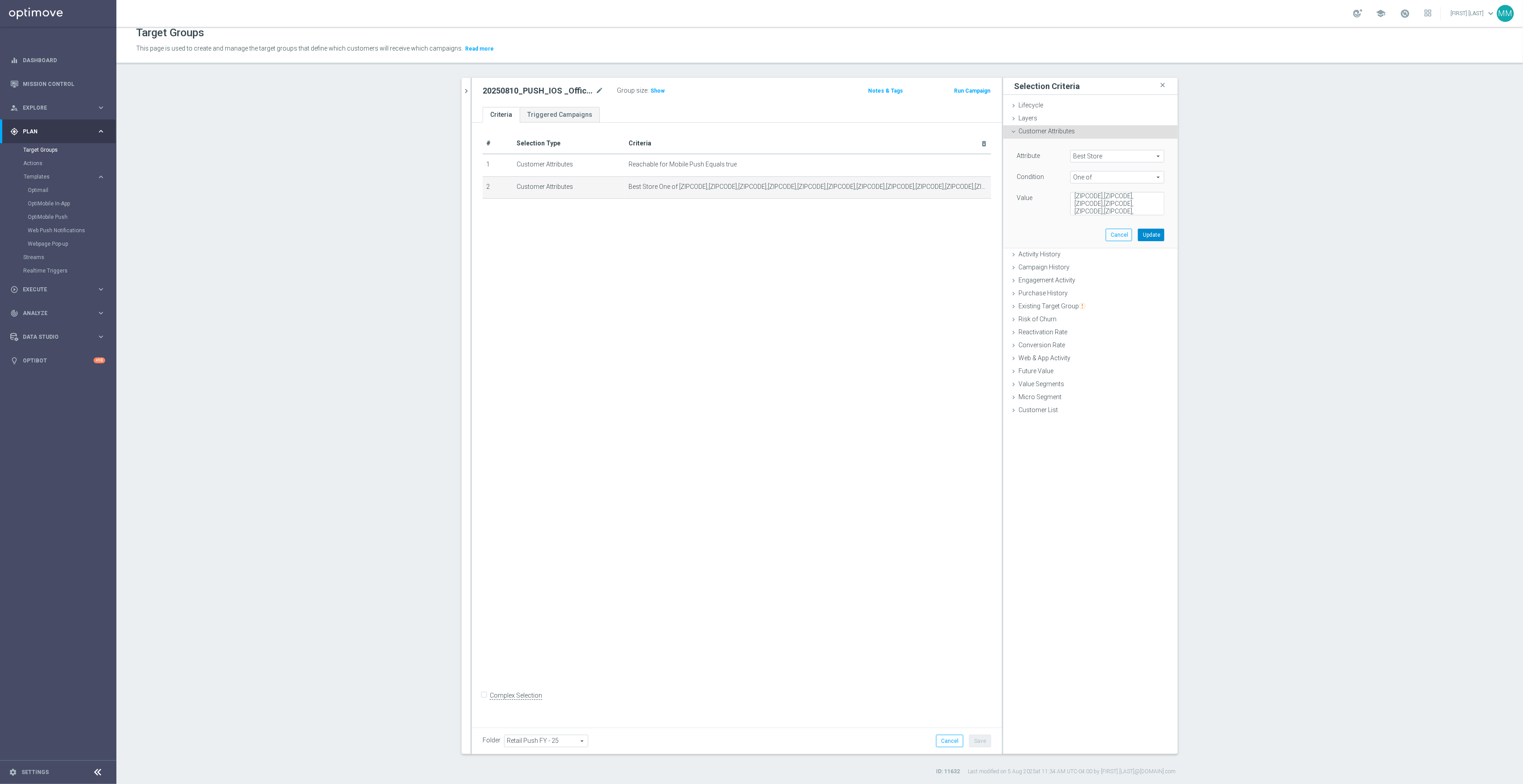 click on "Update" at bounding box center (1151, 235) 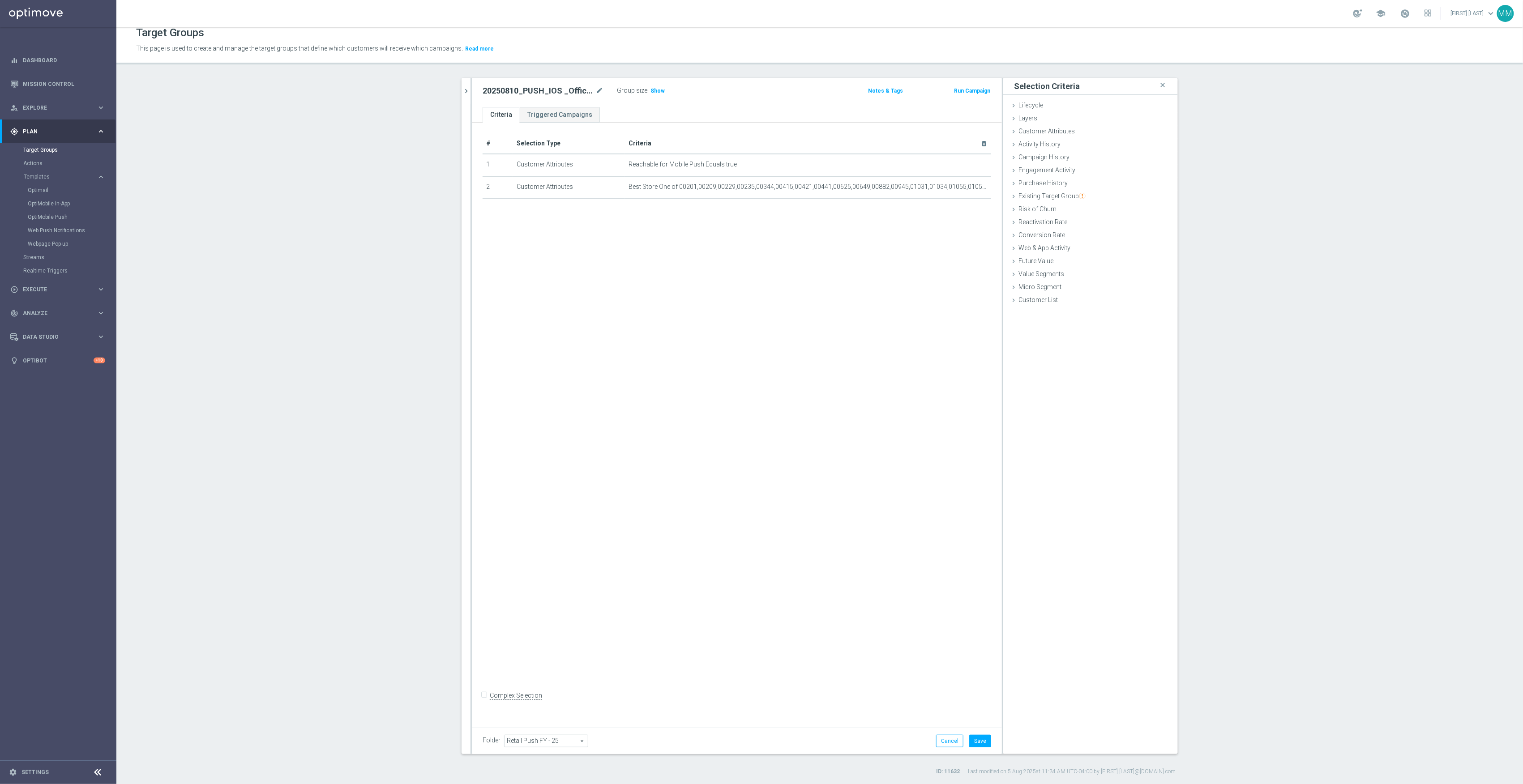 drag, startPoint x: 463, startPoint y: 94, endPoint x: 558, endPoint y: 222, distance: 159.402 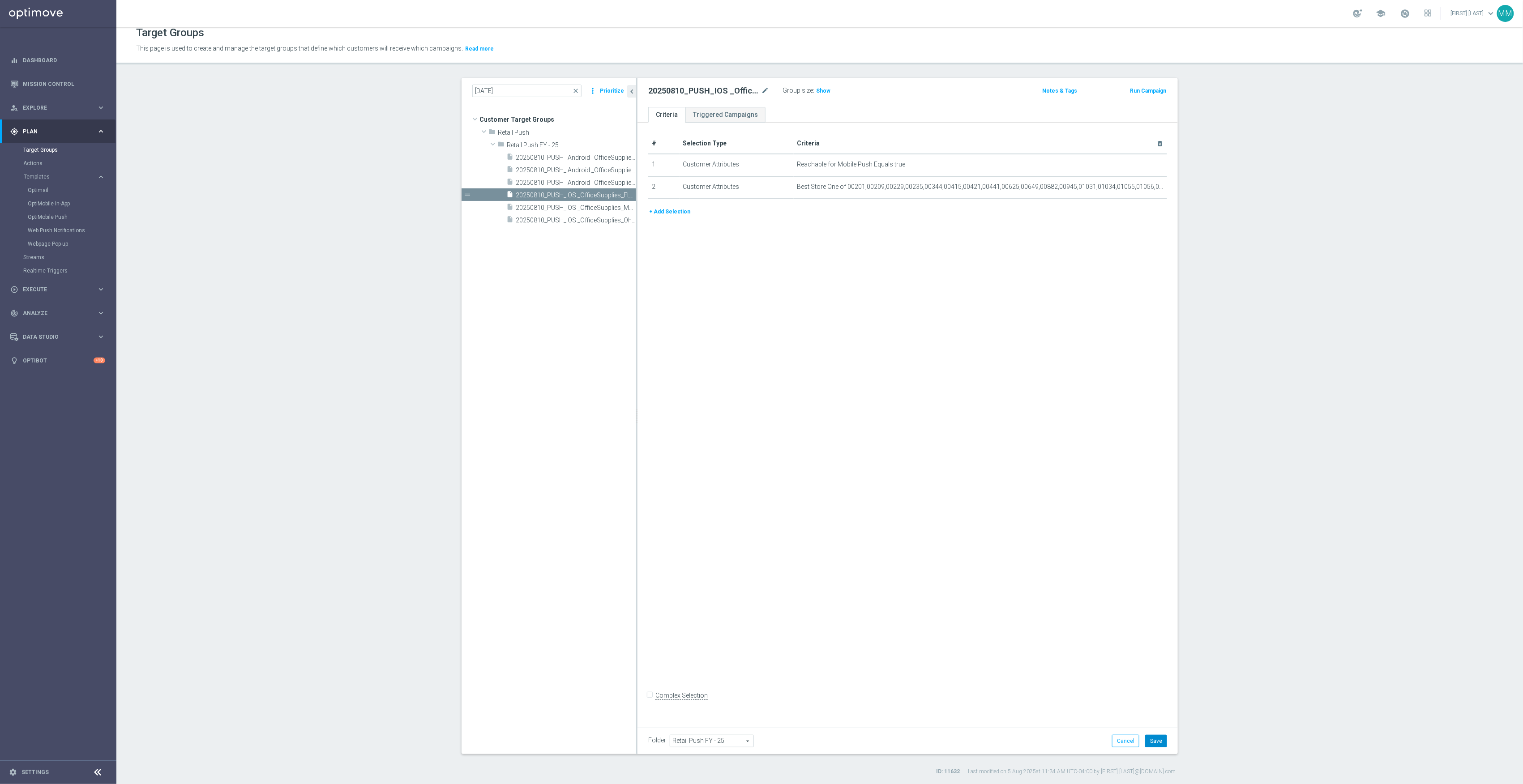 click on "Save" 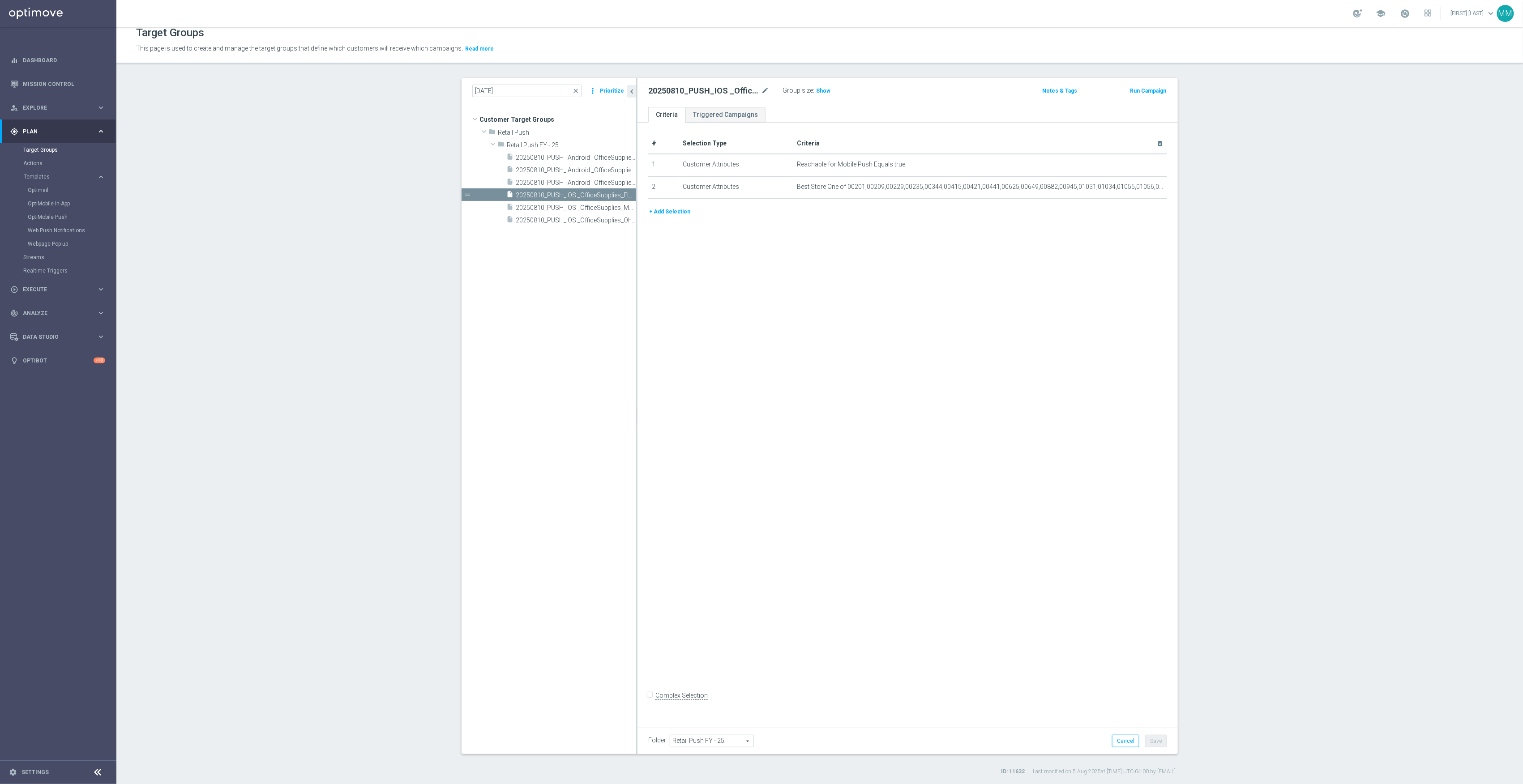 click on "20250810_PUSH_IOS _OfficeSupplies_FLTaxFreeBTS" 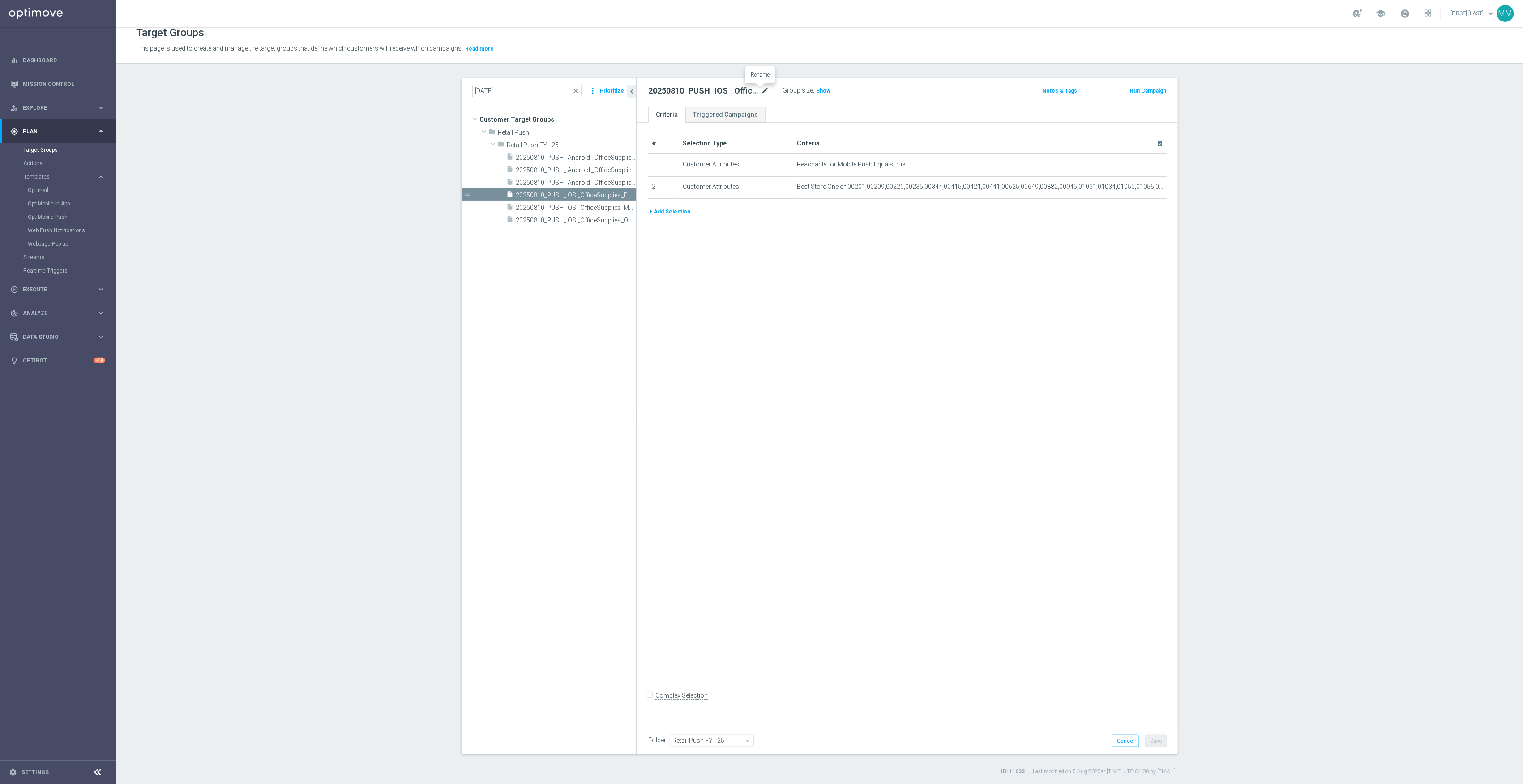 click on "mode_edit" 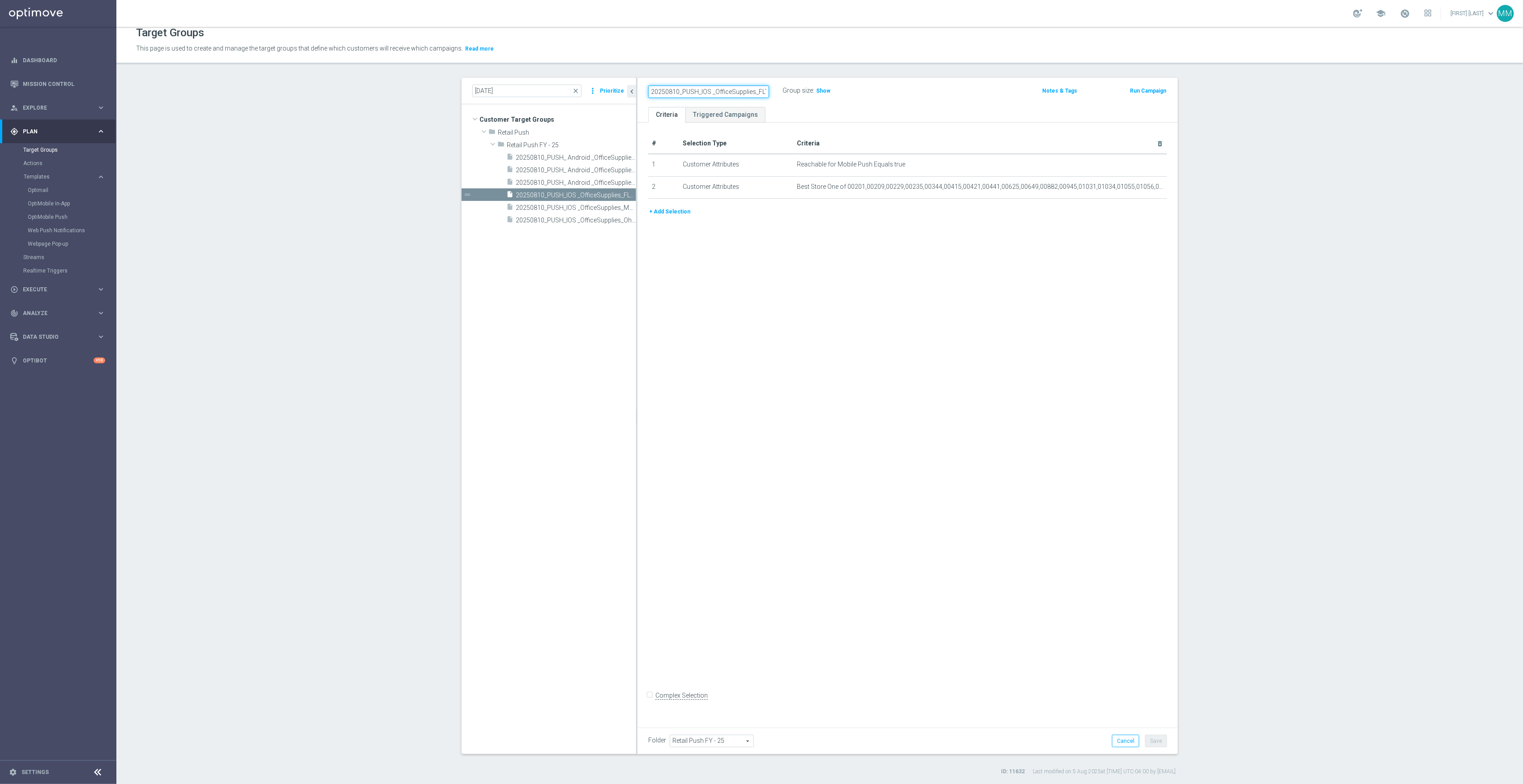 scroll, scrollTop: 0, scrollLeft: 29, axis: horizontal 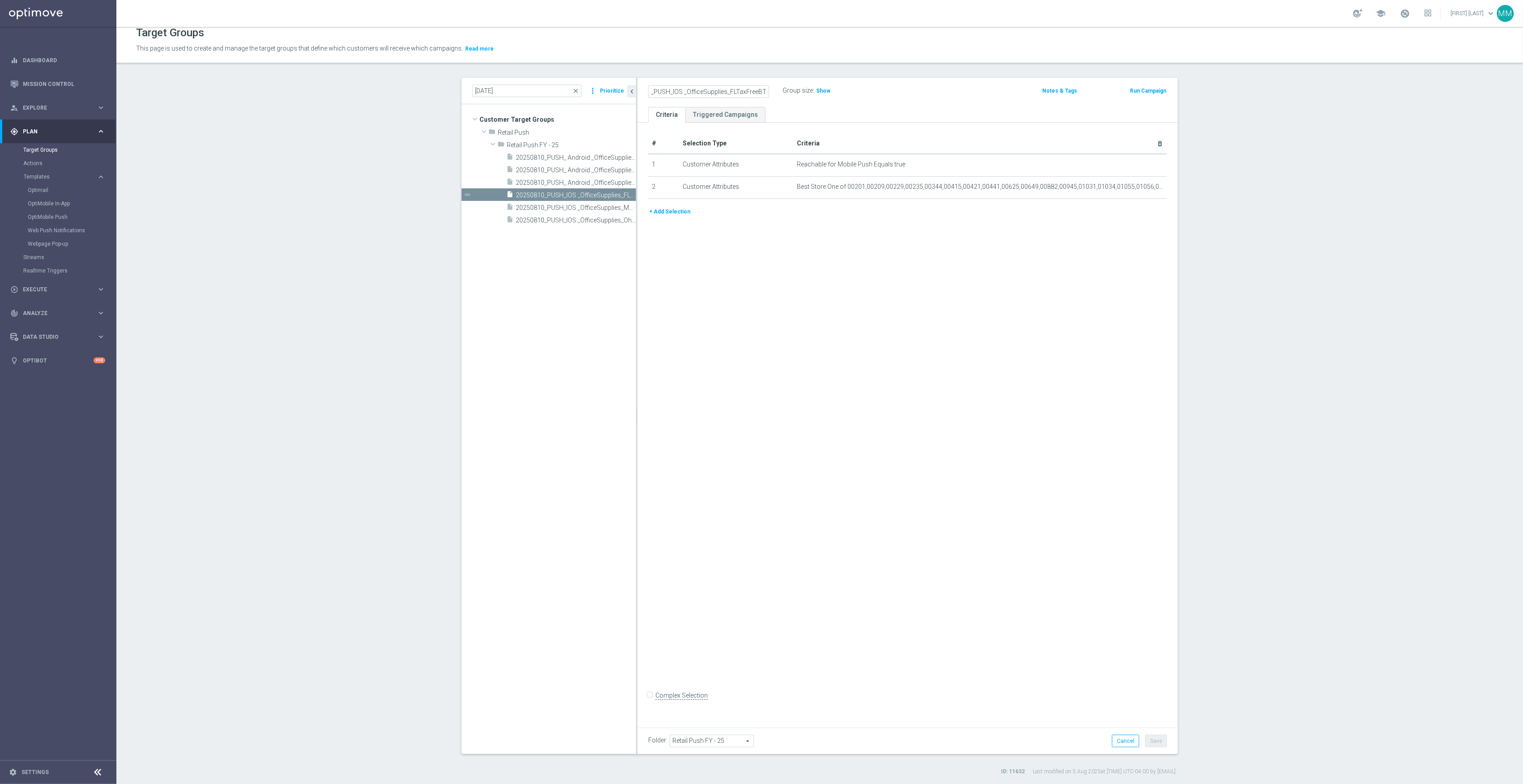 click on "#
Selection Type
Criteria
delete_forever
[NUMBER]
Customer Attributes
Reachable for Mobile Push Equals  true
mode_edit
delete_forever
[NUMBER]
Customer Attributes
Best Store One of  [ZIPCODE],[ZIPCODE],[ZIPCODE],[ZIPCODE],[ZIPCODE],[ZIPCODE],[ZIPCODE],[ZIPCODE],[ZIPCODE],[ZIPCODE],[ZIPCODE],[ZIPCODE],[ZIPCODE],[ZIPCODE],[ZIPCODE],[ZIPCODE],[ZIPCODE],[ZIPCODE],[ZIPCODE],[ZIPCODE],[ZIPCODE],[ZIPCODE],[ZIPCODE],[ZIPCODE],[ZIPCODE],[ZIPCODE],[ZIPCODE],[ZIPCODE],[ZIPCODE],[ZIPCODE],[ZIPCODE],[ZIPCODE],[ZIPCODE],[ZIPCODE],[ZIPCODE],[ZIPCODE],[ZIPCODE],[ZIPCODE],[ZIPCODE],[ZIPCODE],[ZIPCODE],[ZIPCODE]
mode_edit
delete_forever" 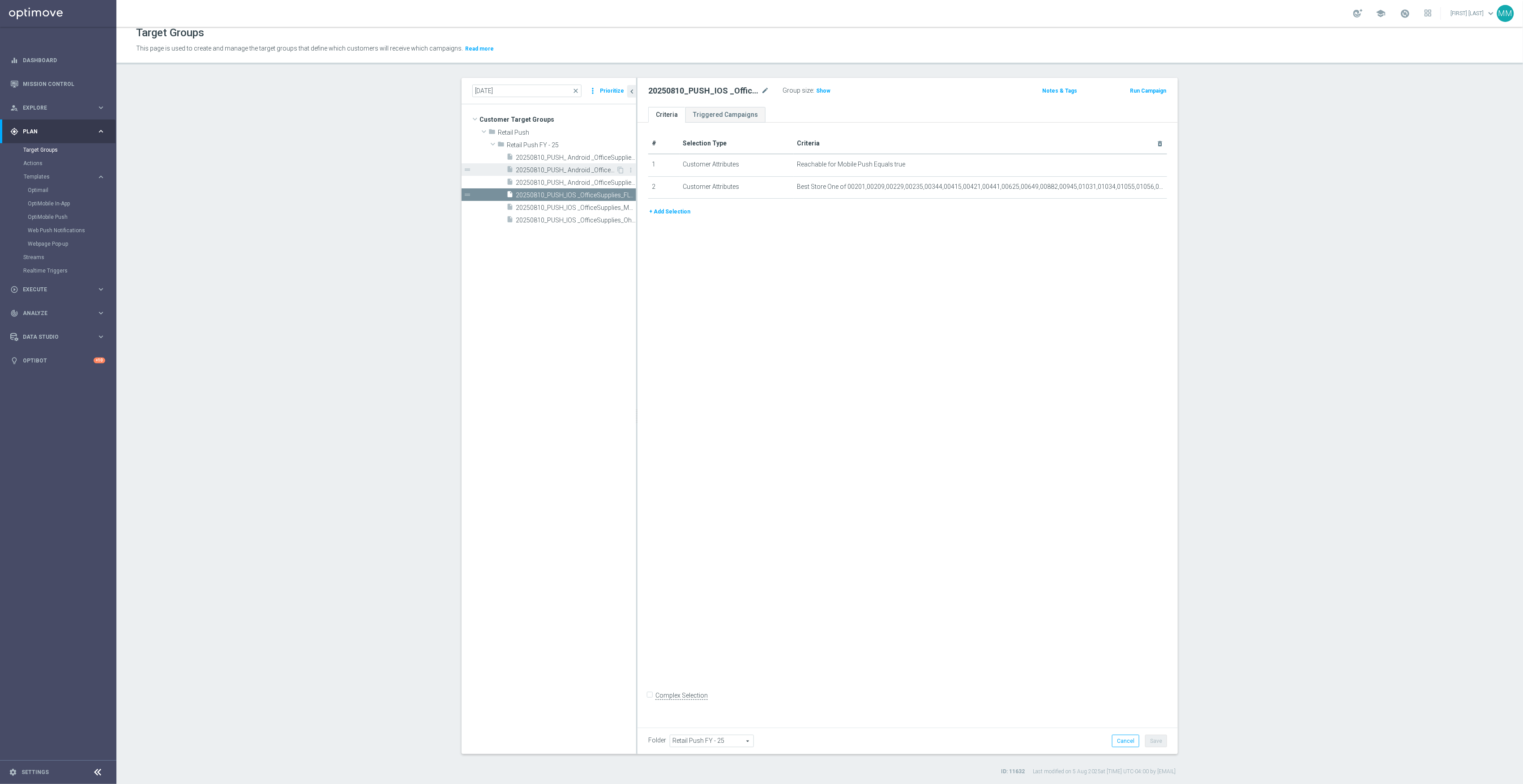 click on "20250810_PUSH_ Android _OfficeSupplies_MDTaxFreeBTS" at bounding box center (566, 170) 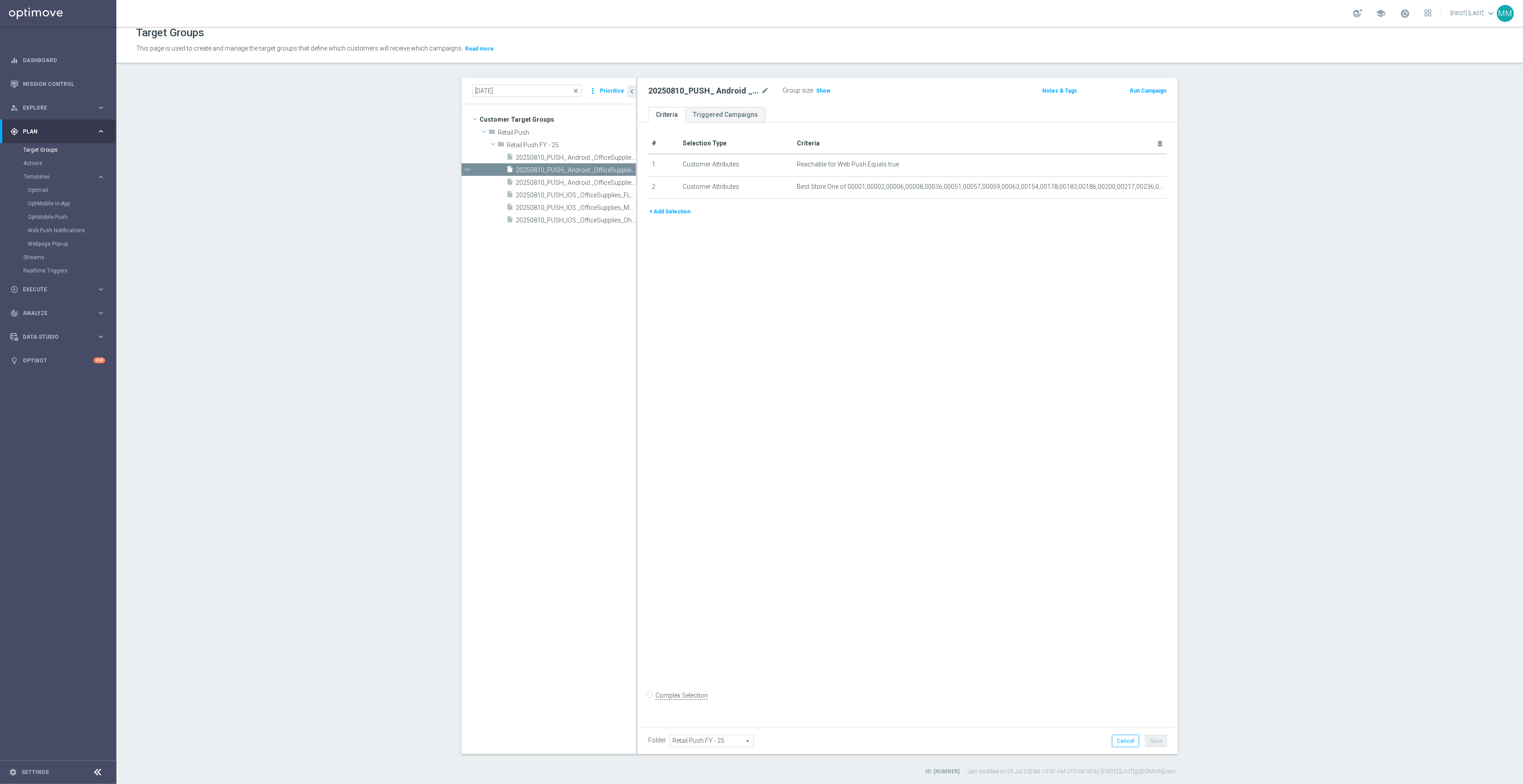 click on "20250810_PUSH_ Android _OfficeSupplies_MDTaxFreeBTS" 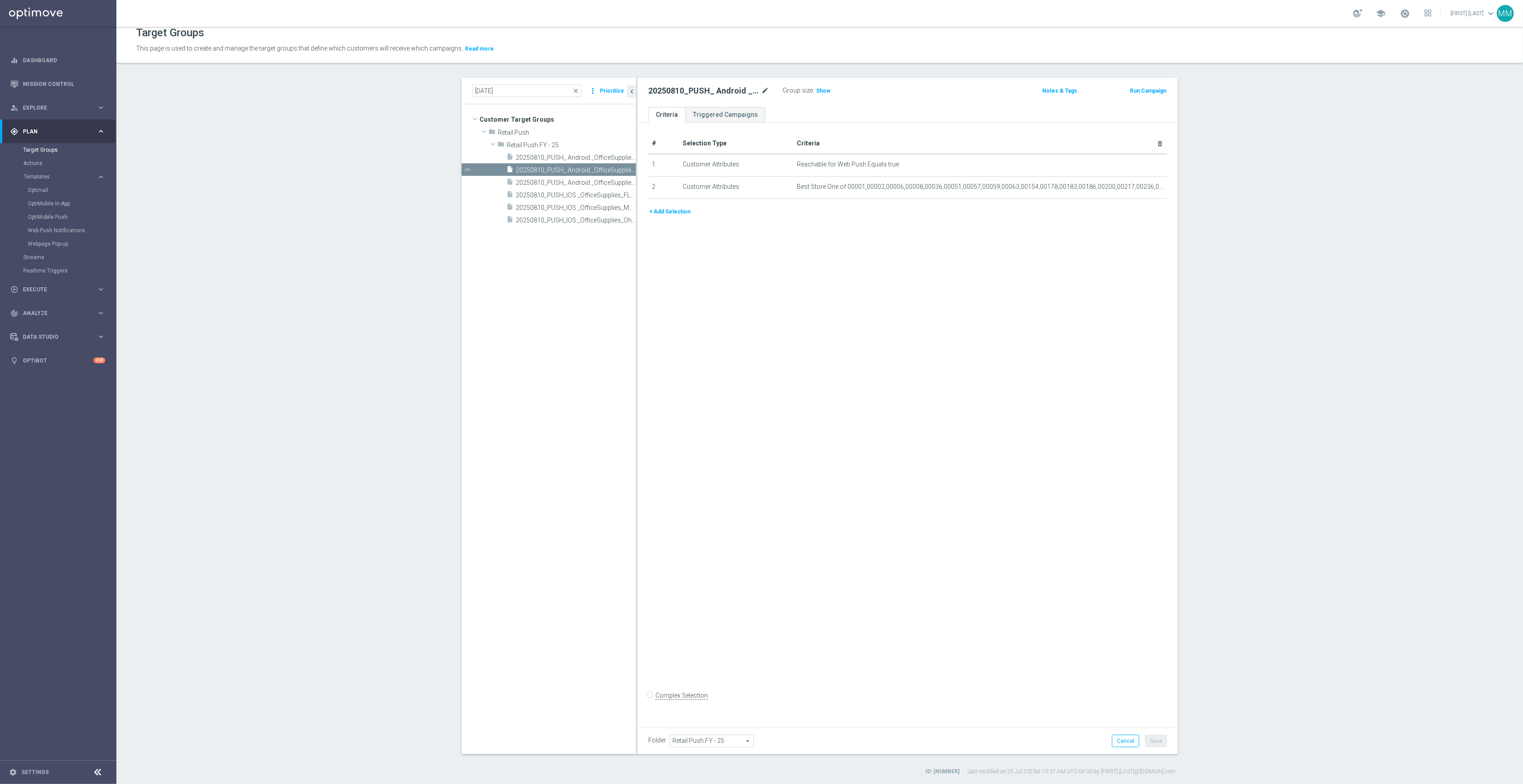 click on "mode_edit" 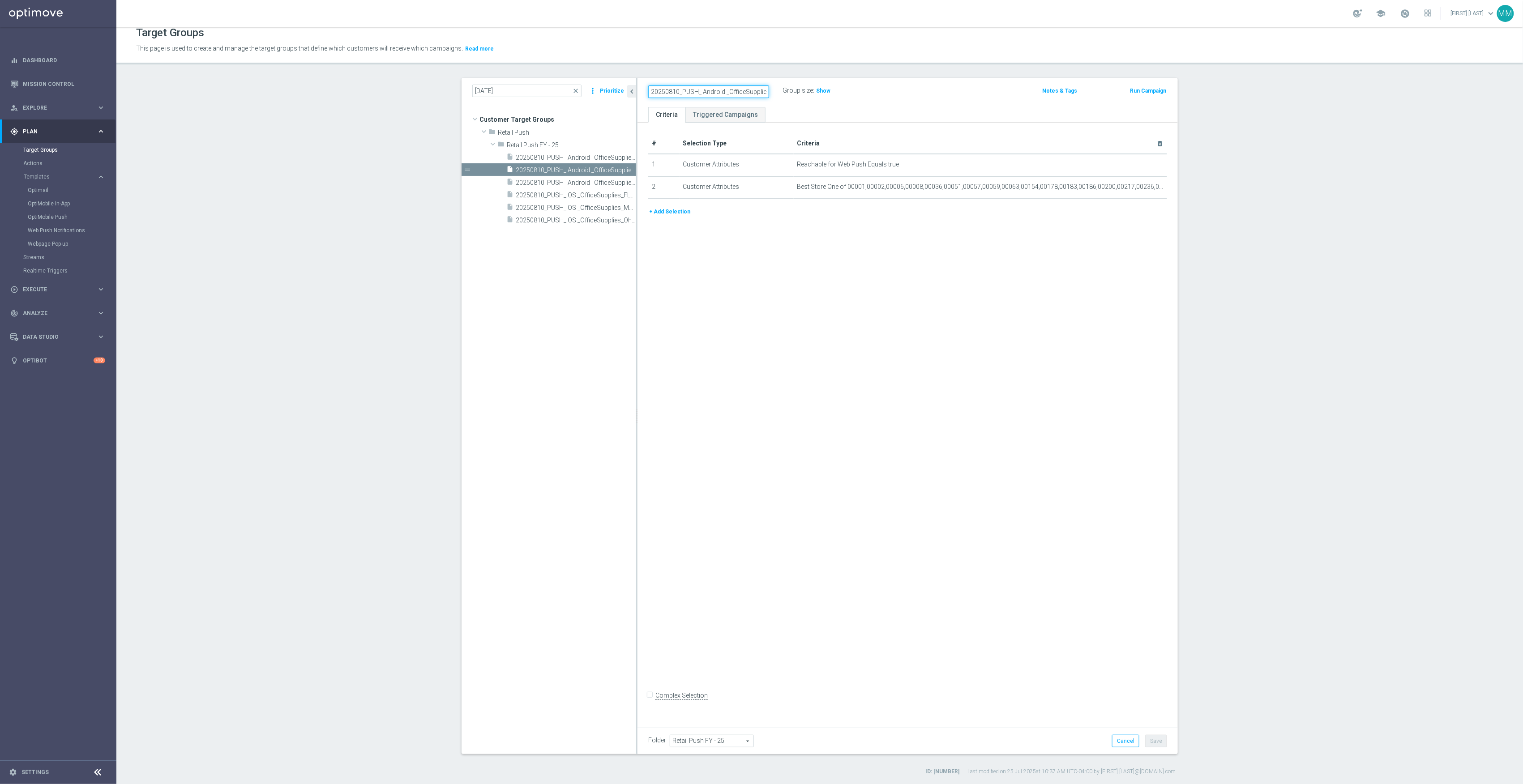 scroll, scrollTop: 0, scrollLeft: 45, axis: horizontal 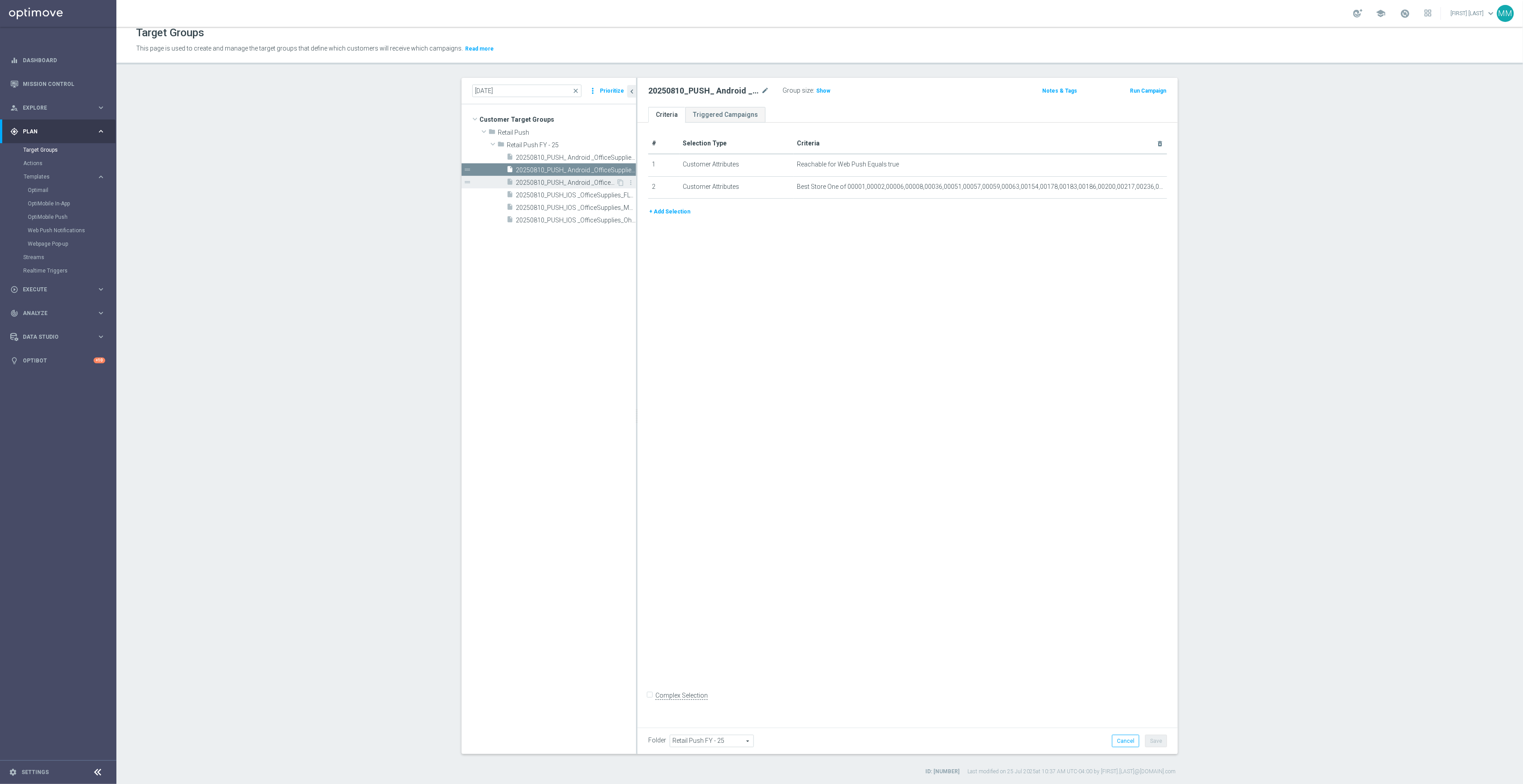 click on "20250810_PUSH_ Android _OfficeSupplies_OhioTaxFreeBTS" at bounding box center [566, 183] 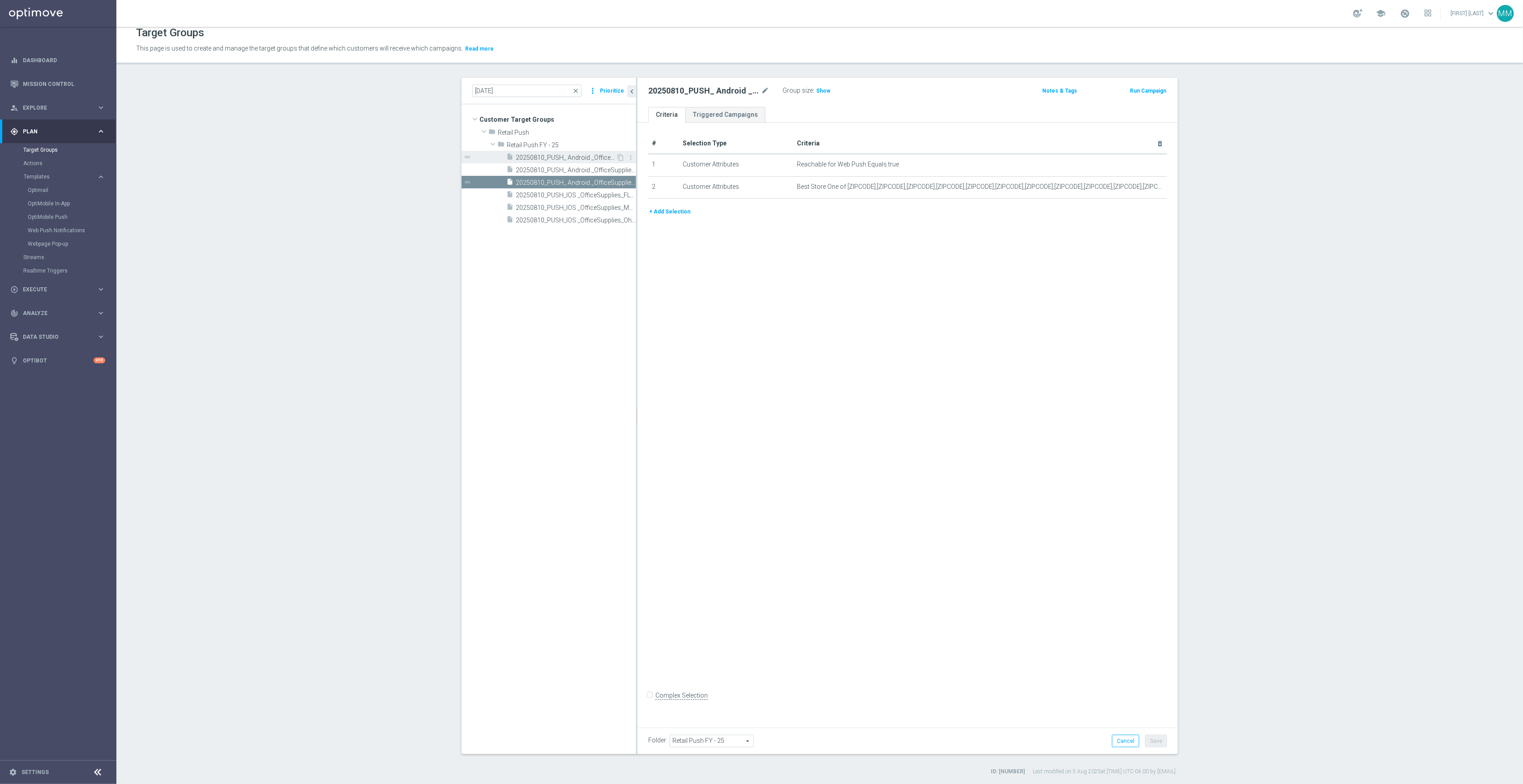 click on "20250810_PUSH_ Android _OfficeSupplies_FLTaxFreeBTS" at bounding box center [566, 158] 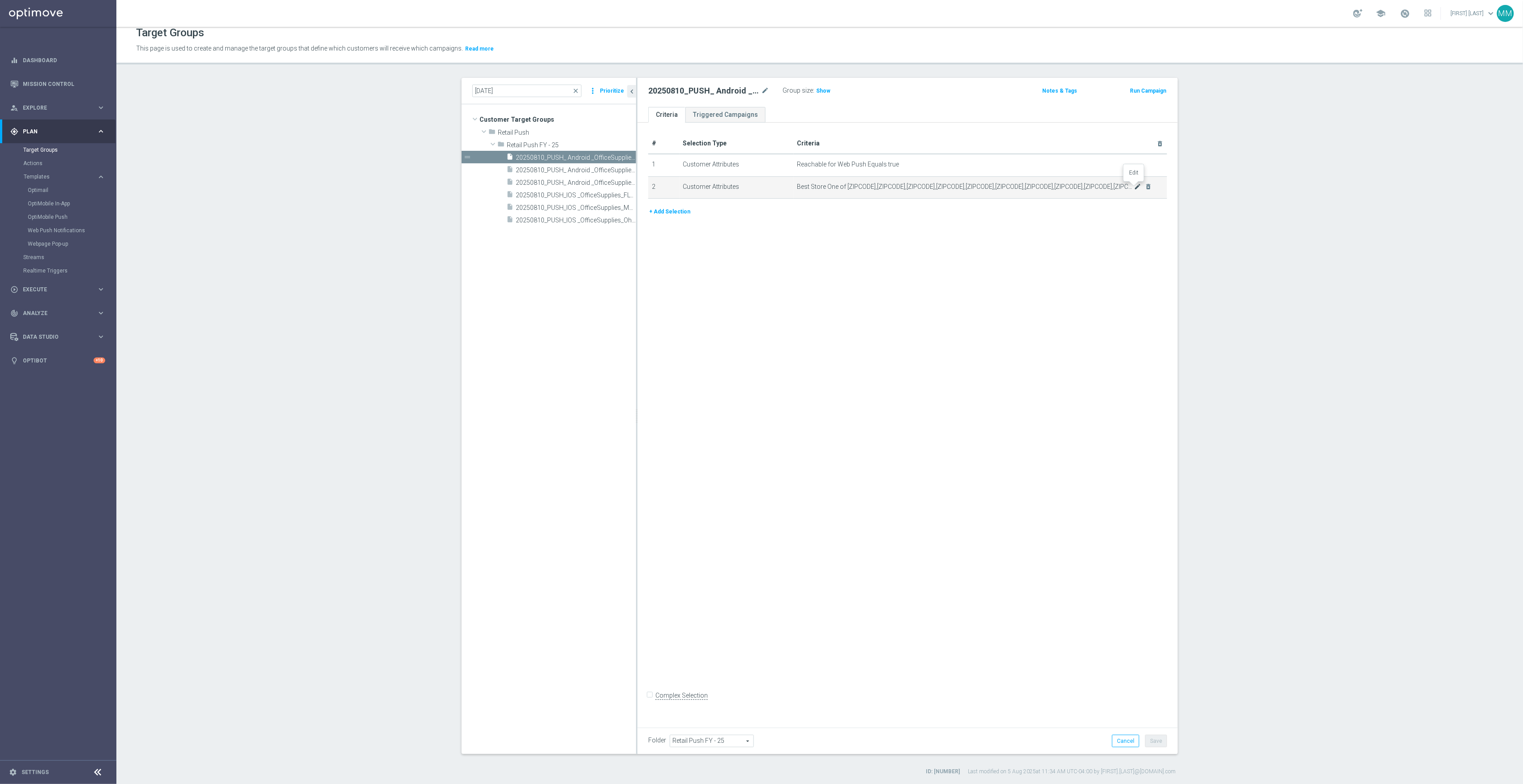 click on "mode_edit" 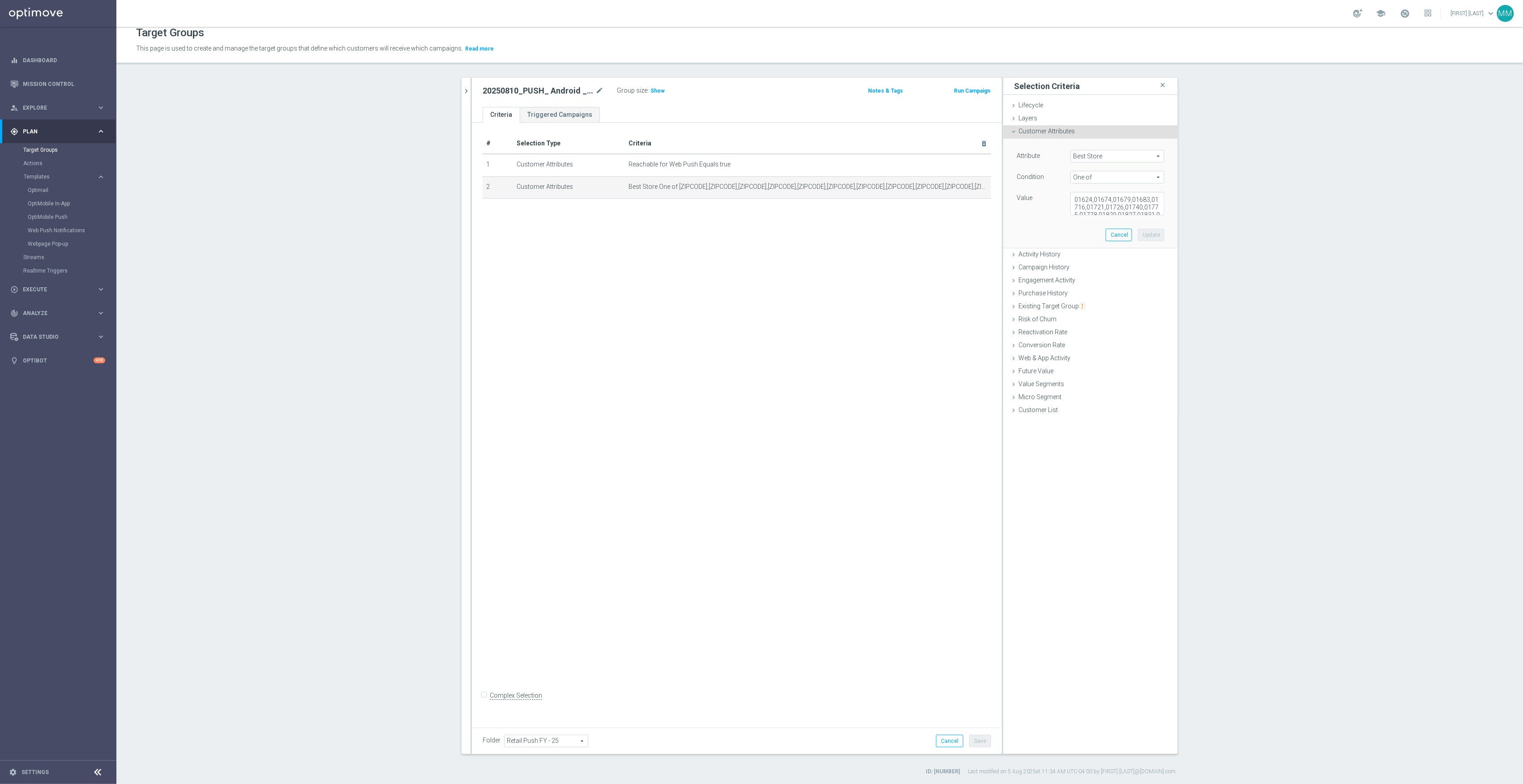 click on "01624,01674,01679,01683,01716,01721,01726,01740,01775,01778,01820,01827,01831,01843,01861,01882,01884,01901,01915,00201,00209,00229,00235,00344,00415,00421,00441,00625,00649,00882,00945,01031,01034,01055,01056,01057,01058,01063,01064,01066,01068,01069,01071,01072,01081,01092,01184,01194,01199,01206,01207,01209,01220,01246,01544,01623" at bounding box center (1117, 204) 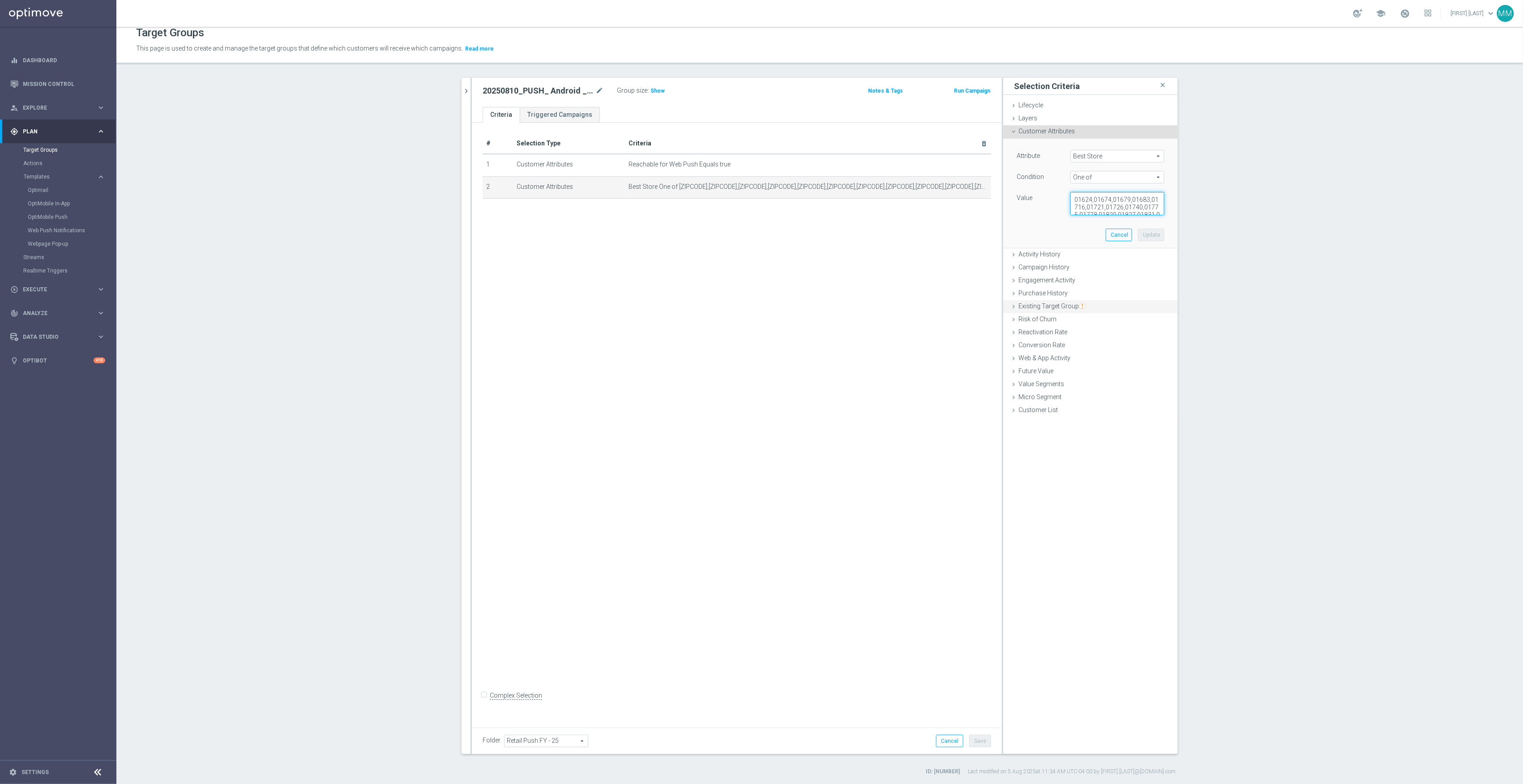 scroll, scrollTop: 90, scrollLeft: 0, axis: vertical 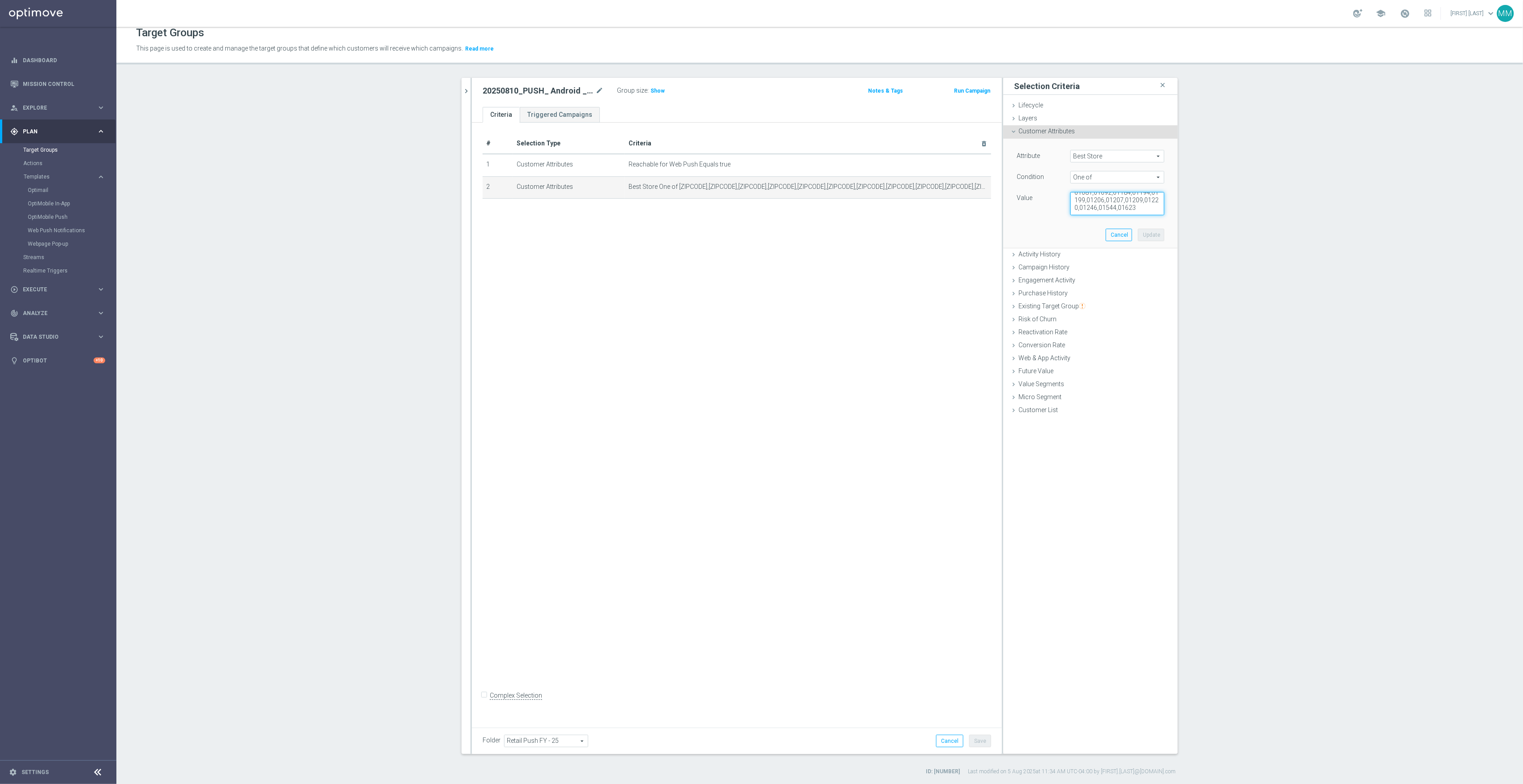 drag, startPoint x: 1068, startPoint y: 199, endPoint x: 1175, endPoint y: 323, distance: 163.7834 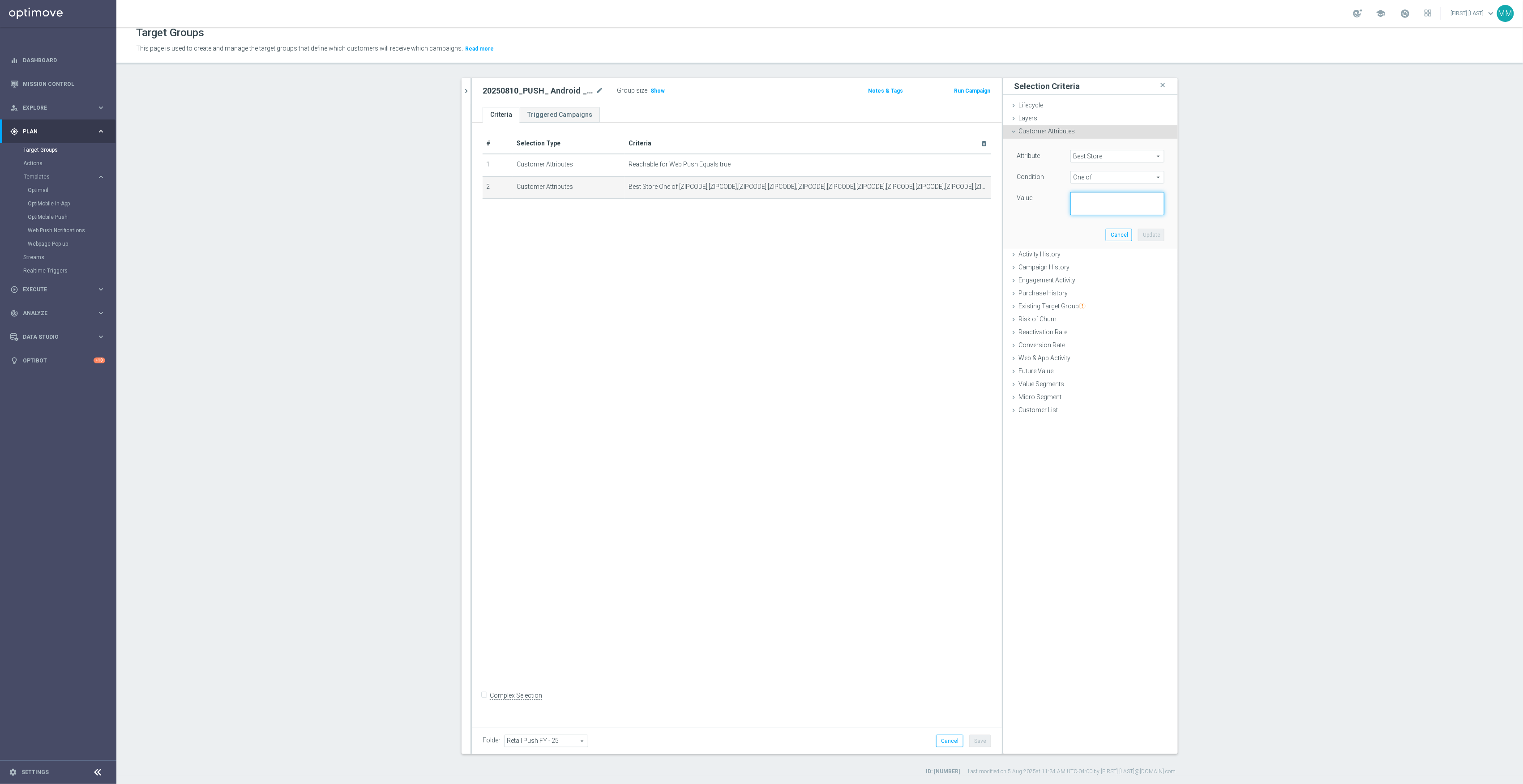 scroll, scrollTop: 0, scrollLeft: 0, axis: both 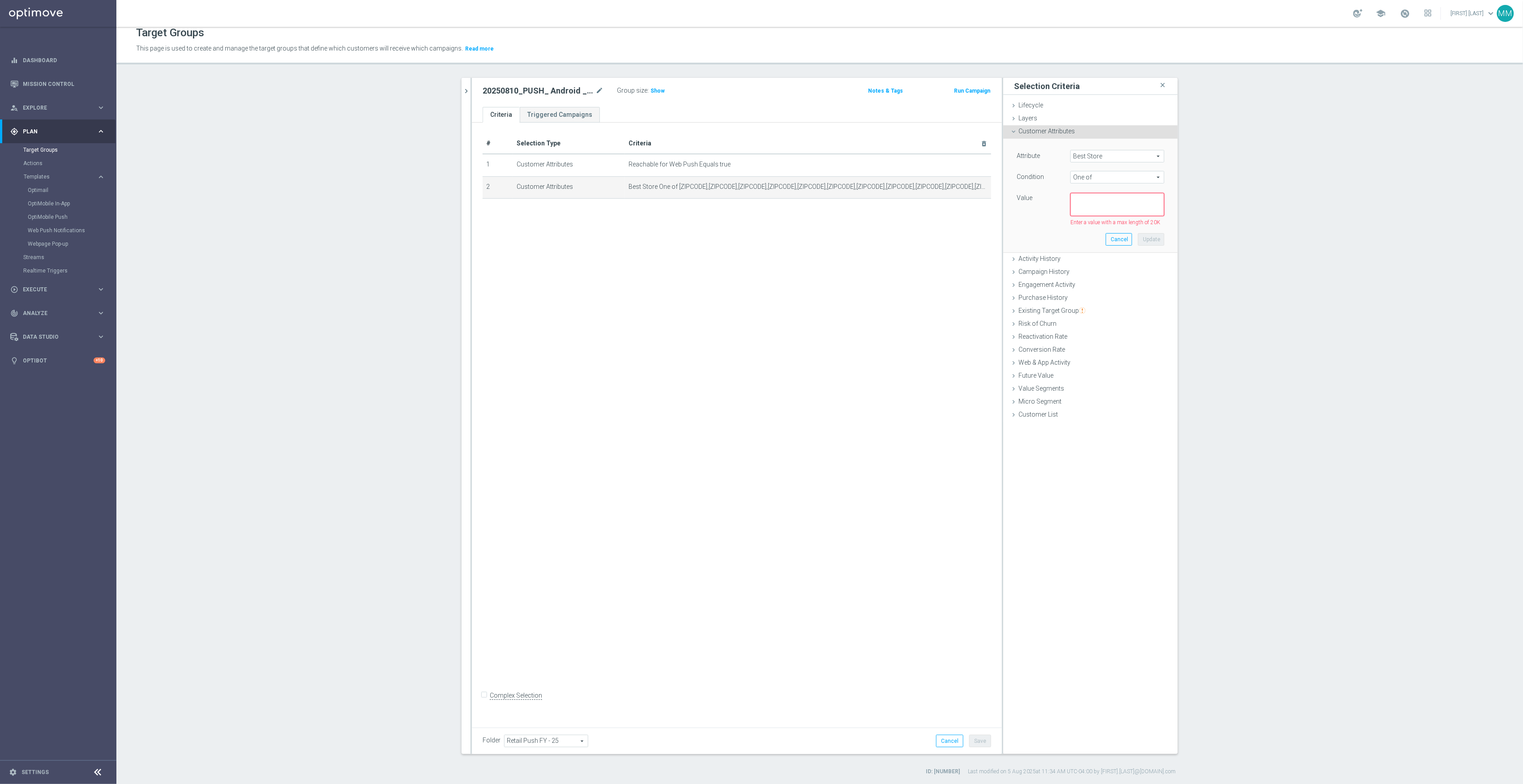 paste on "[ZIPCODE],[ZIPCODE],[ZIPCODE],[ZIPCODE],[ZIPCODE],[ZIPCODE],[ZIPCODE],[ZIPCODE],[ZIPCODE],[ZIPCODE],[ZIPCODE],[ZIPCODE],[ZIPCODE],[ZIPCODE],[ZIPCODE],[ZIPCODE],[ZIPCODE],[ZIPCODE],[ZIPCODE],[ZIPCODE],[ZIPCODE],[ZIPCODE],[ZIPCODE],[ZIPCODE],[ZIPCODE],[ZIPCODE],[ZIPCODE],[ZIPCODE],[ZIPCODE],[ZIPCODE],[ZIPCODE],[ZIPCODE],[ZIPCODE],[ZIPCODE],[ZIPCODE],[ZIPCODE],[ZIPCODE],[ZIPCODE],[ZIPCODE],[ZIPCODE],[ZIPCODE],[ZIPCODE]" 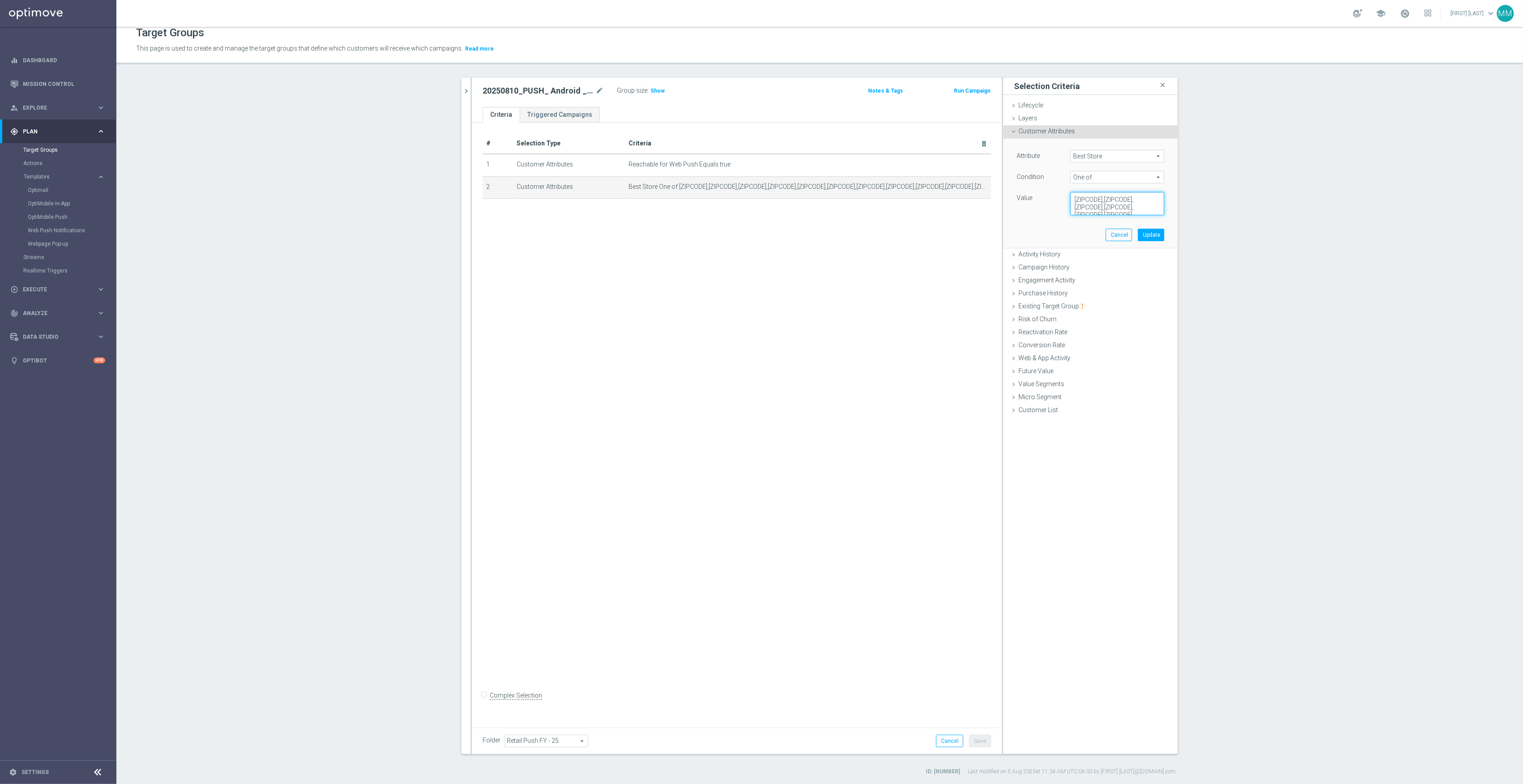 scroll, scrollTop: 86, scrollLeft: 0, axis: vertical 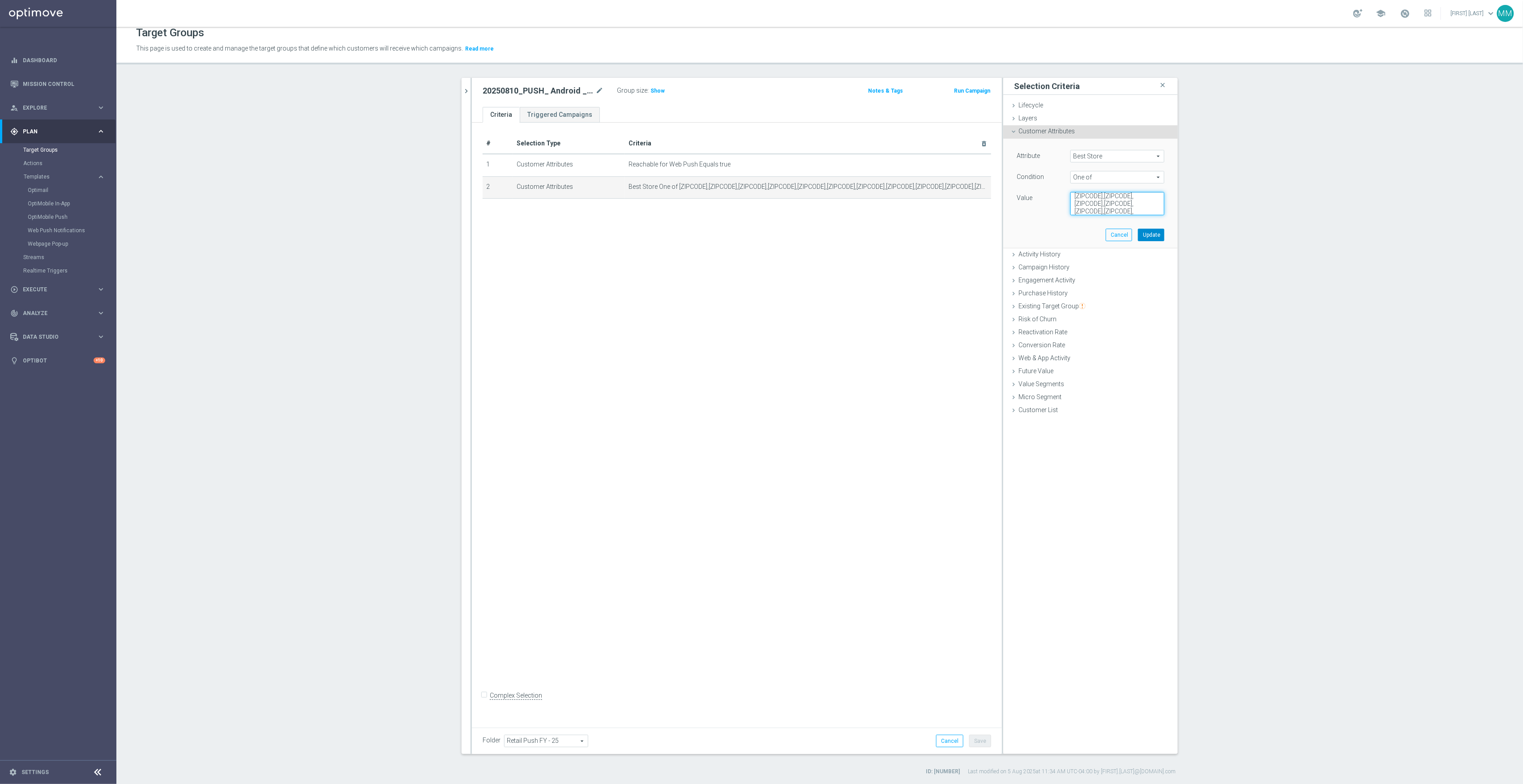 type on "[ZIPCODE],[ZIPCODE],[ZIPCODE],[ZIPCODE],[ZIPCODE],[ZIPCODE],[ZIPCODE],[ZIPCODE],[ZIPCODE],[ZIPCODE],[ZIPCODE],[ZIPCODE],[ZIPCODE],[ZIPCODE],[ZIPCODE],[ZIPCODE],[ZIPCODE],[ZIPCODE],[ZIPCODE],[ZIPCODE],[ZIPCODE],[ZIPCODE],[ZIPCODE],[ZIPCODE],[ZIPCODE],[ZIPCODE],[ZIPCODE],[ZIPCODE],[ZIPCODE],[ZIPCODE],[ZIPCODE],[ZIPCODE],[ZIPCODE],[ZIPCODE],[ZIPCODE],[ZIPCODE],[ZIPCODE],[ZIPCODE],[ZIPCODE],[ZIPCODE],[ZIPCODE],[ZIPCODE]" 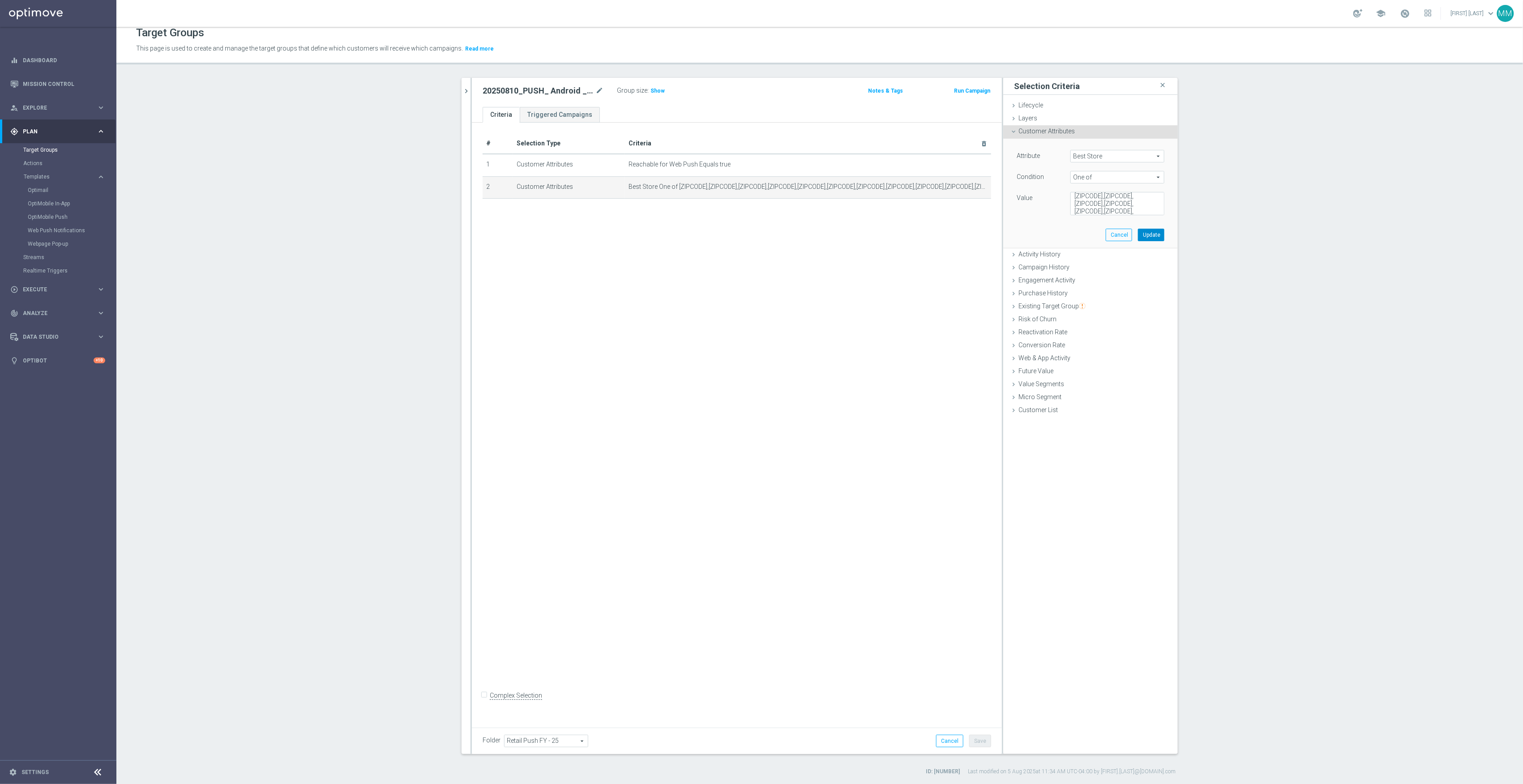 click on "Update" at bounding box center [1151, 235] 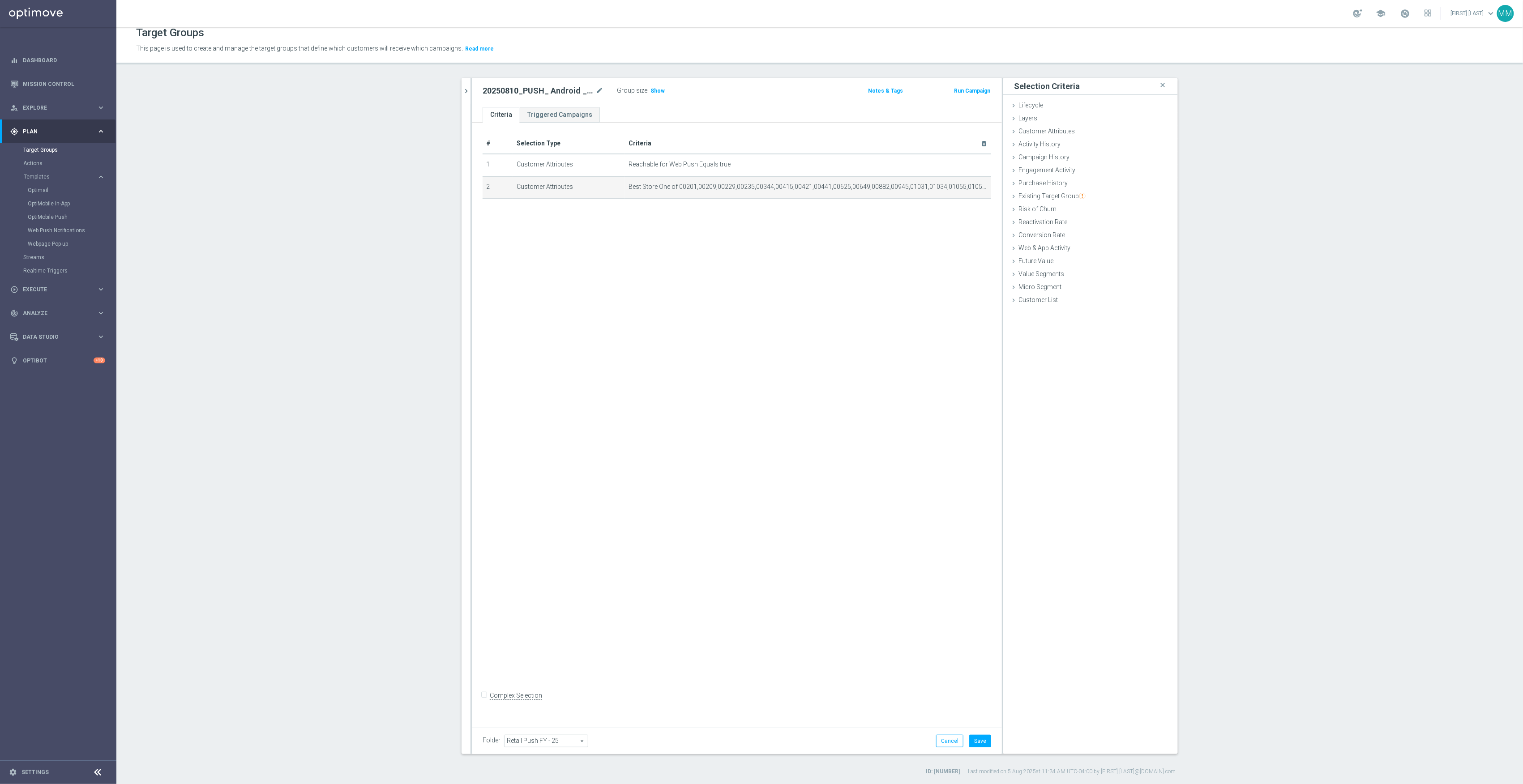 click on "#
Selection Type
Criteria
delete_forever
[NUMBER]
Customer Attributes
Reachable for Web Push Equals  true
mode_edit
delete_forever
[NUMBER]
Customer Attributes
Best Store One of  [ZIPCODE],[ZIPCODE],[ZIPCODE],[ZIPCODE],[ZIPCODE],[ZIPCODE],[ZIPCODE],[ZIPCODE],[ZIPCODE],[ZIPCODE],[ZIPCODE],[ZIPCODE],[ZIPCODE],[ZIPCODE],[ZIPCODE],[ZIPCODE],[ZIPCODE],[ZIPCODE],[ZIPCODE],[ZIPCODE],[ZIPCODE],[ZIPCODE],[ZIPCODE],[ZIPCODE],[ZIPCODE],[ZIPCODE],[ZIPCODE],[ZIPCODE],[ZIPCODE],[ZIPCODE],[ZIPCODE],[ZIPCODE],[ZIPCODE],[ZIPCODE],[ZIPCODE],[ZIPCODE],[ZIPCODE],[ZIPCODE],[ZIPCODE],[ZIPCODE],[ZIPCODE],[ZIPCODE]
mode_edit
delete_forever" 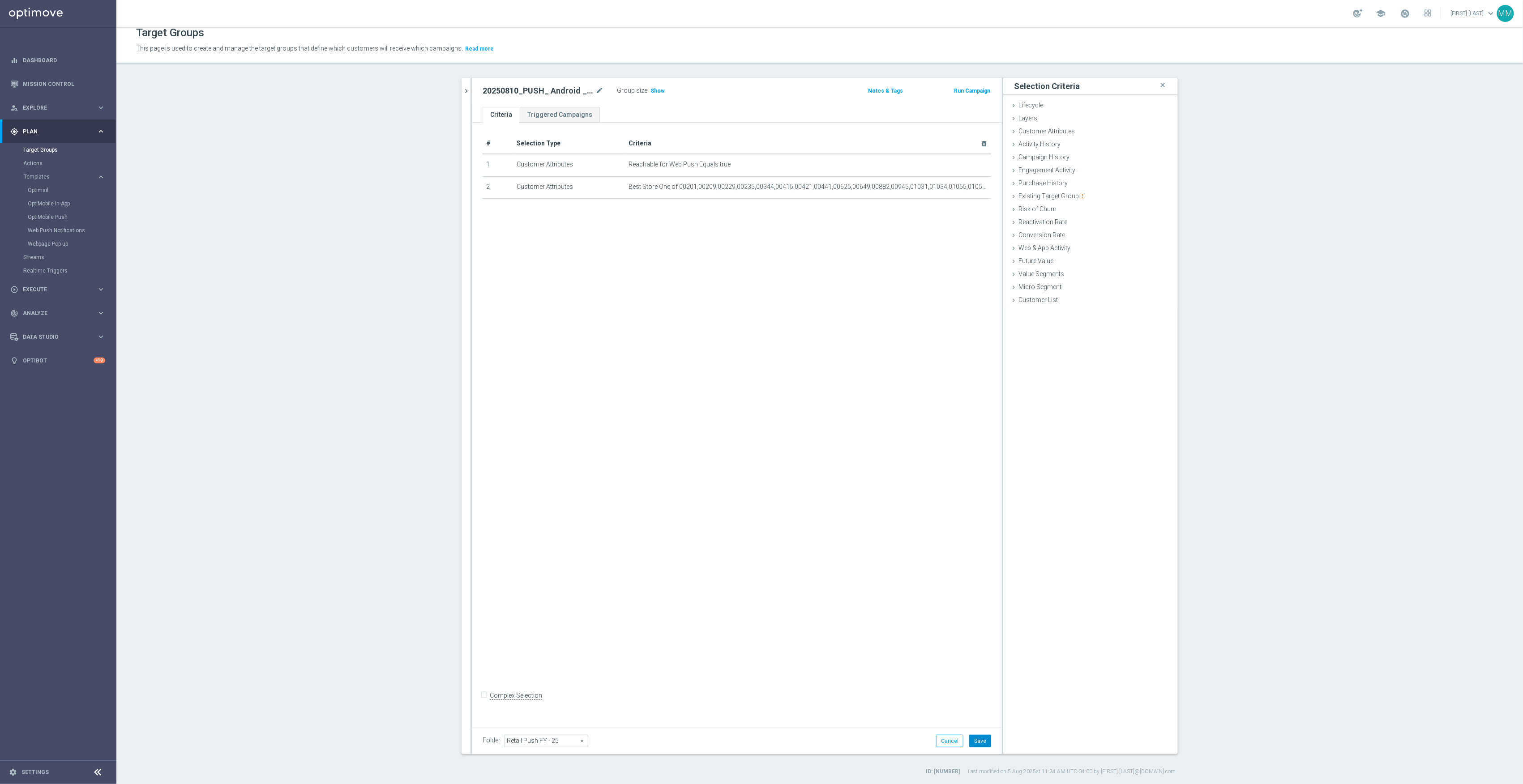 click on "Save" 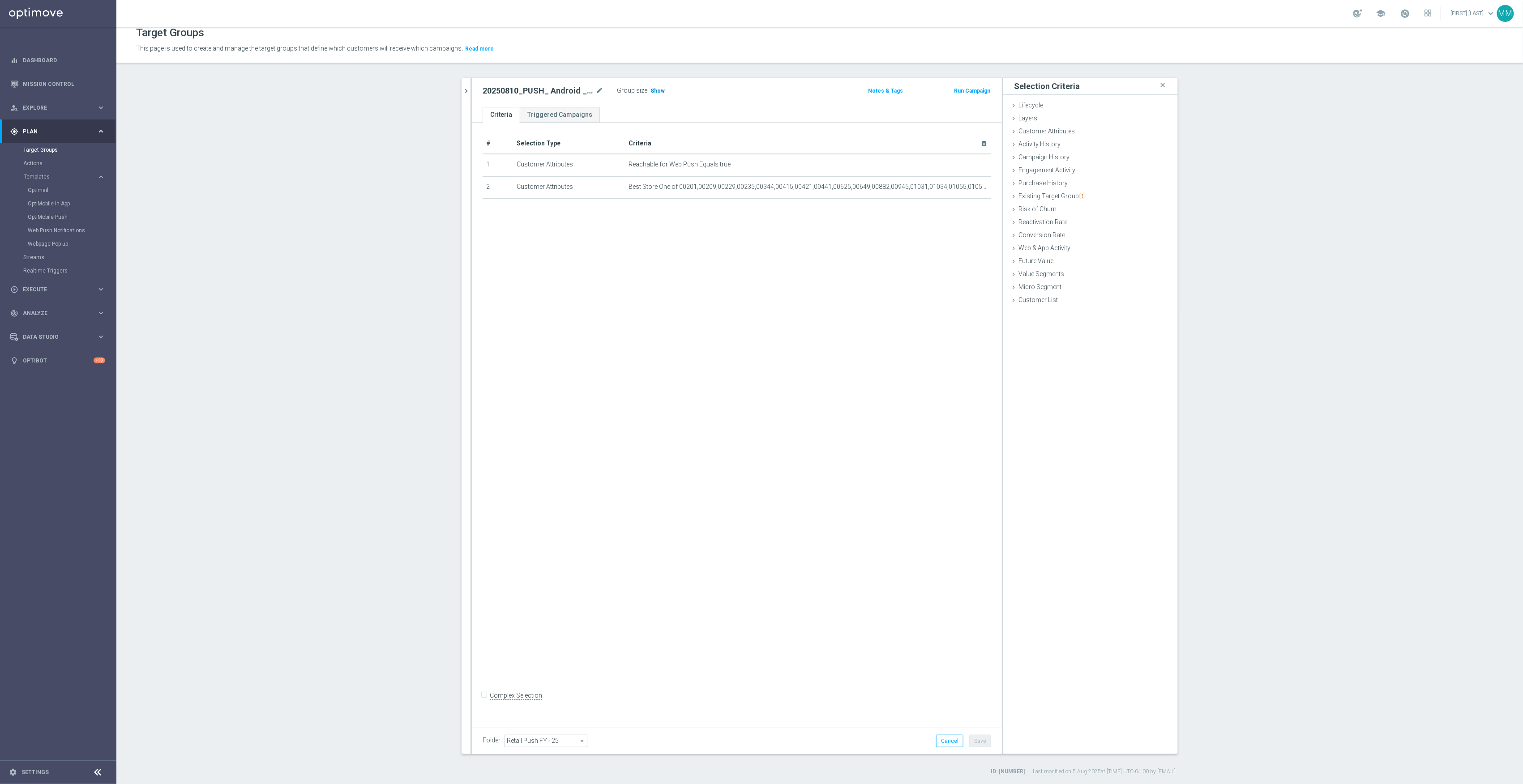 click on "Show" 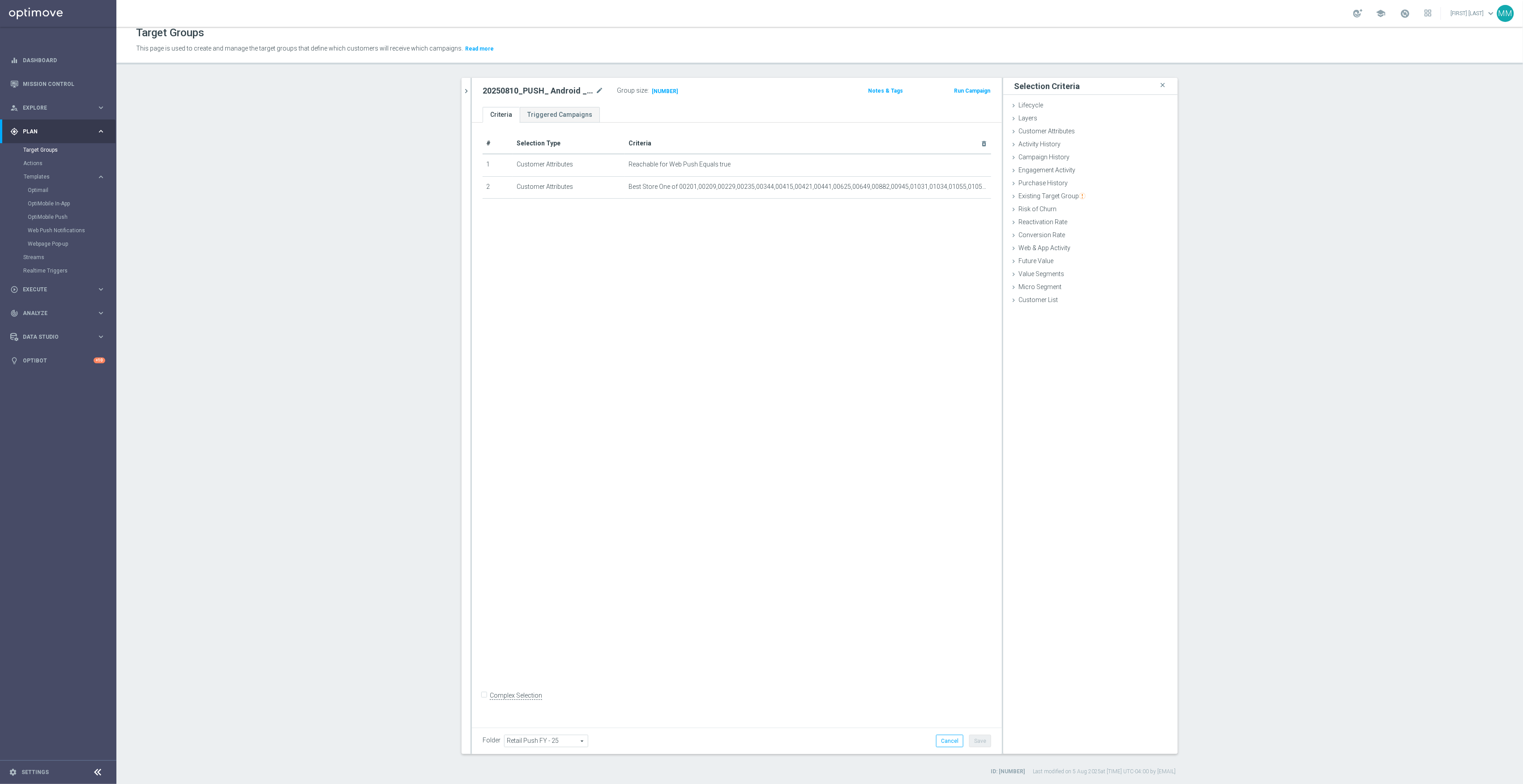 click on "[DATE]
close
more_vert
Prioritize
Customer Target Groups
library_add
create_new_folder" 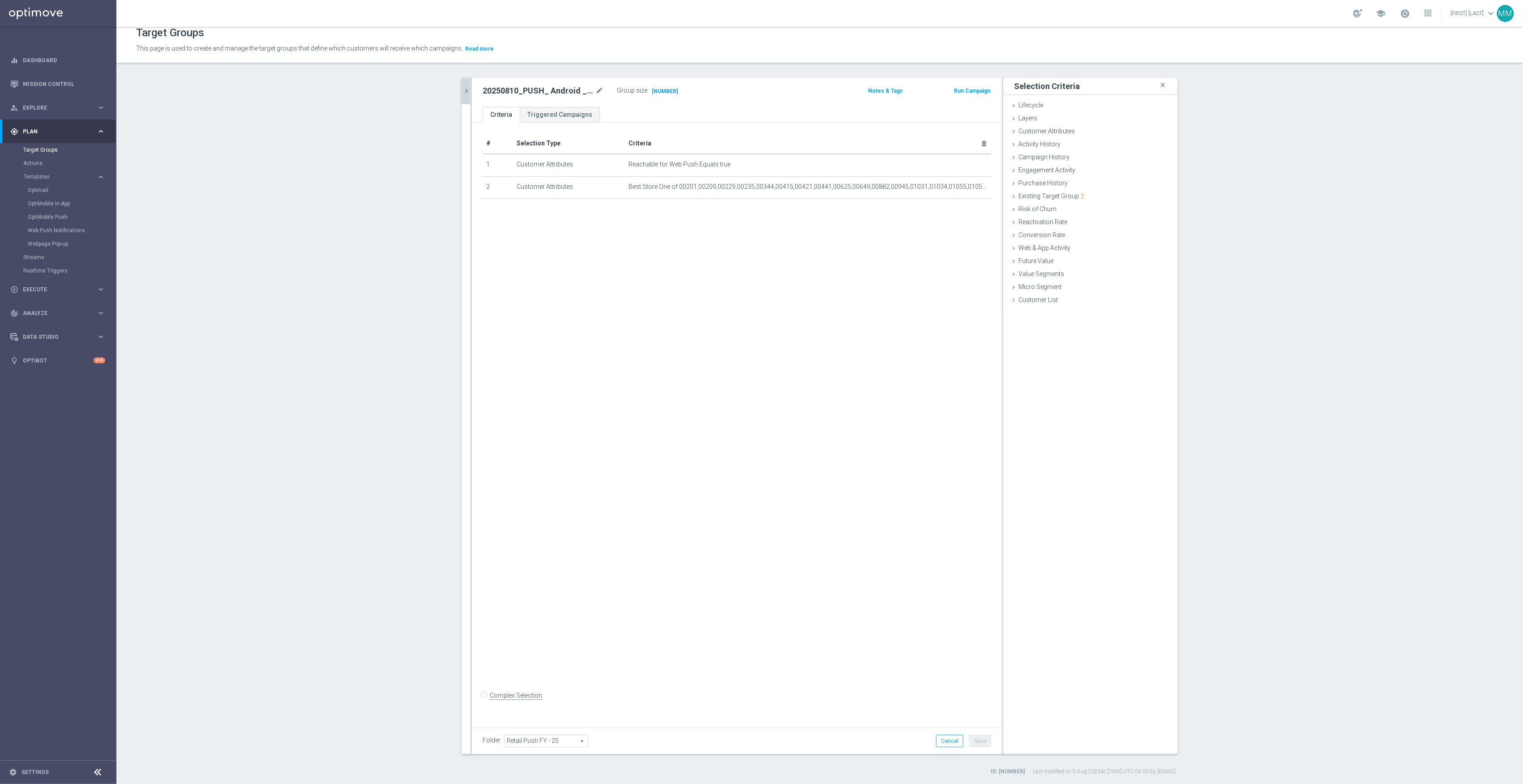 click on "chevron_right" 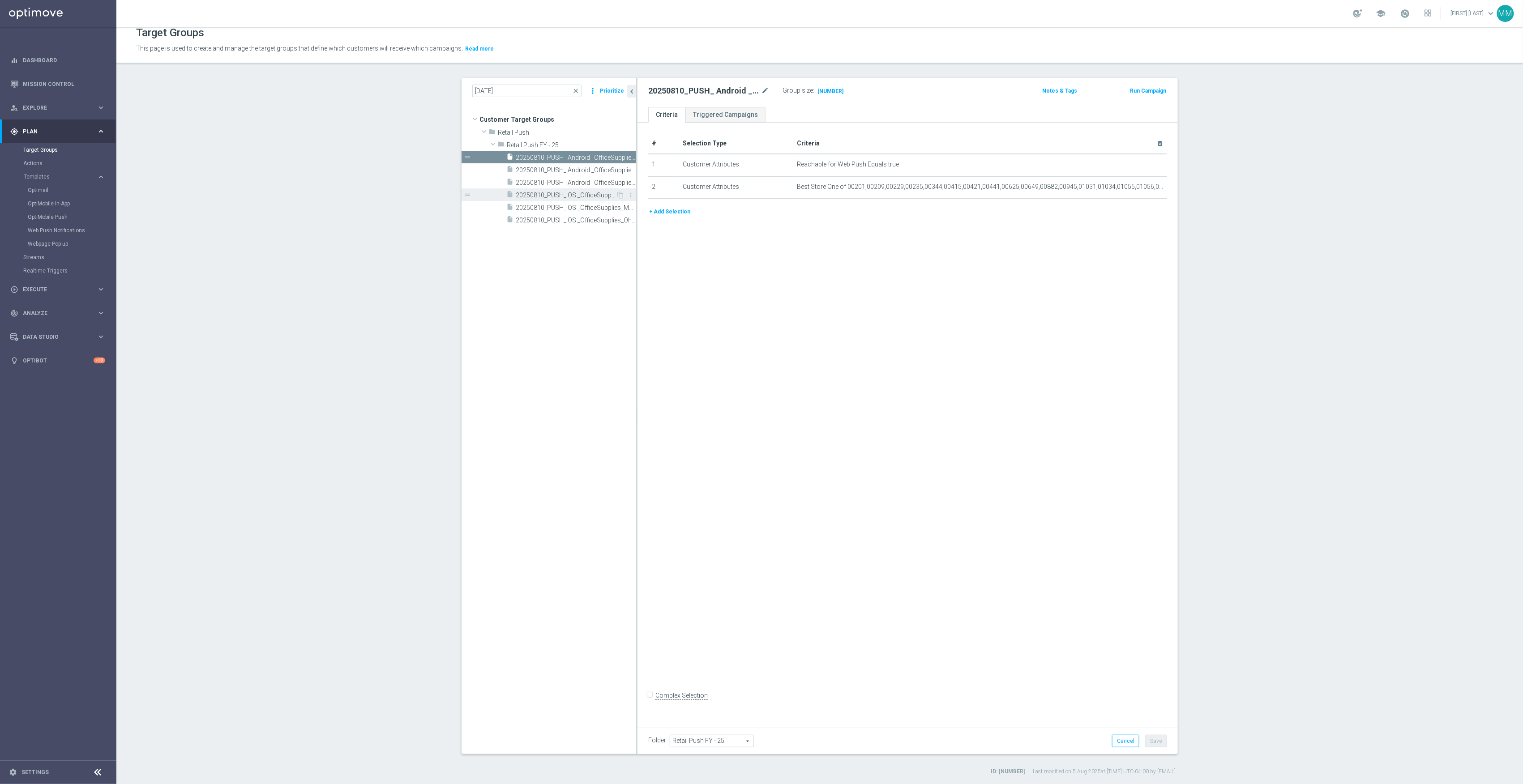 click on "20250810_PUSH_IOS _OfficeSupplies_FLTaxFreeBTS" at bounding box center [566, 195] 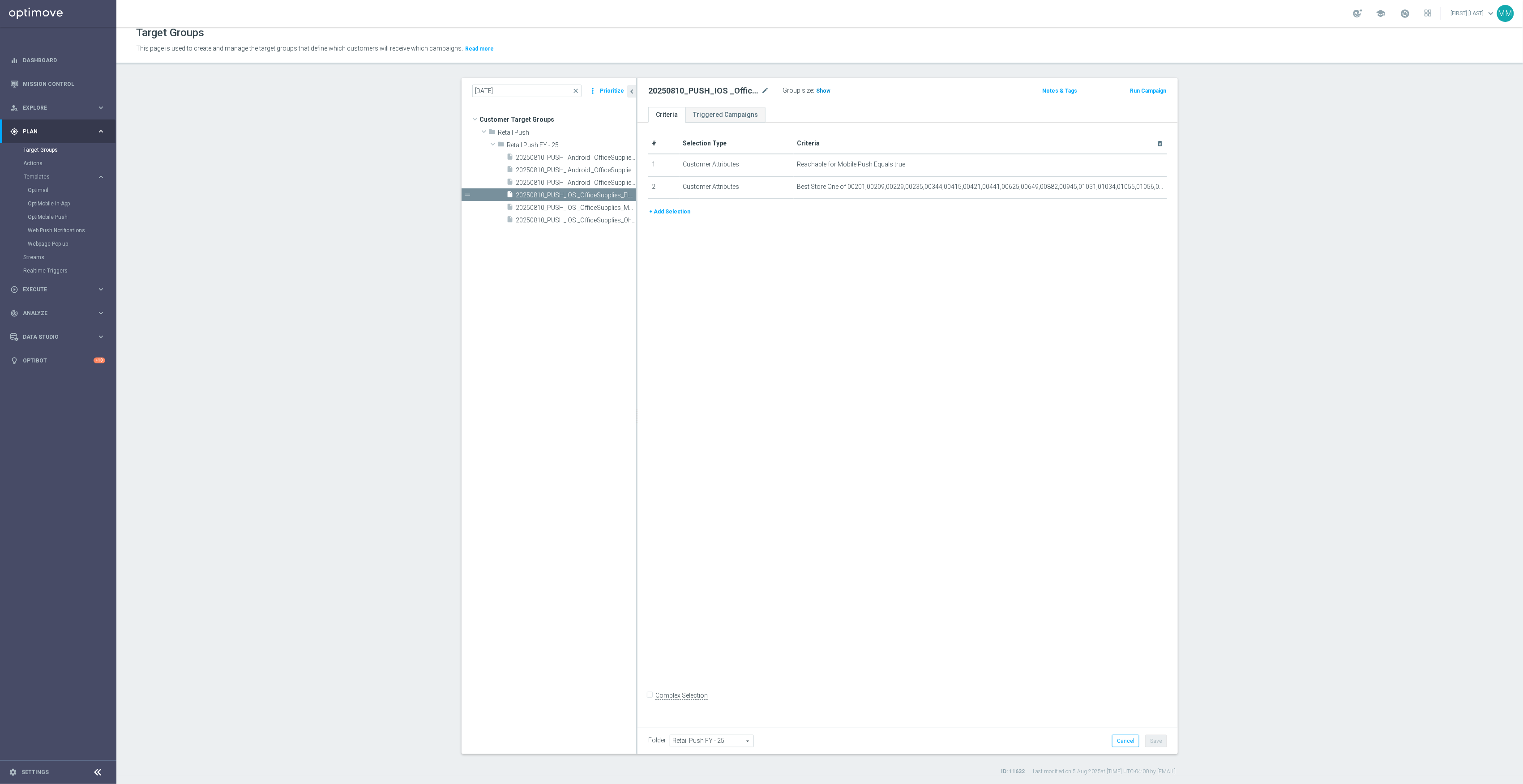 click on "Show" 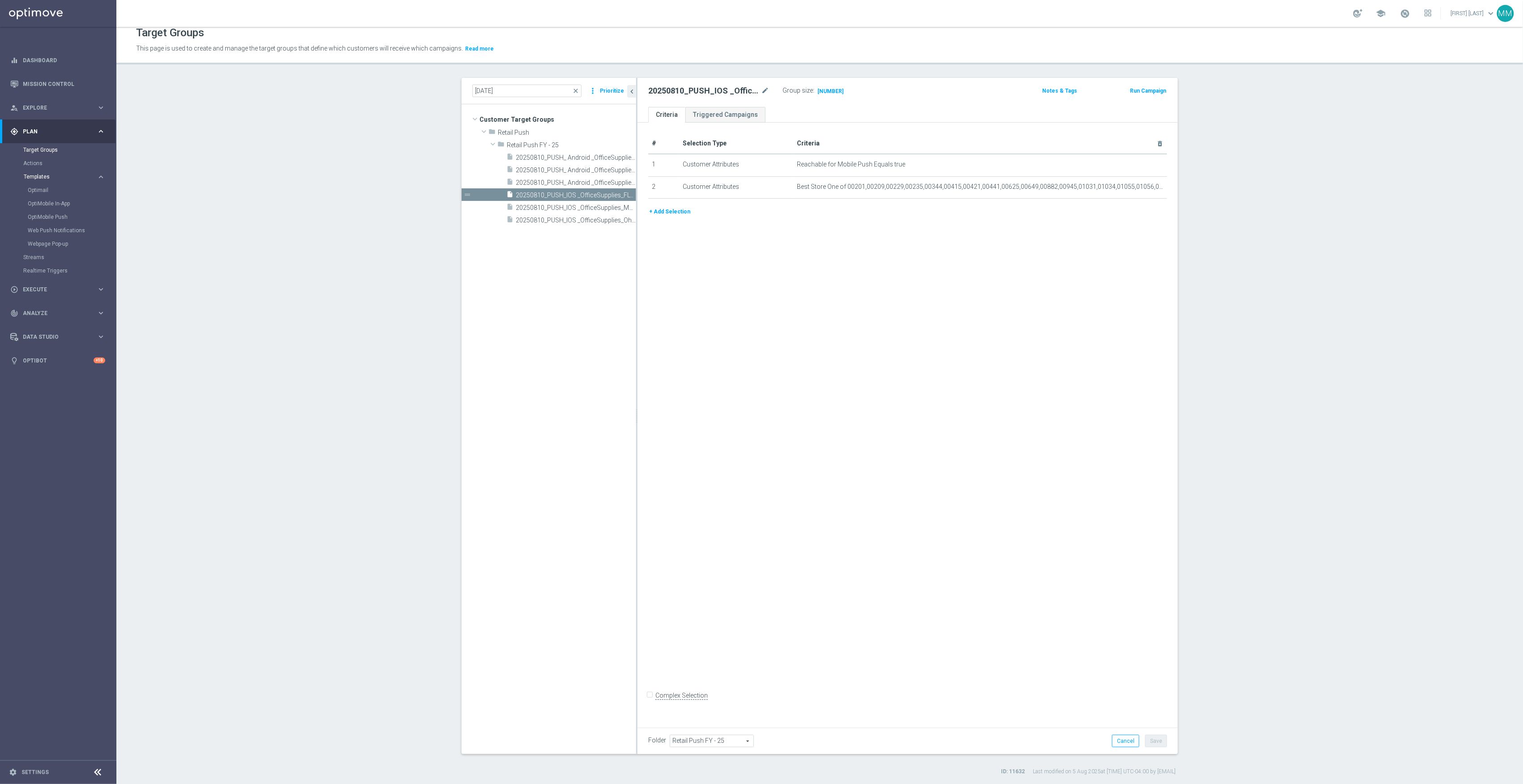 click on "Templates" at bounding box center [56, 177] 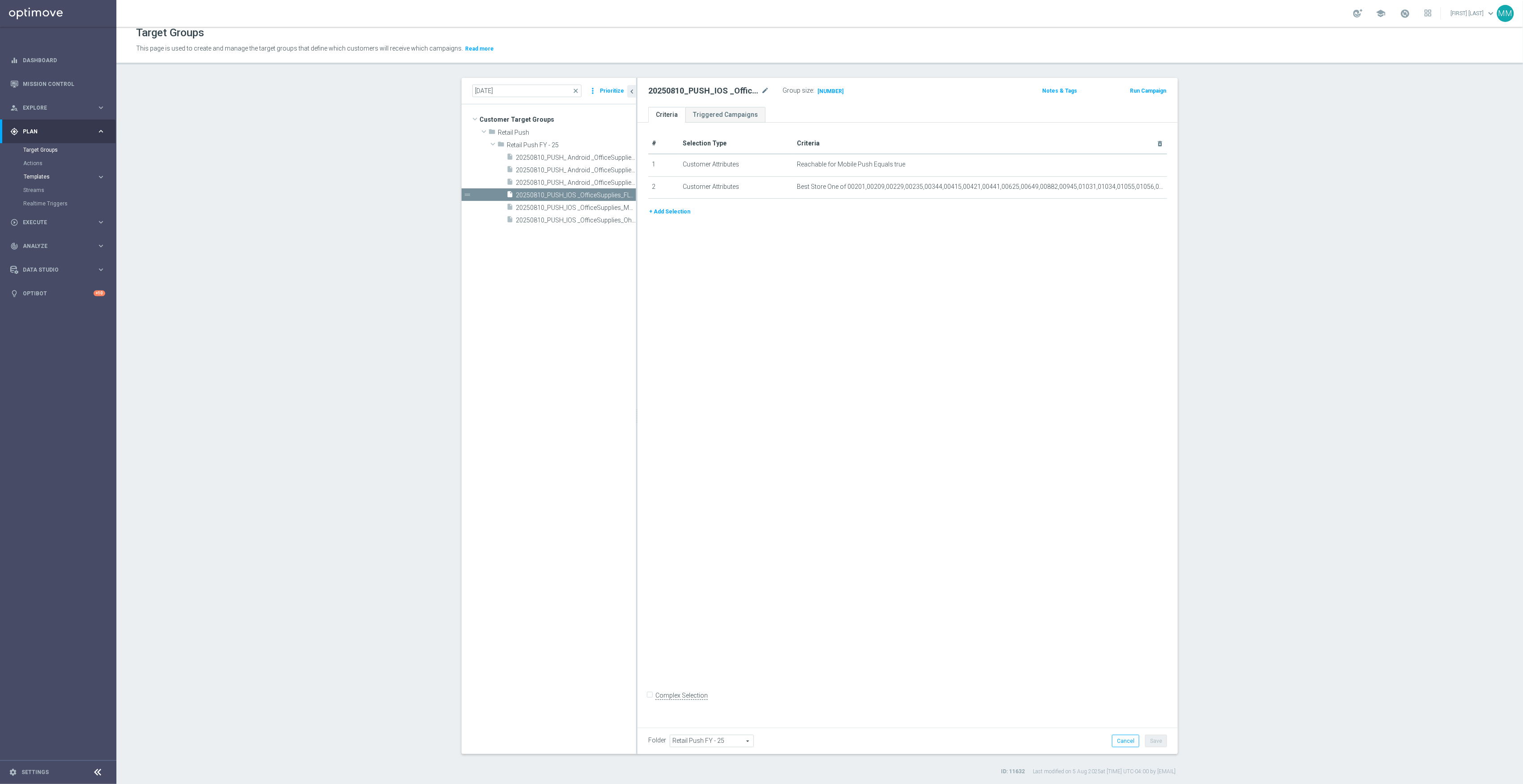 click on "Templates" at bounding box center [56, 177] 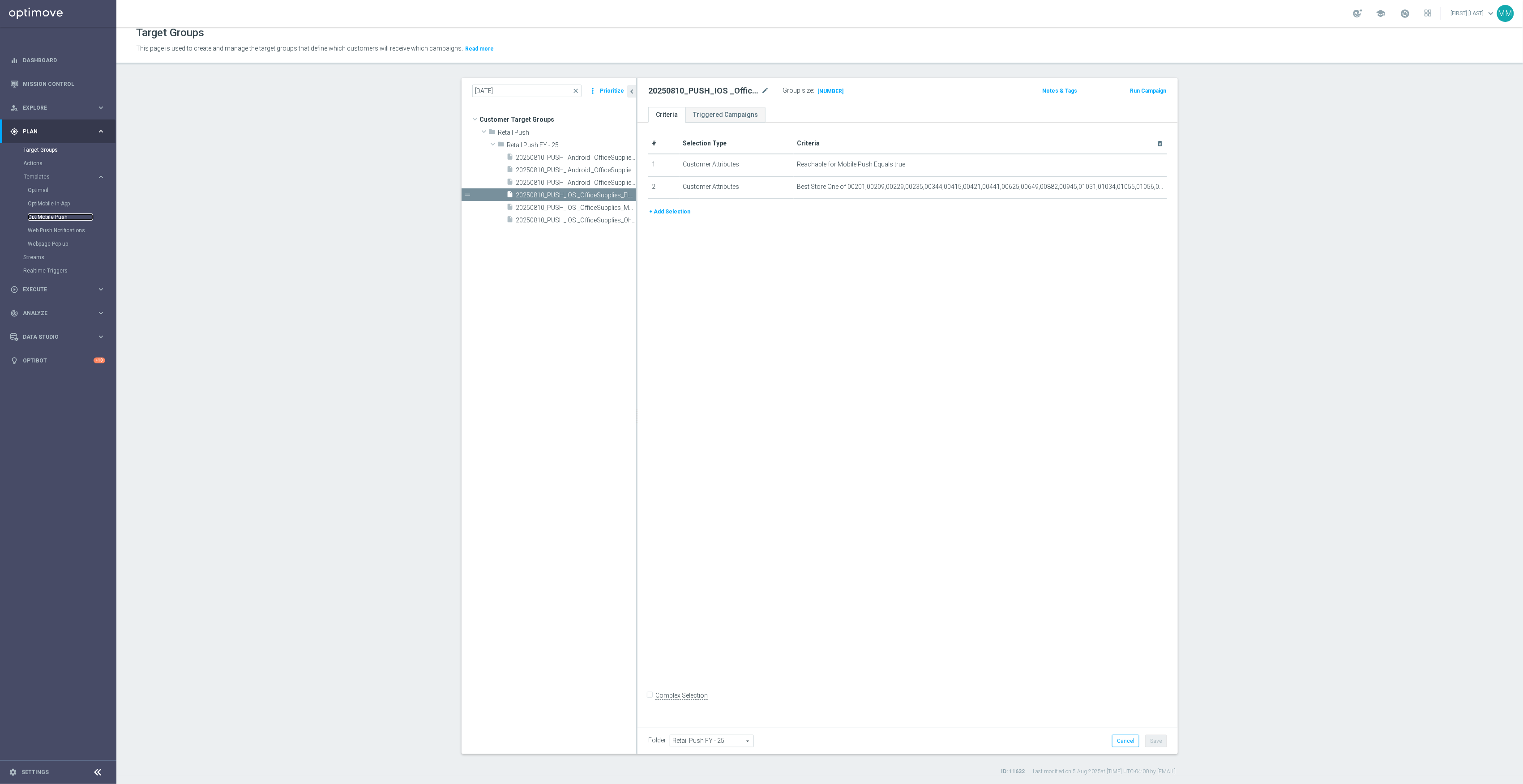 click on "OptiMobile Push" at bounding box center [60, 217] 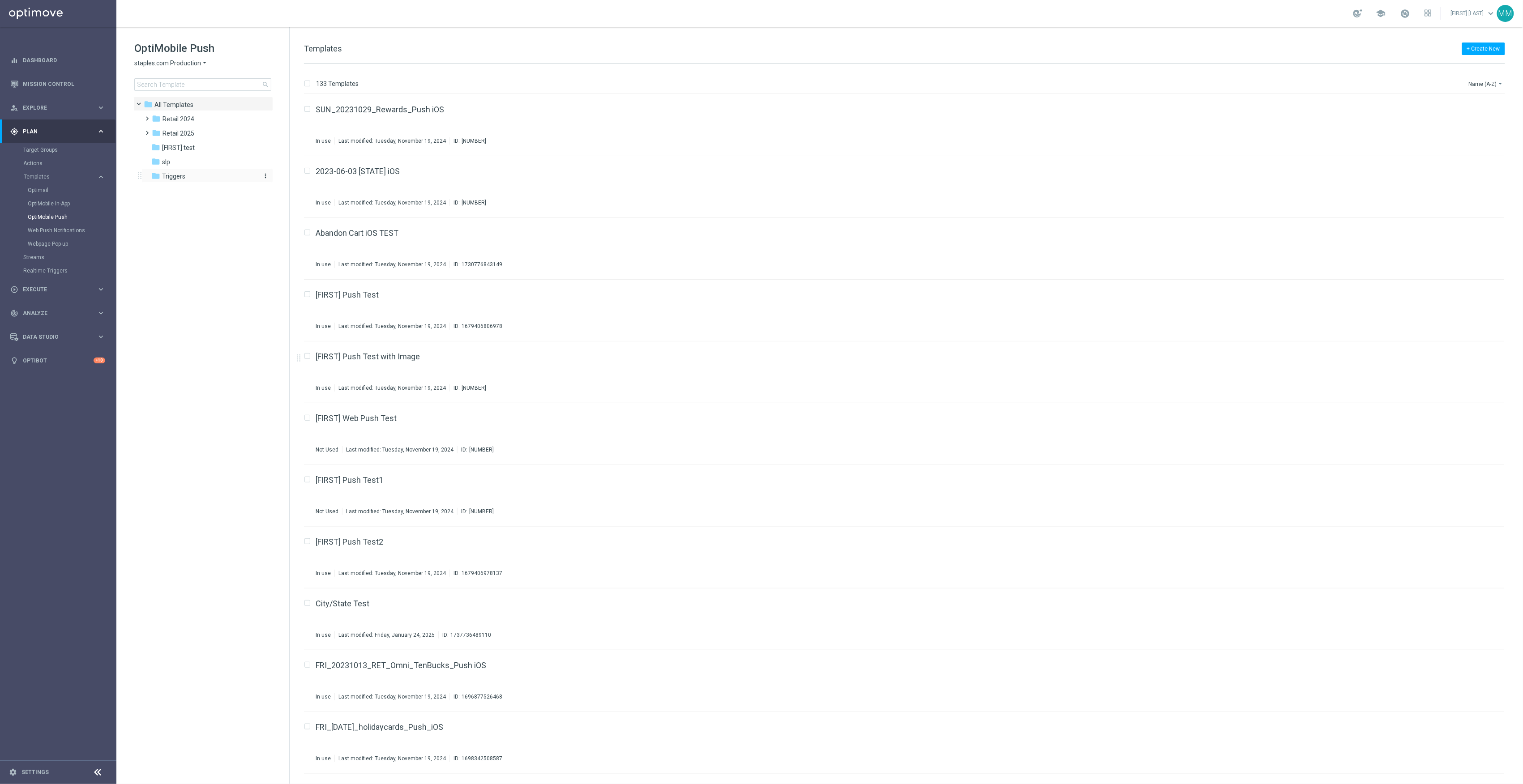 drag, startPoint x: 191, startPoint y: 261, endPoint x: 173, endPoint y: 174, distance: 88.84 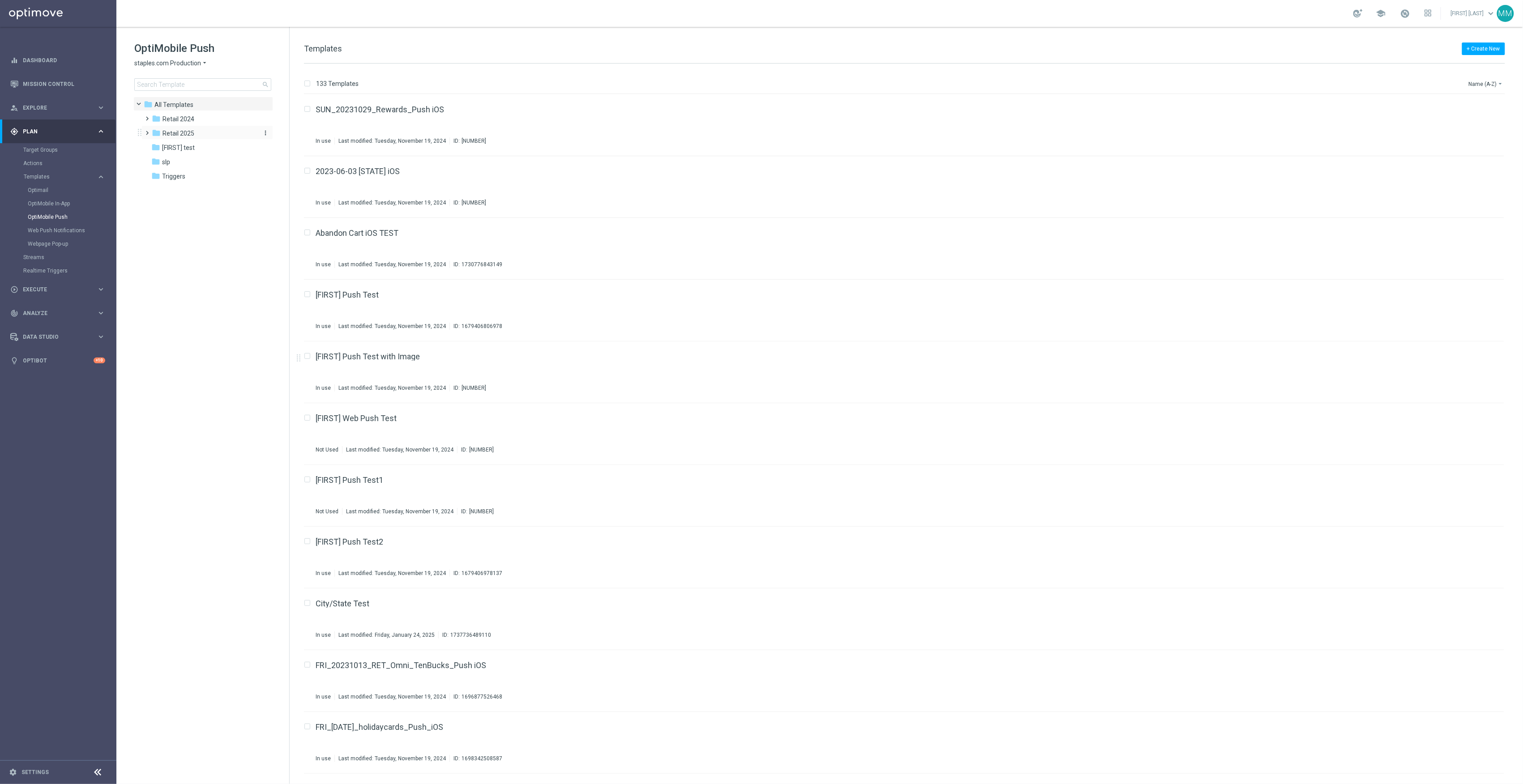 click on "folder" at bounding box center [156, 133] 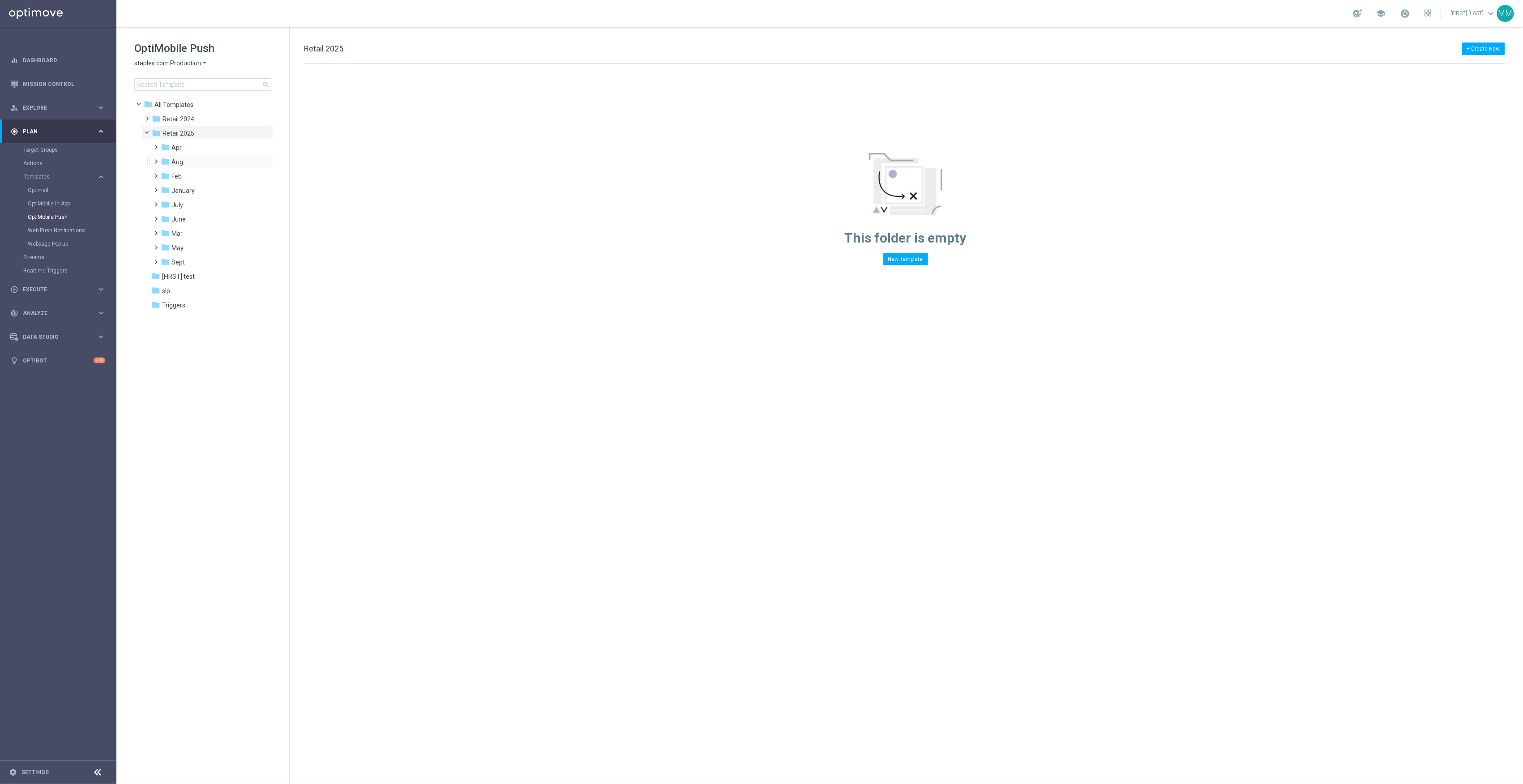 click at bounding box center (154, 158) 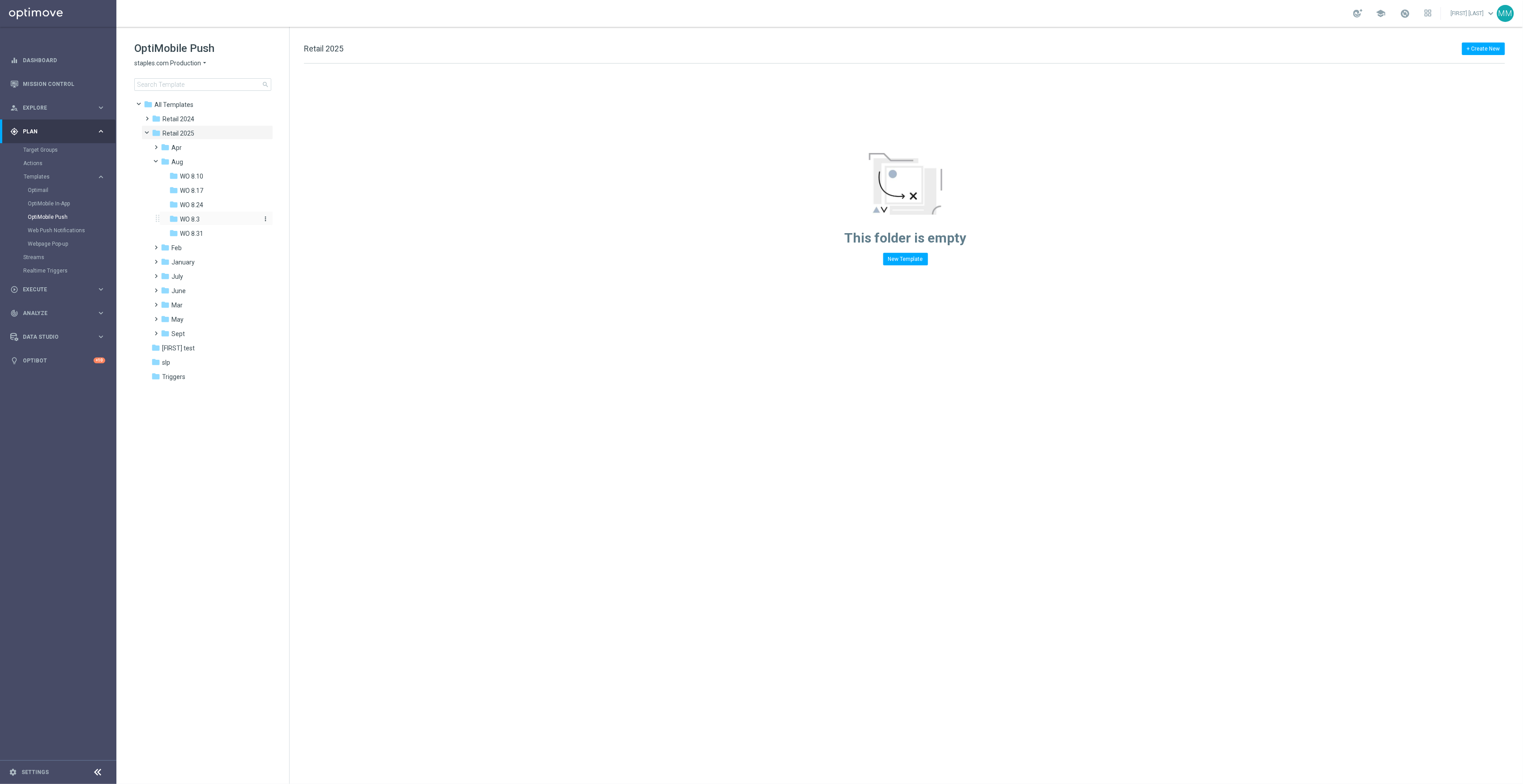 click on "folder
WO 8.3" at bounding box center [213, 219] 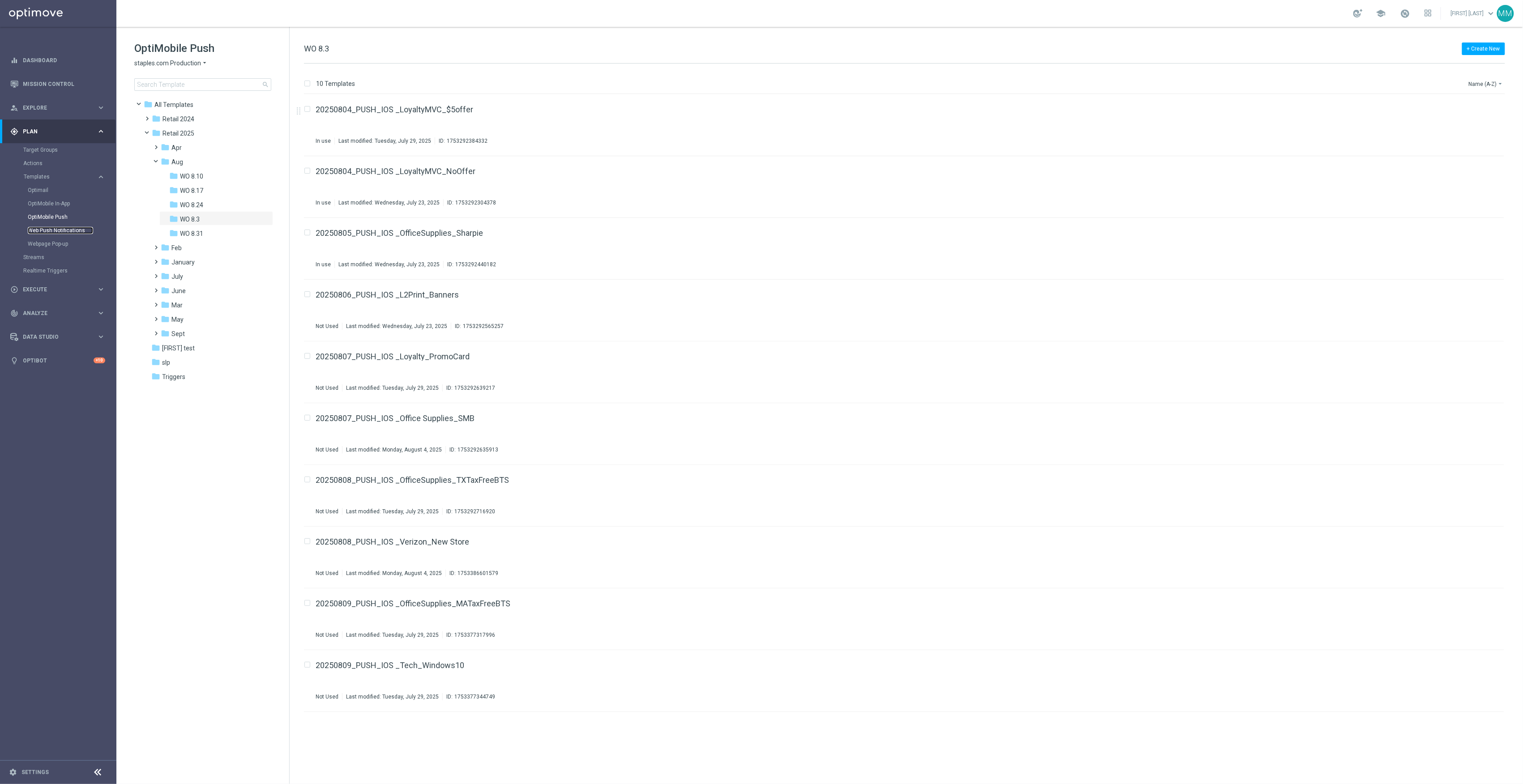 click on "Web Push Notifications" at bounding box center (60, 230) 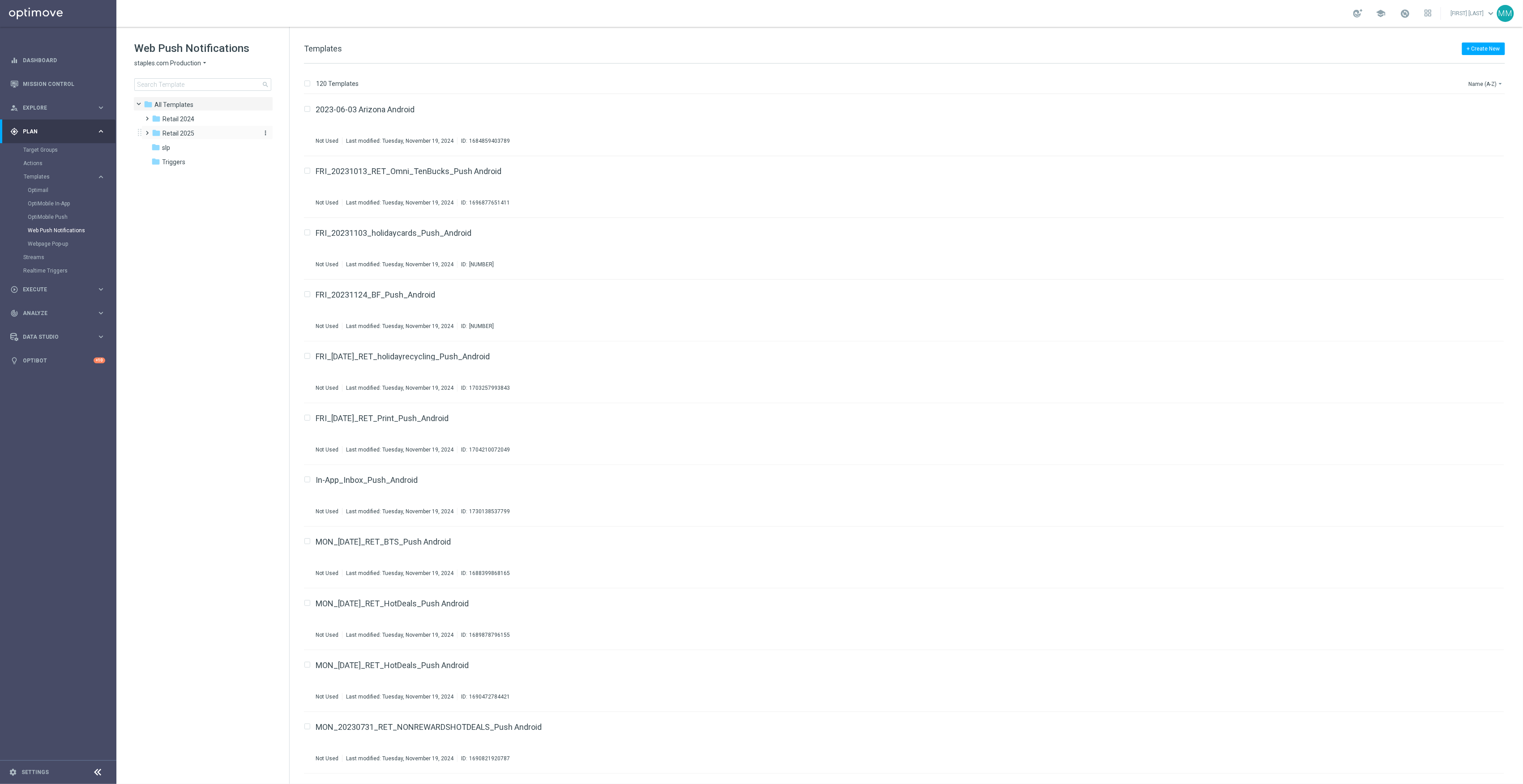 click on "Retail 2025" at bounding box center (178, 133) 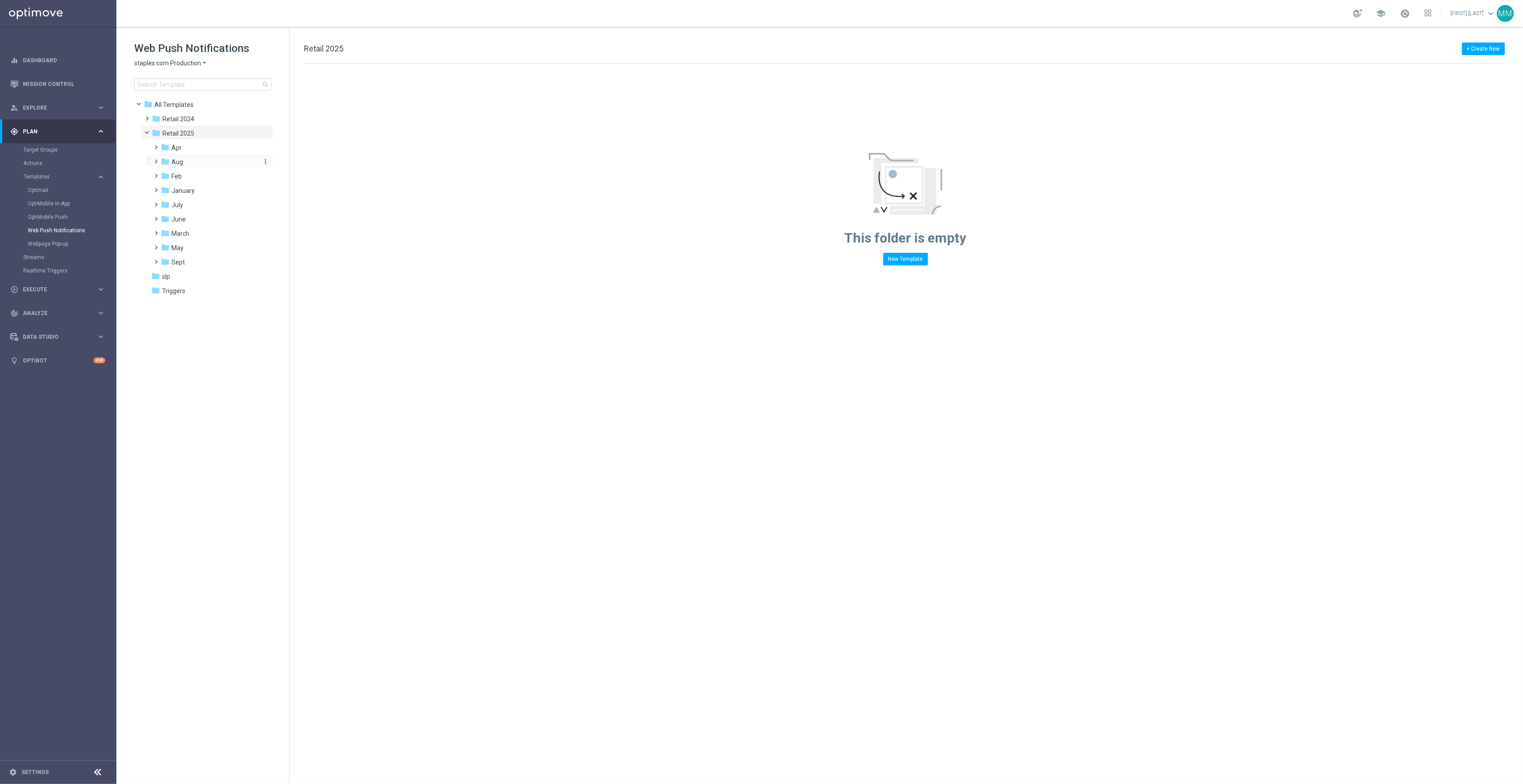 click on "folder
Aug" at bounding box center (208, 162) 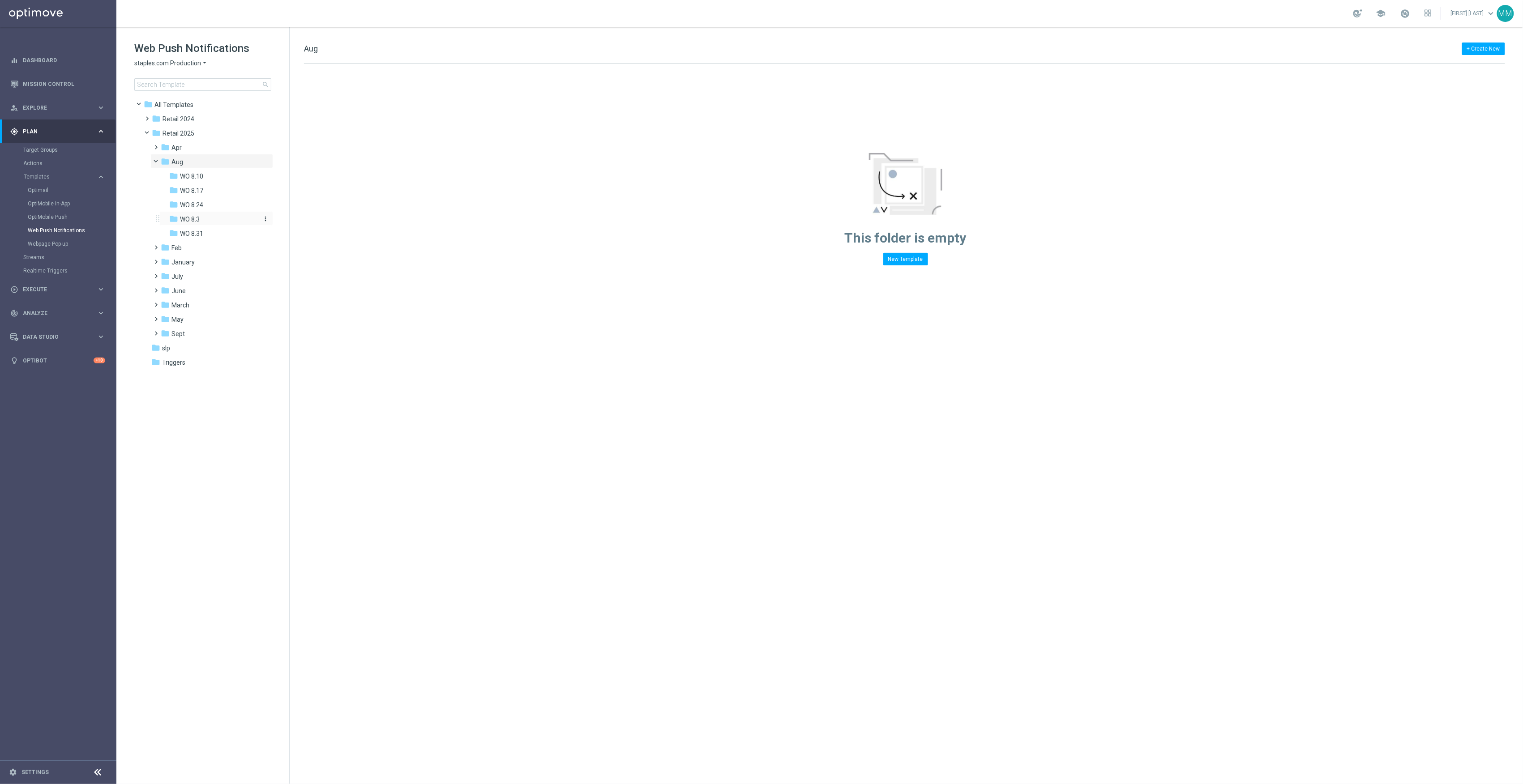 click on "folder
WO 8.3" at bounding box center (213, 219) 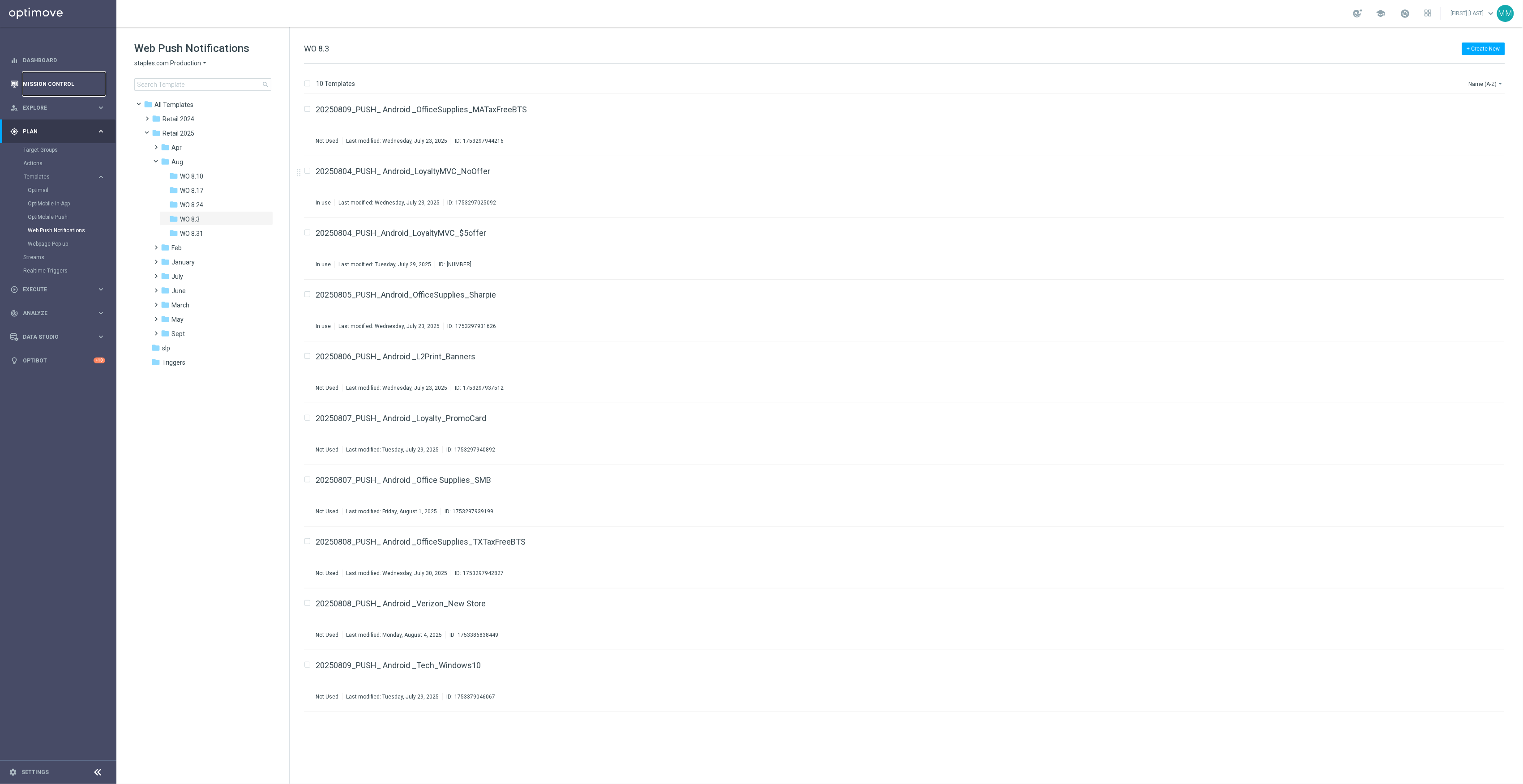 click on "Mission Control" at bounding box center [64, 84] 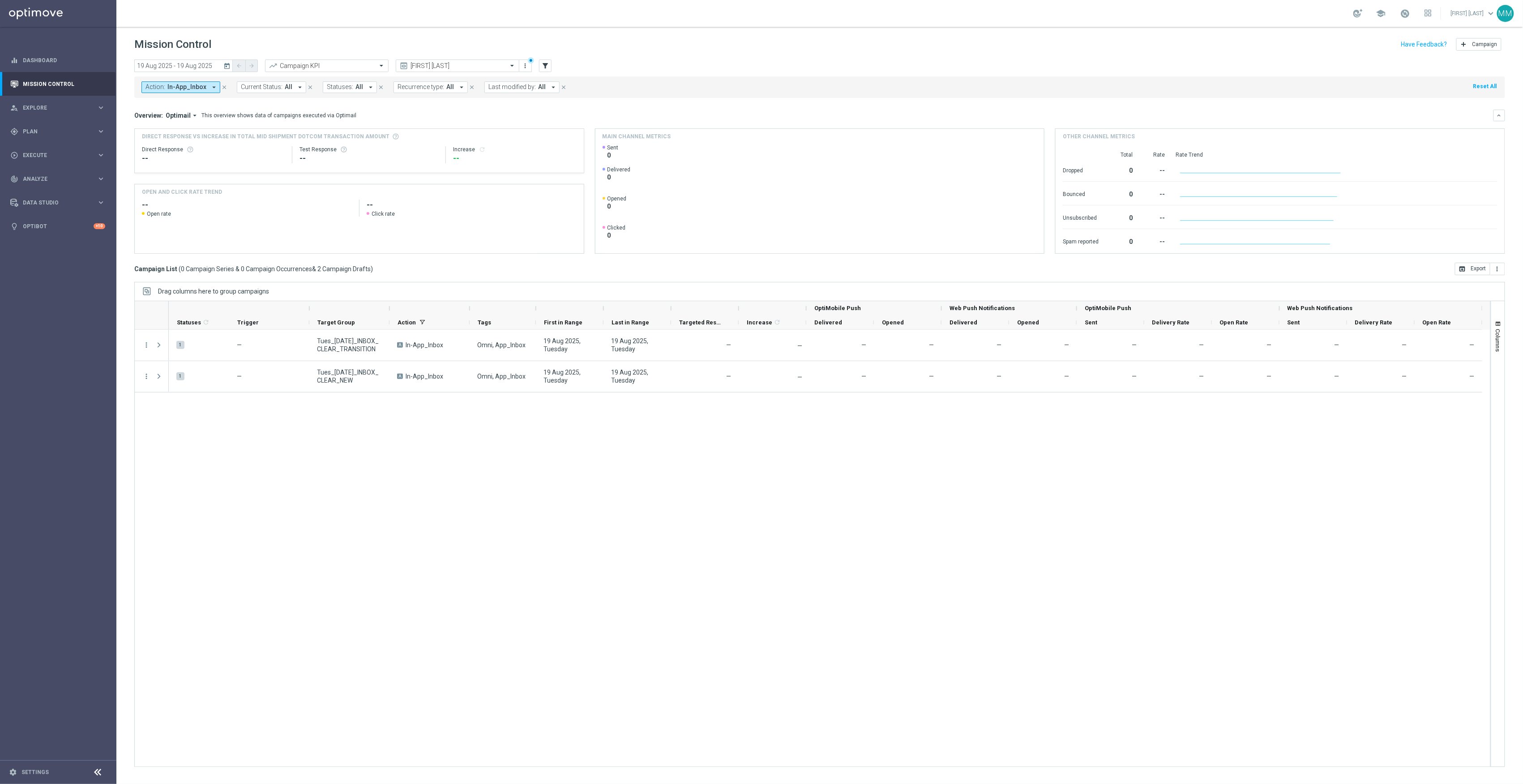 click on "close" 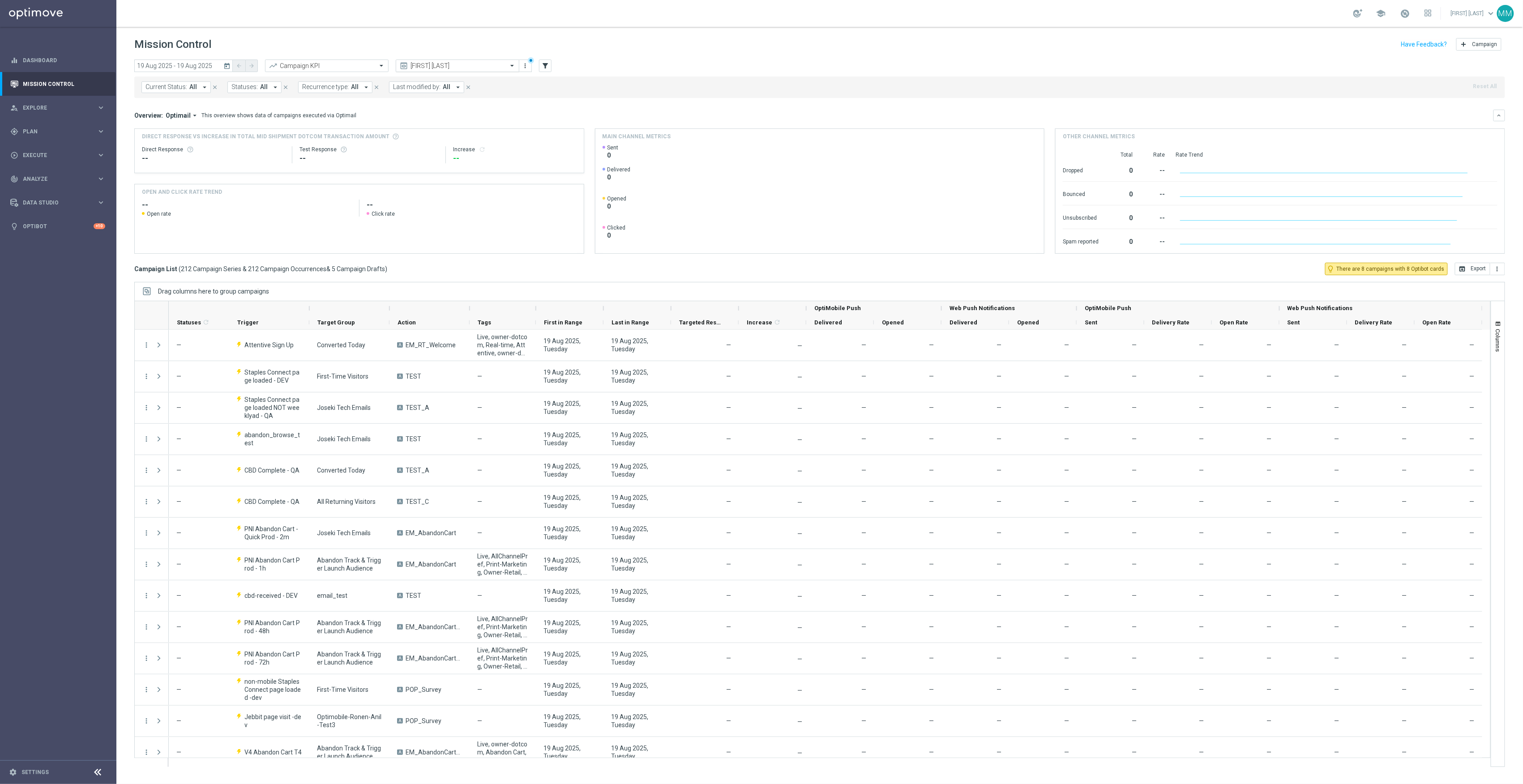 click 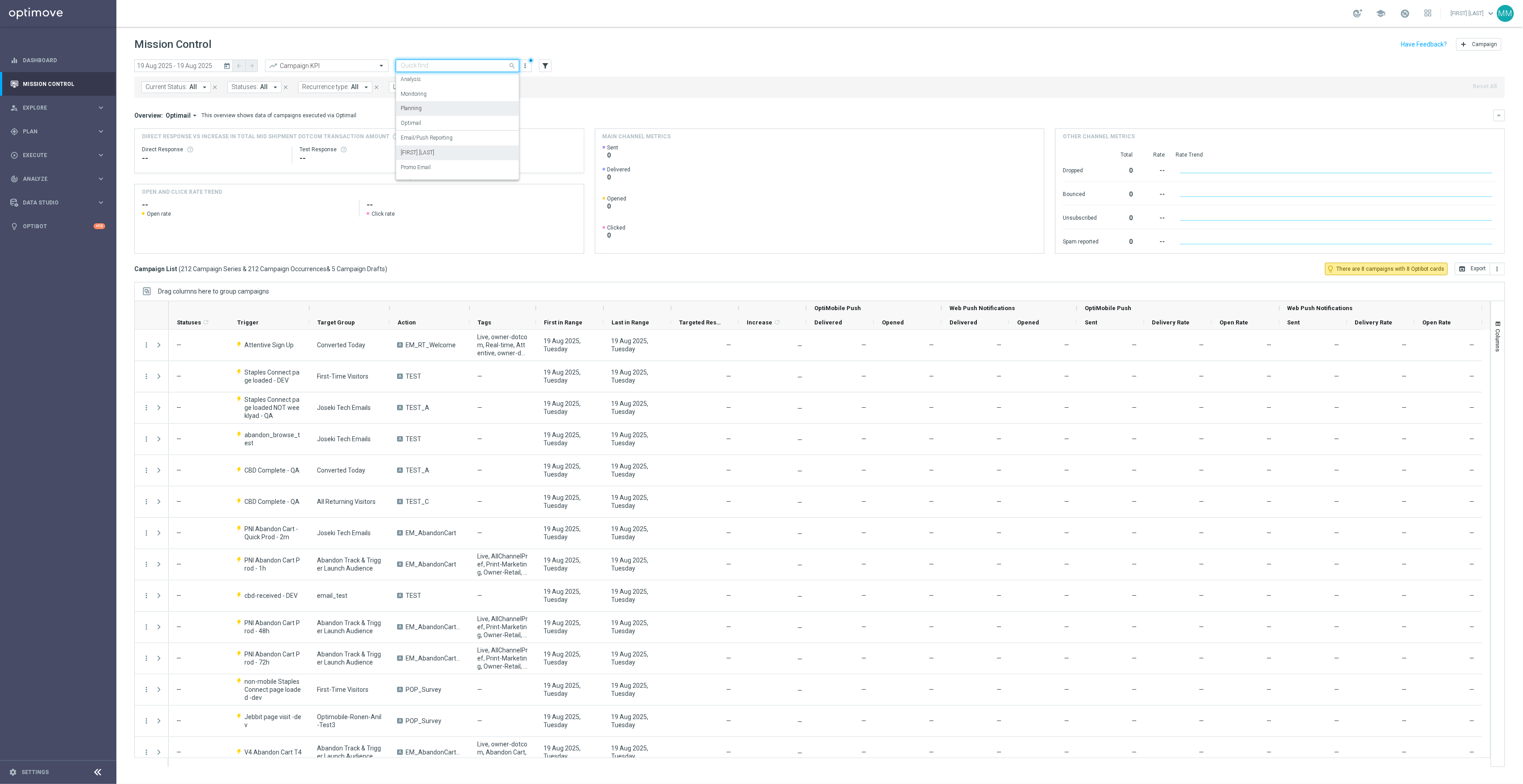 drag, startPoint x: 746, startPoint y: 62, endPoint x: 688, endPoint y: 61, distance: 58.00862 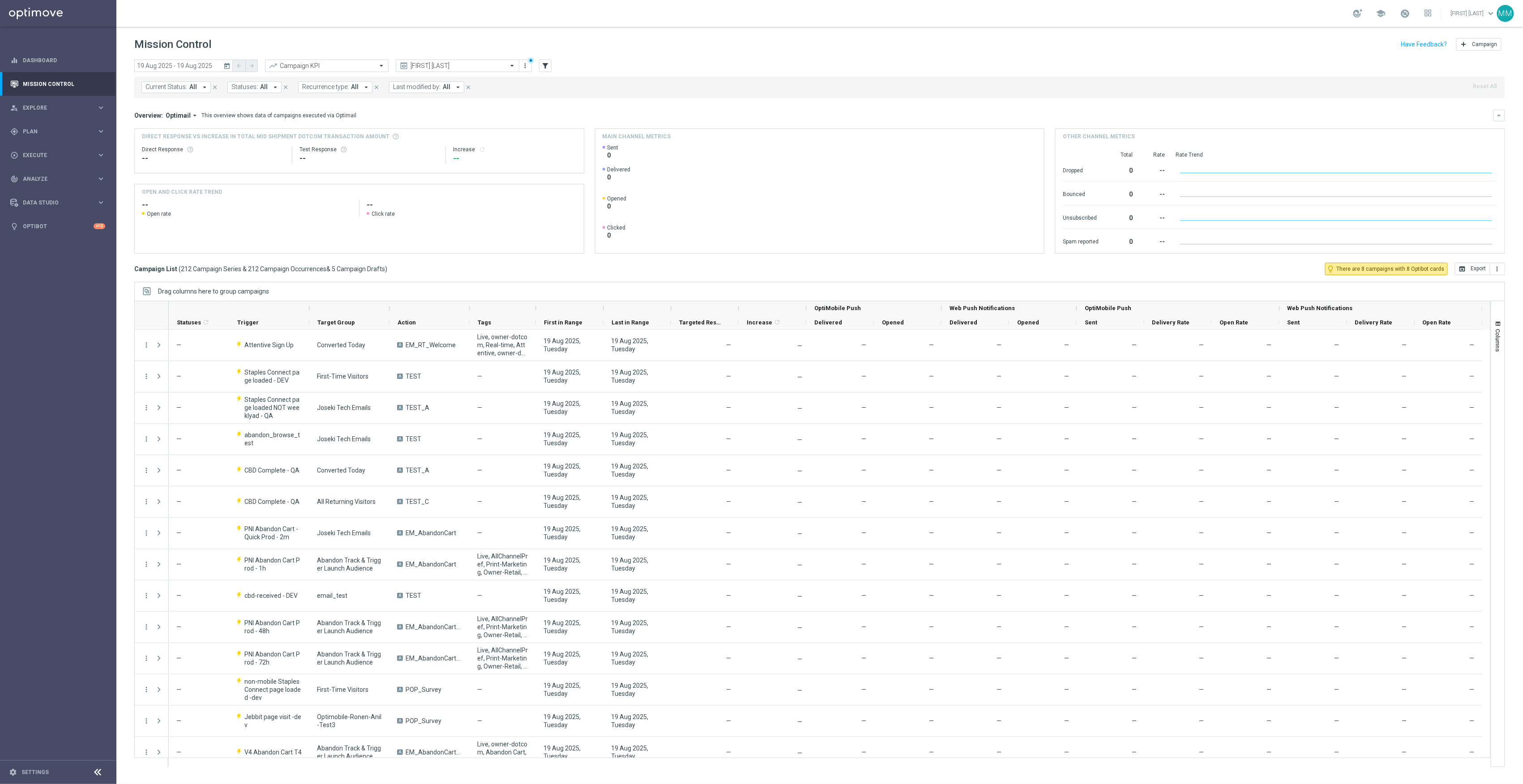 click on "today" 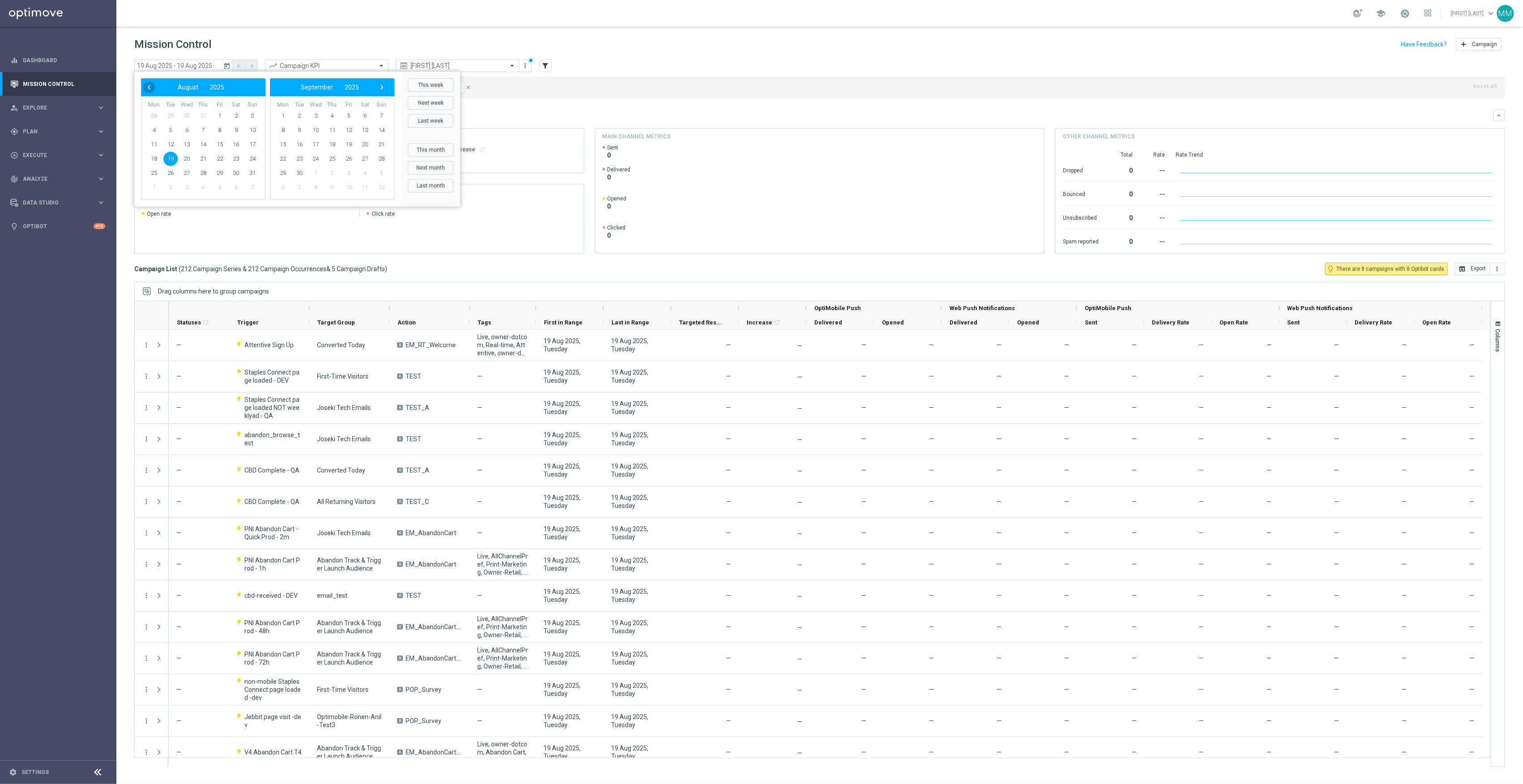 click on "‹" 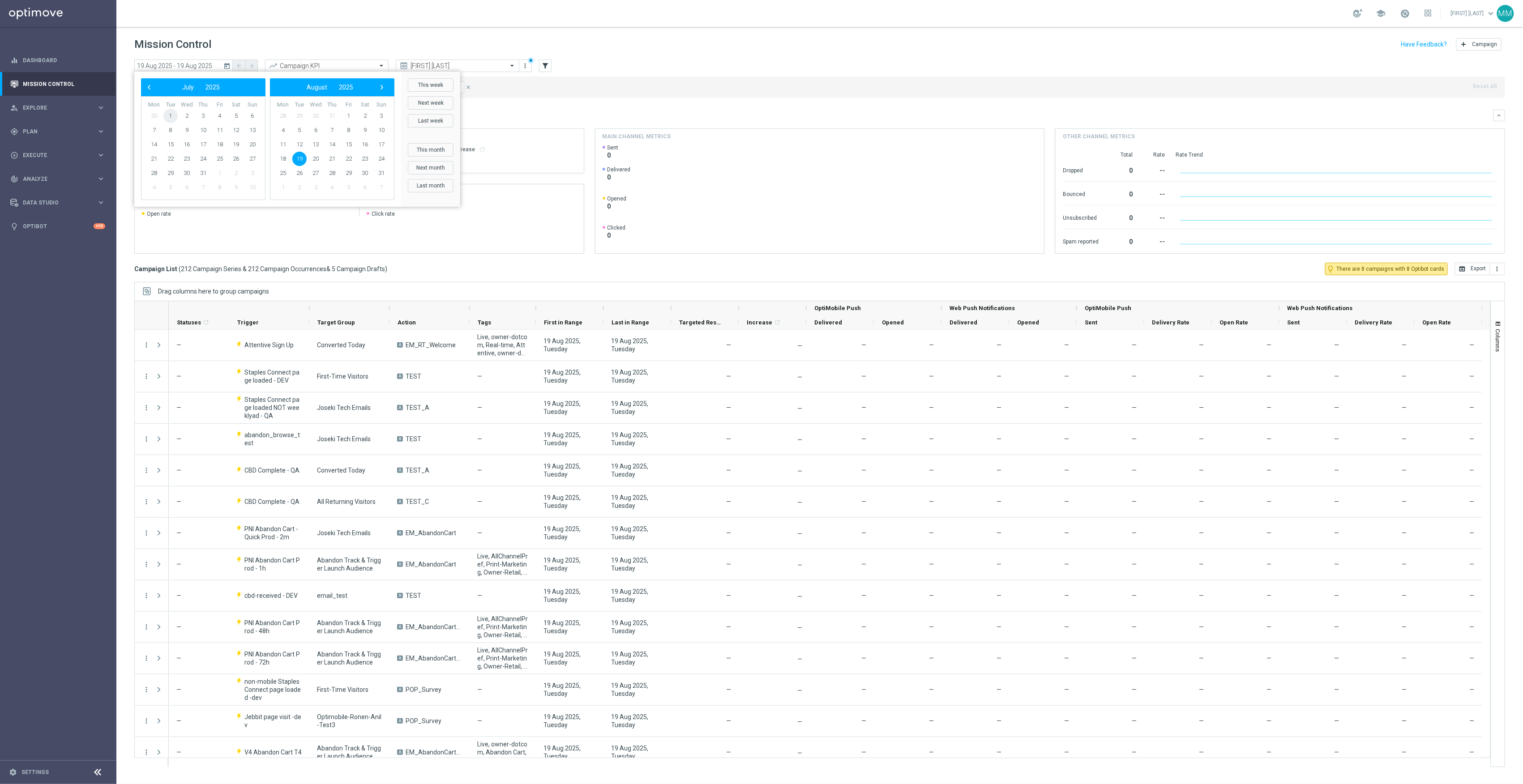 click on "1" 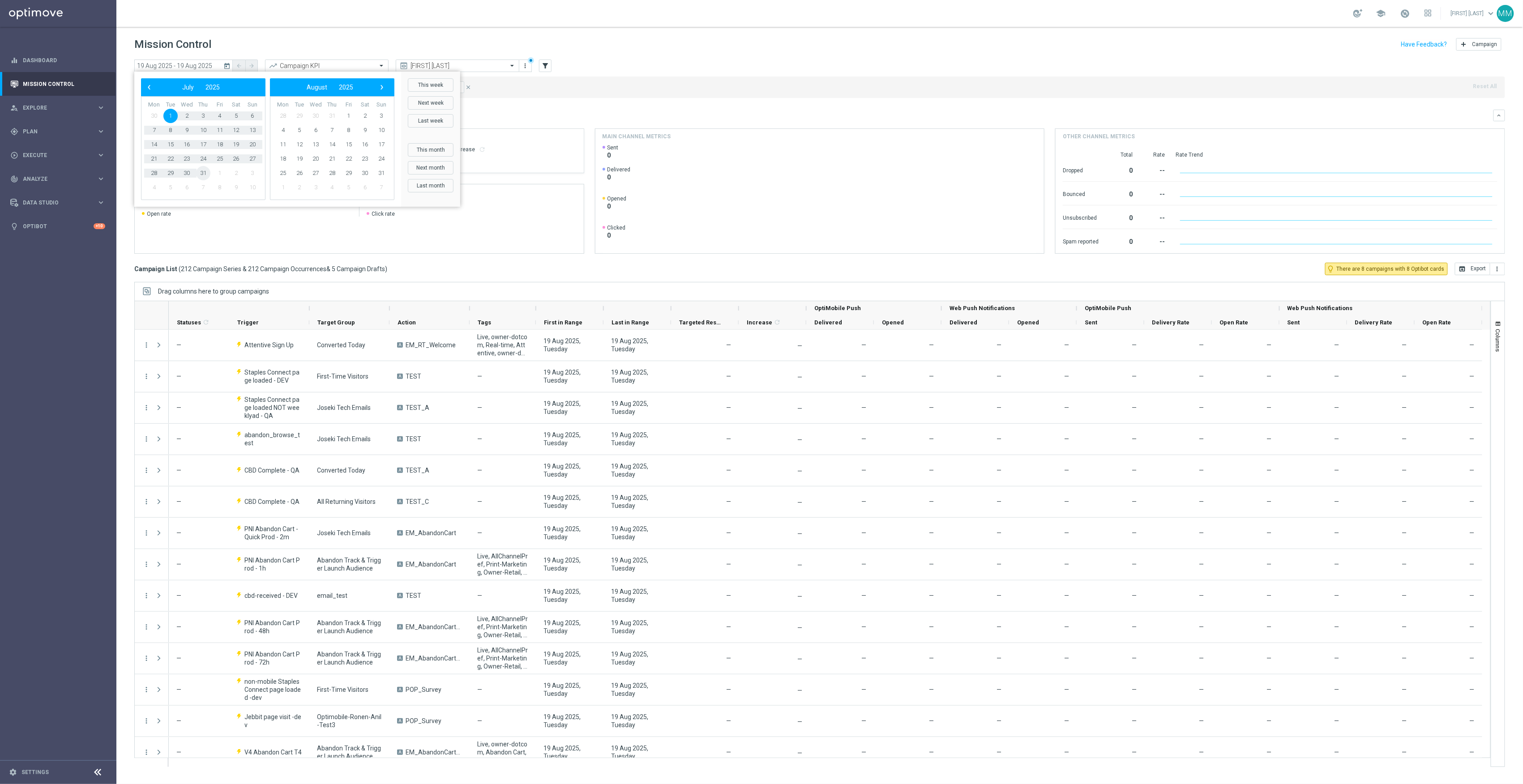 click on "31" 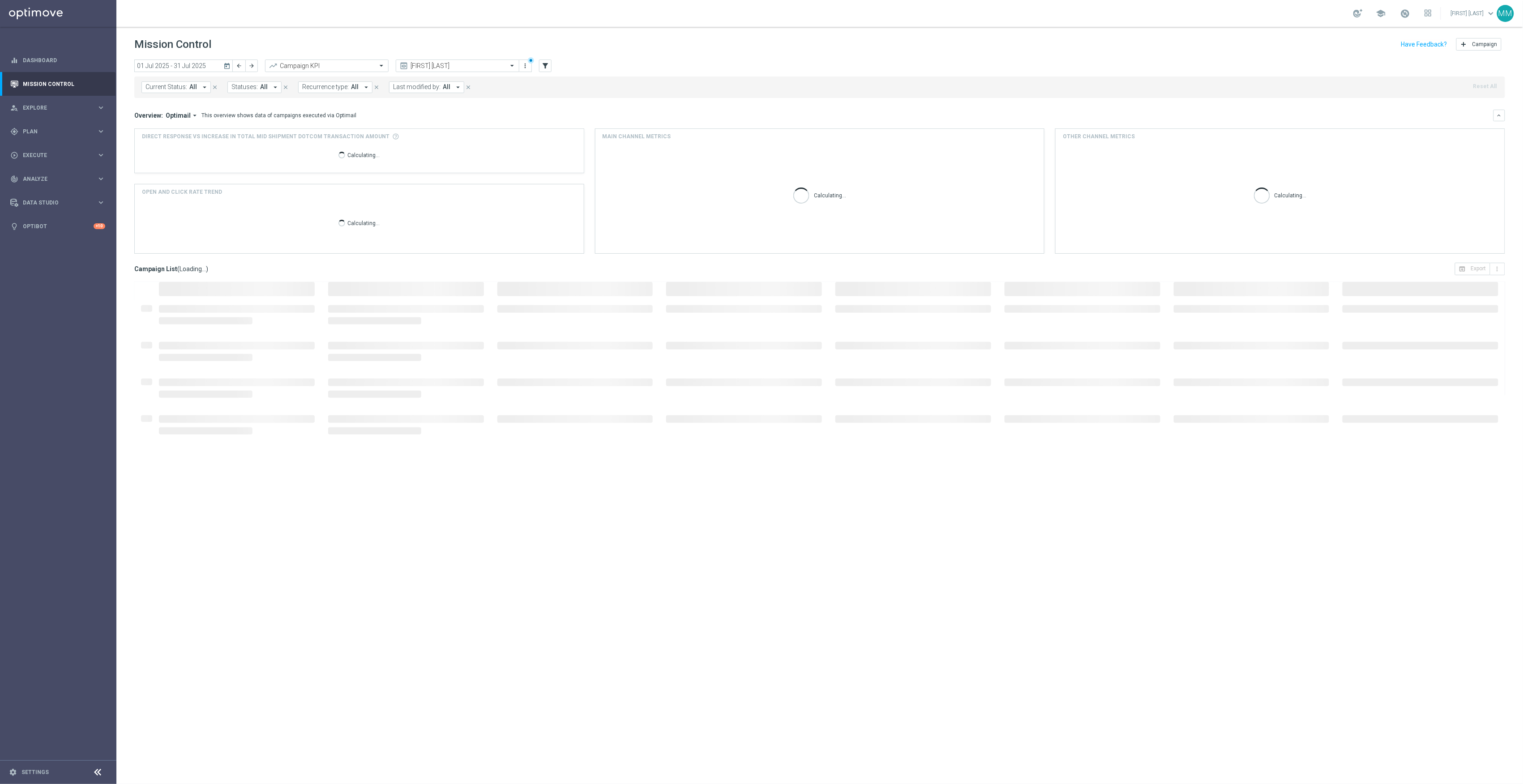 click on "Mission Control
add
Campaign" 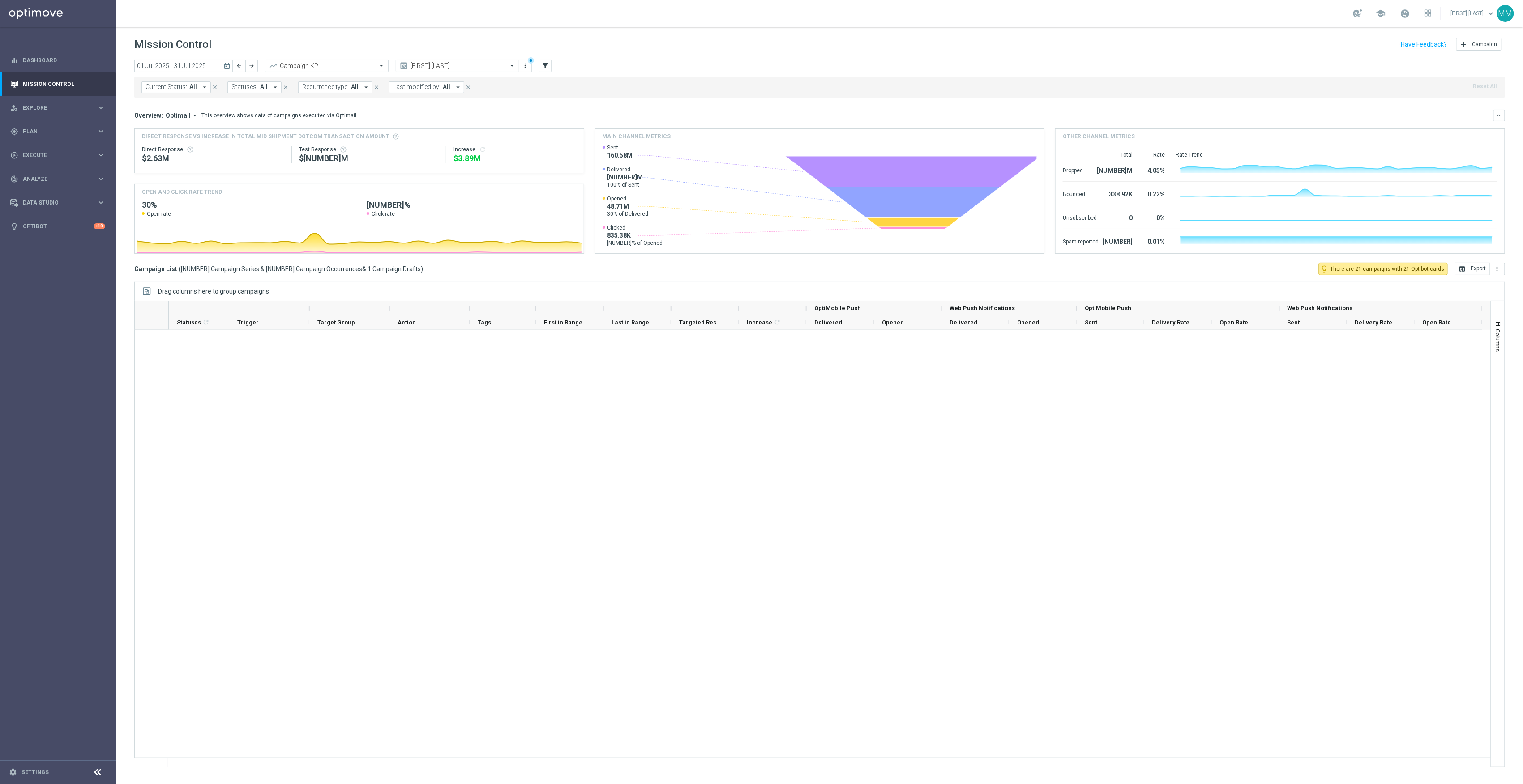 scroll, scrollTop: 1611, scrollLeft: 0, axis: vertical 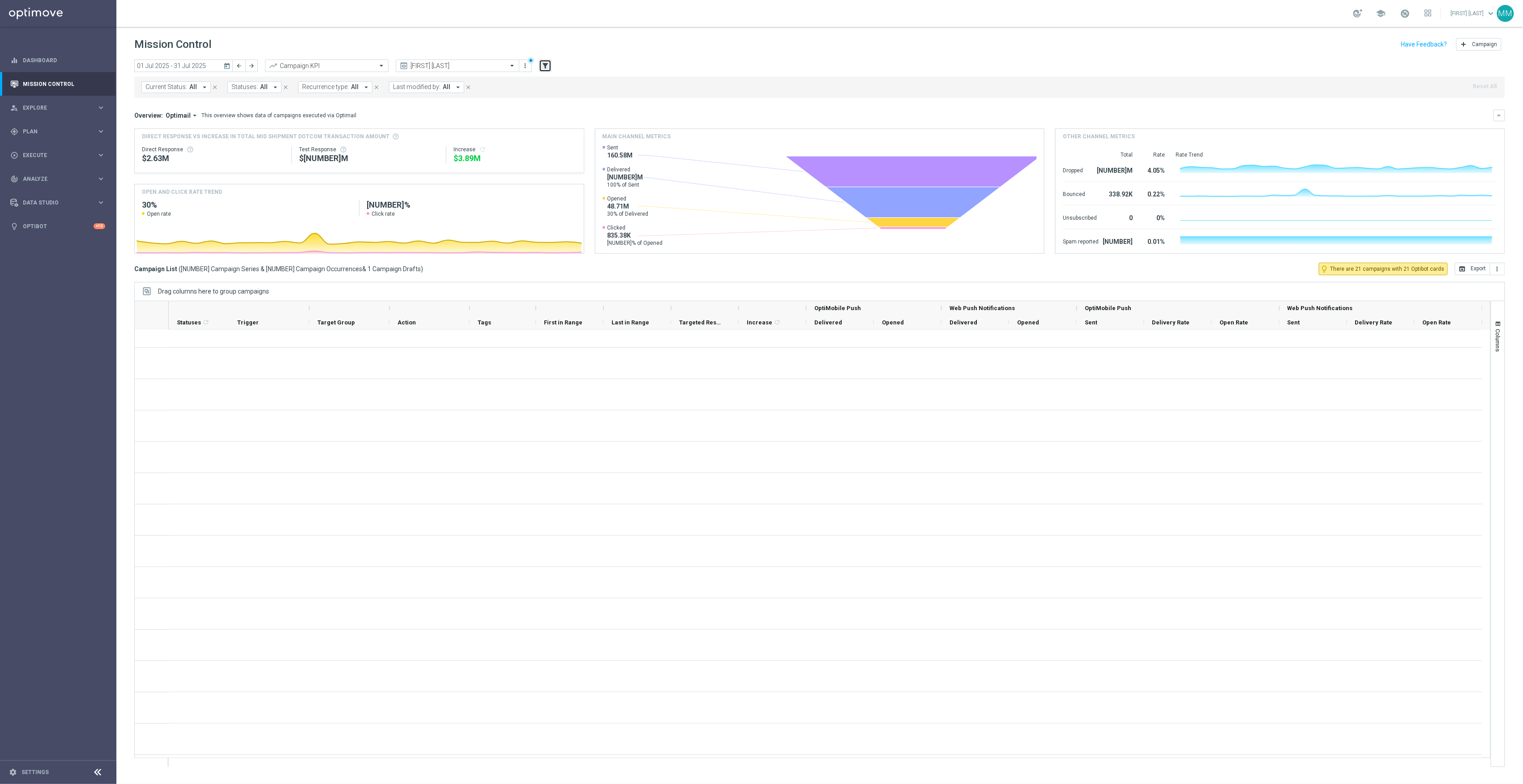 click on "filter_alt" at bounding box center [545, 66] 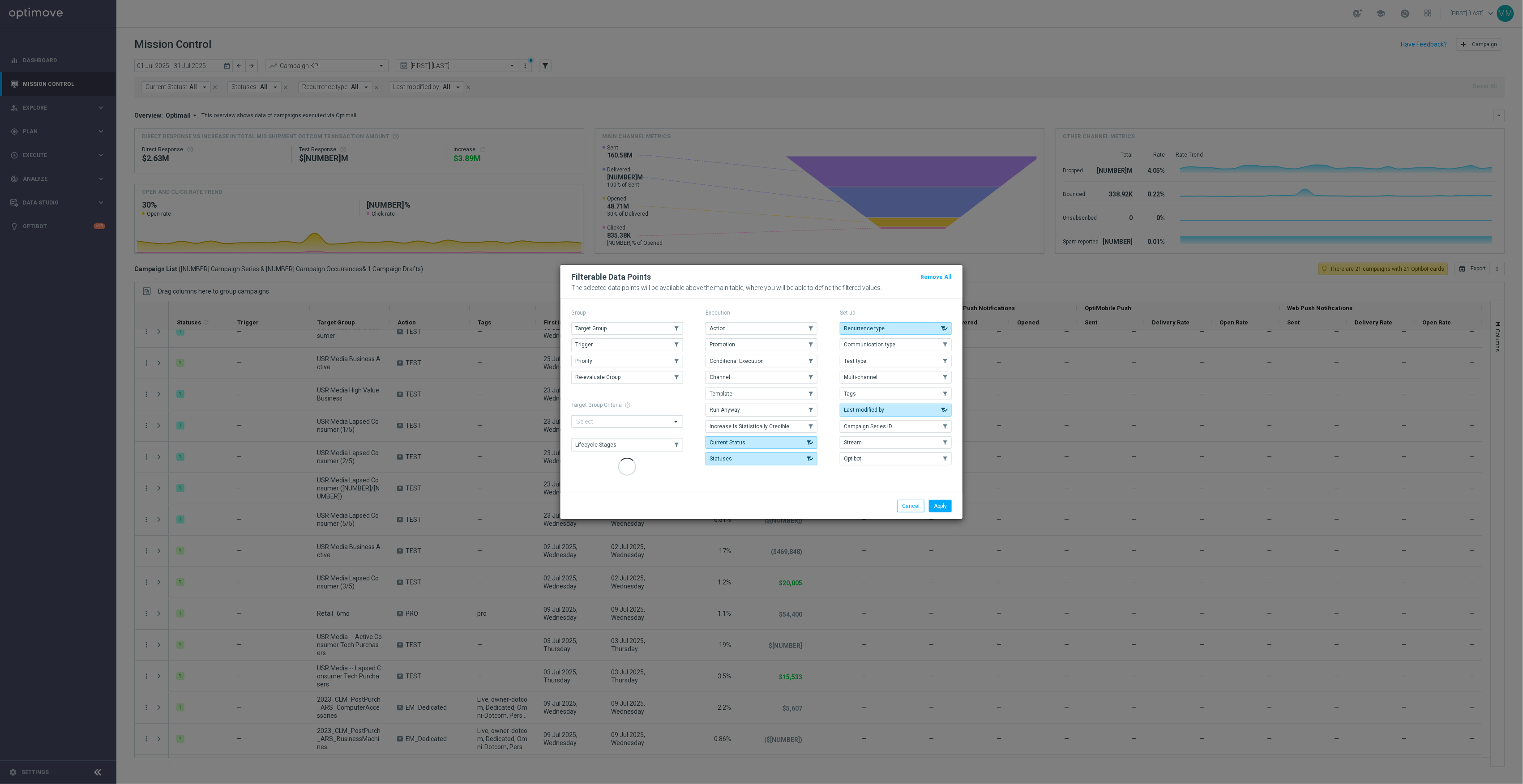 click on "Action" at bounding box center [762, 328] 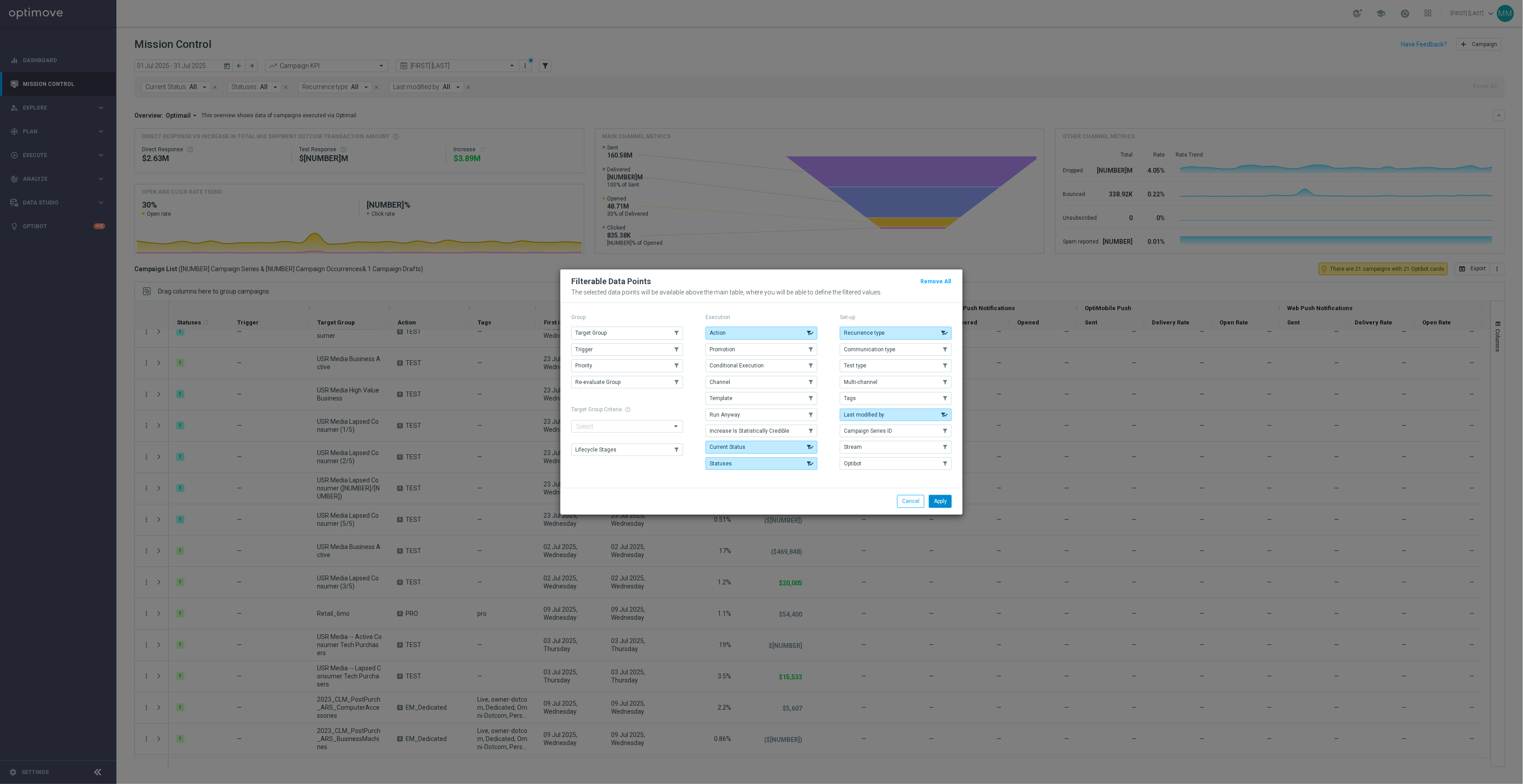 click on "Apply" at bounding box center [940, 501] 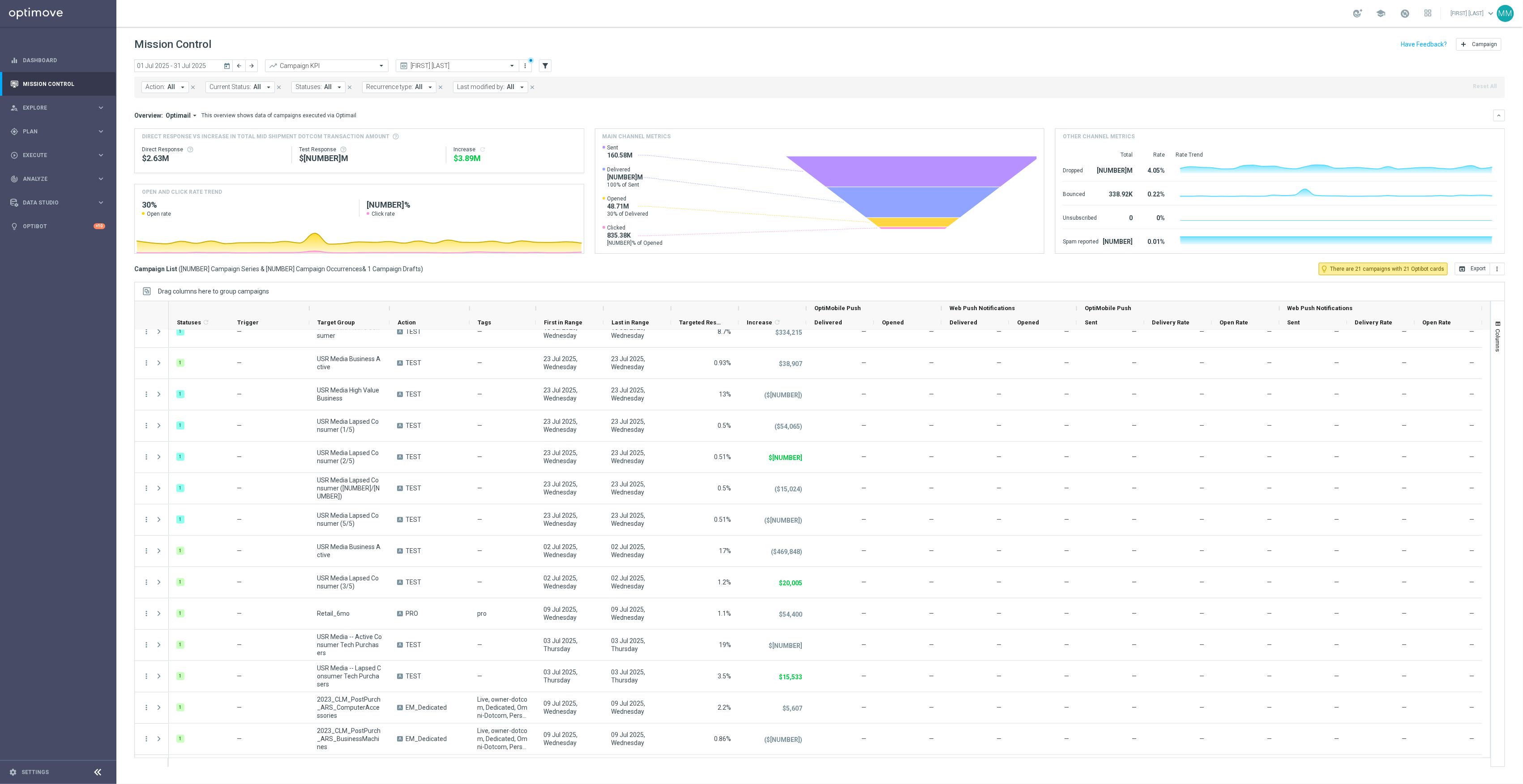 click on "Action:
All
arrow_drop_down" at bounding box center [165, 87] 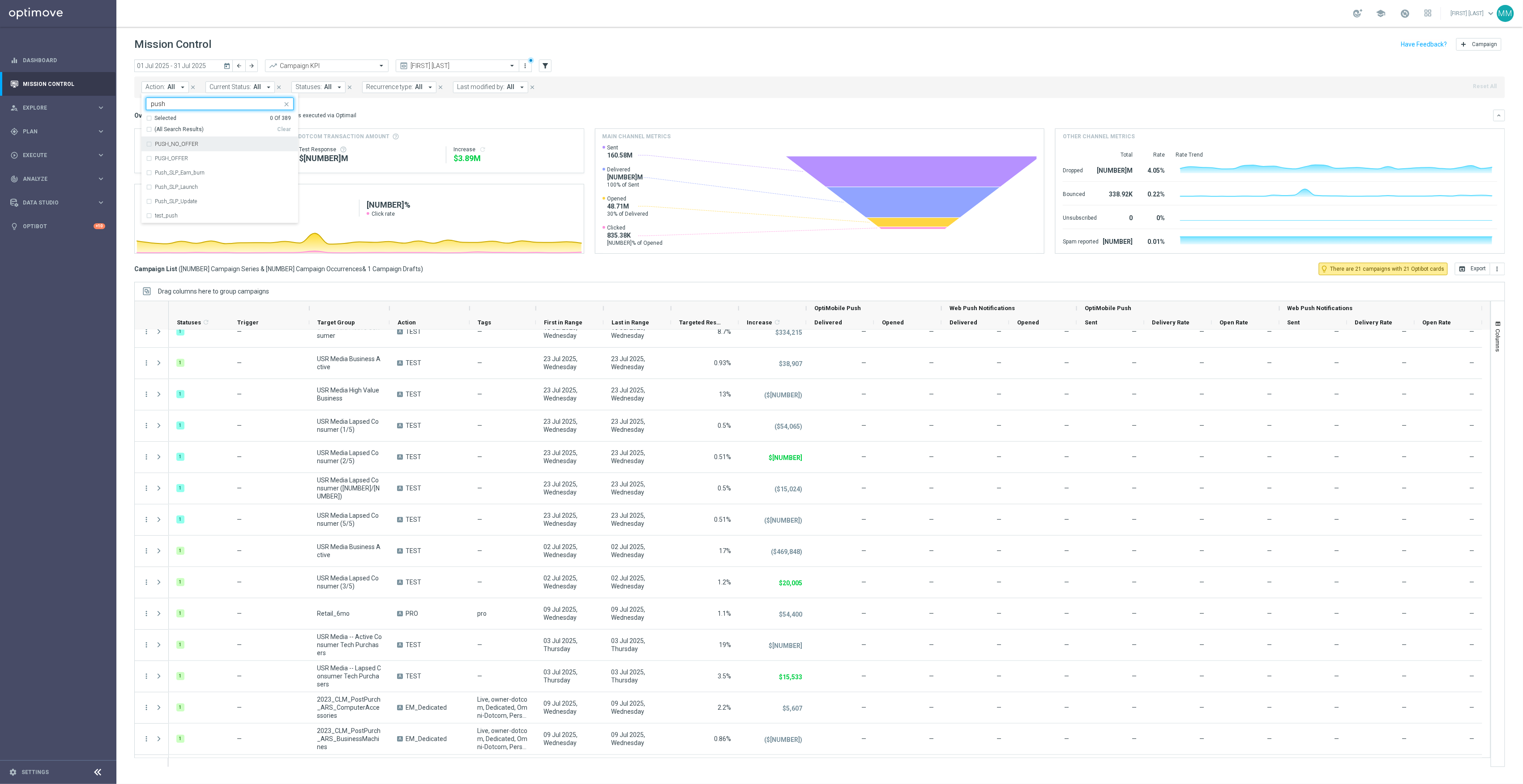 click on "PUSH_NO_OFFER" at bounding box center [220, 144] 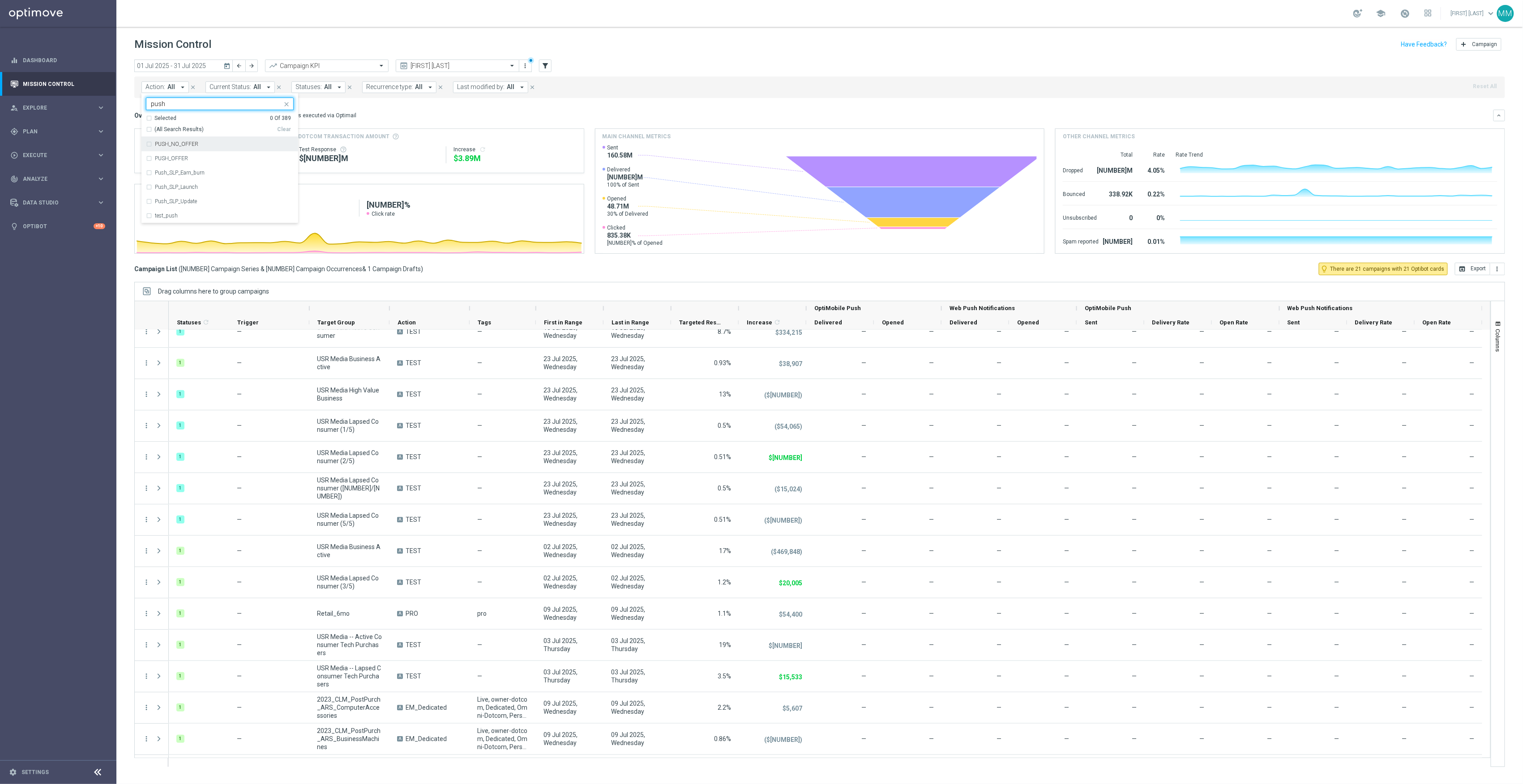 type on "push" 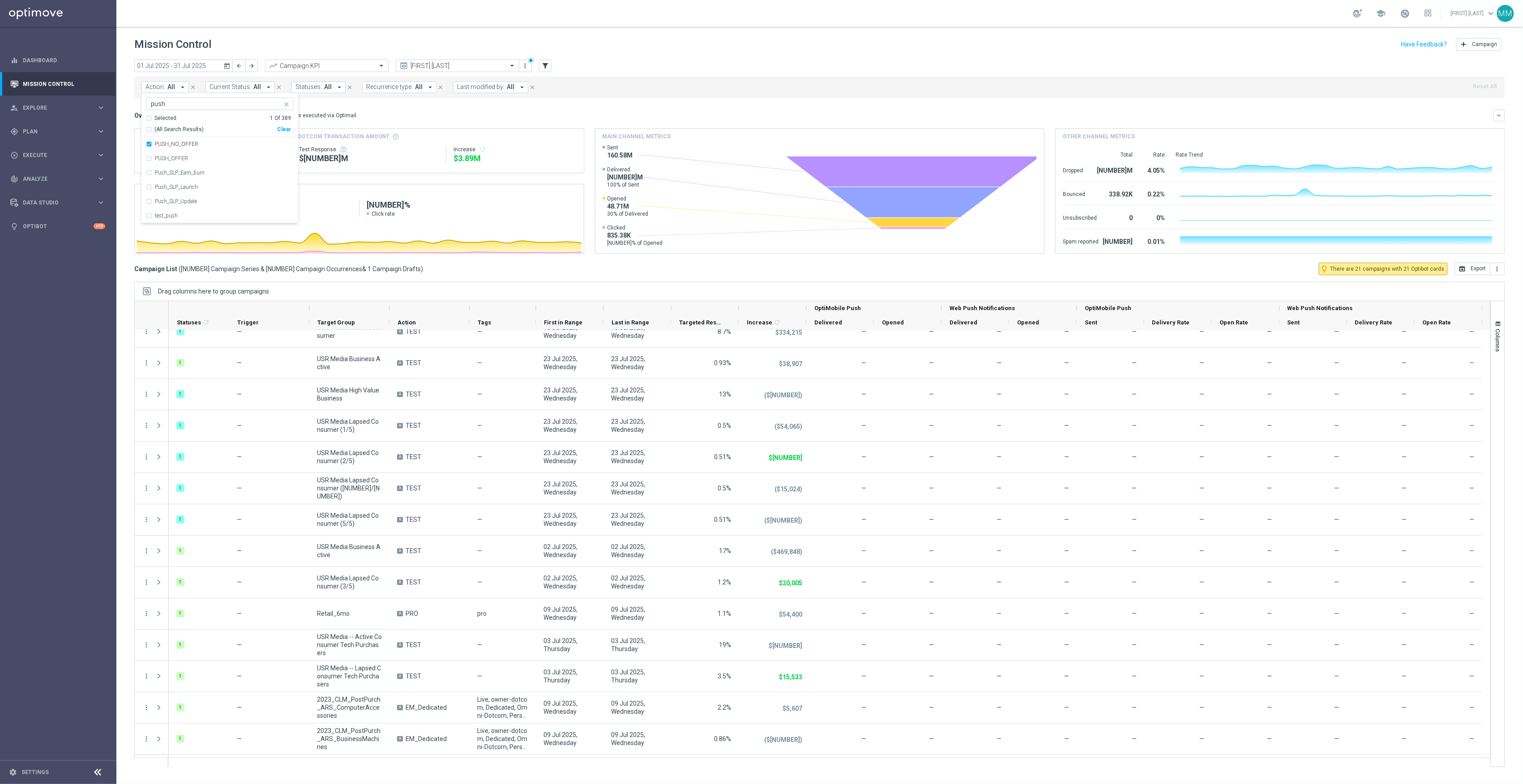 click on "Overview:
Optimail
arrow_drop_down
This overview shows data of campaigns executed via Optimail
keyboard_arrow_down
Direct Response VS Increase In Total Mid Shipment Dotcom Transaction Amount
Direct Response
$[NUMBER]M
Test Response
refresh" 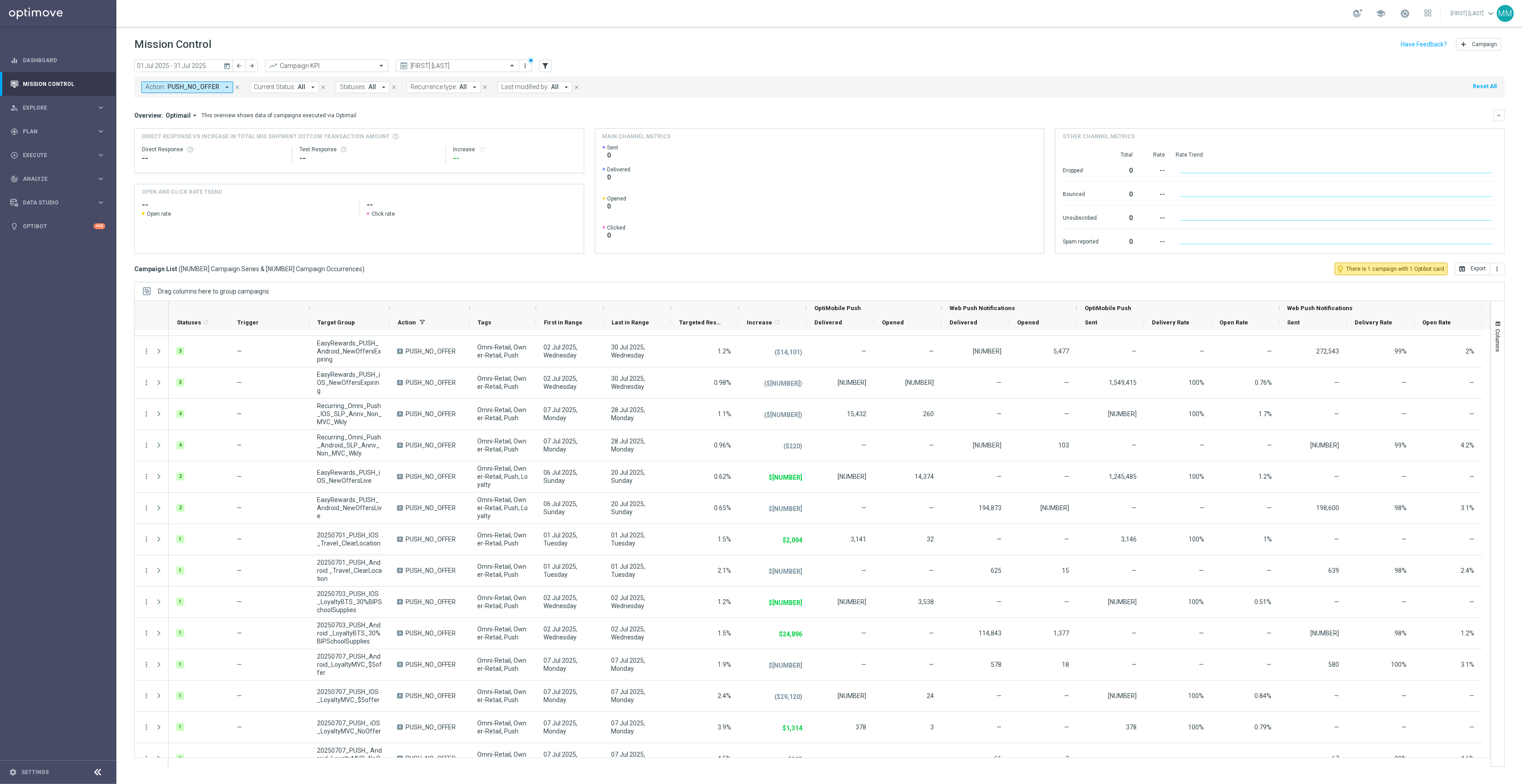 scroll, scrollTop: 119, scrollLeft: 0, axis: vertical 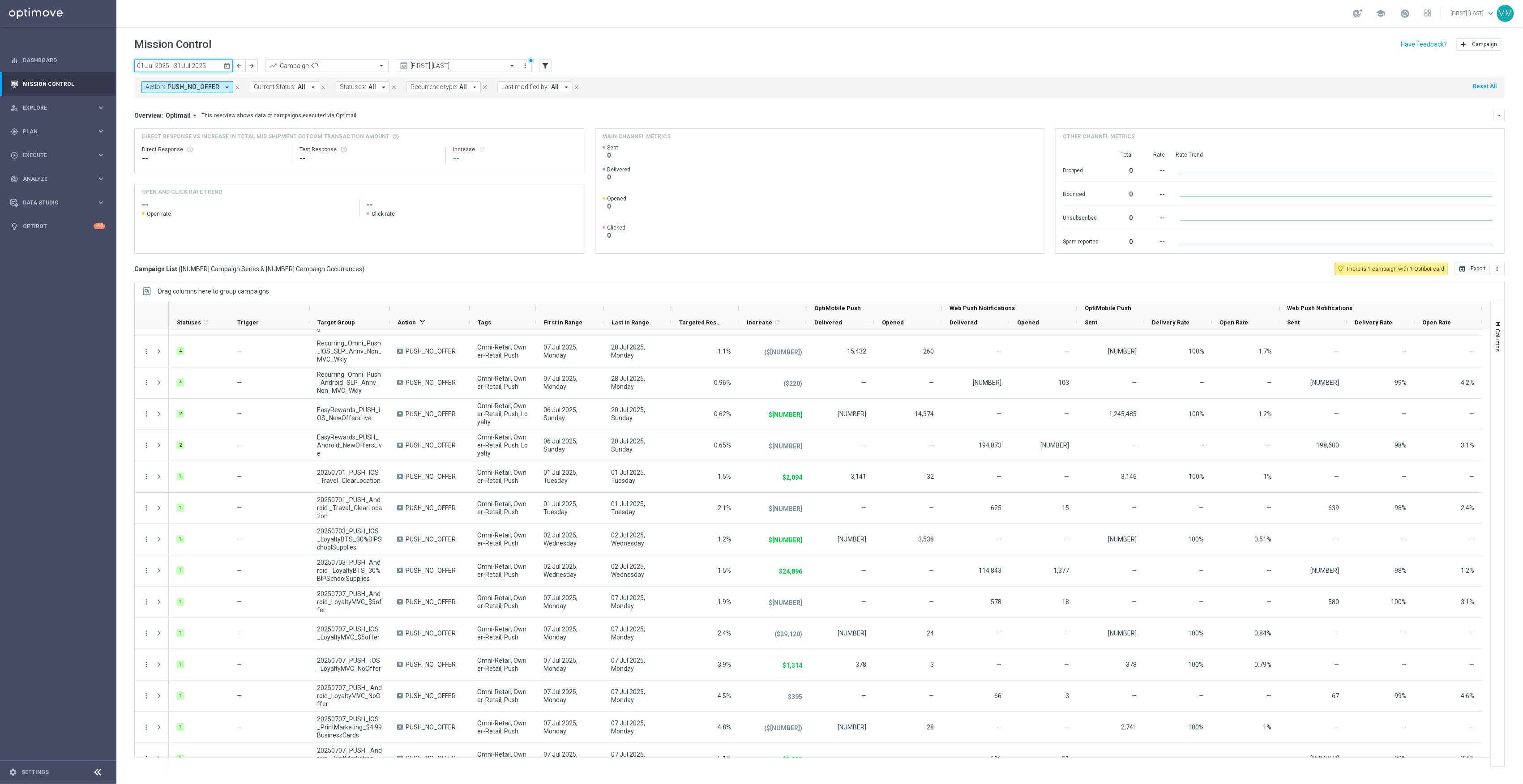 click on "01 Jul 2025 - 31 Jul 2025" 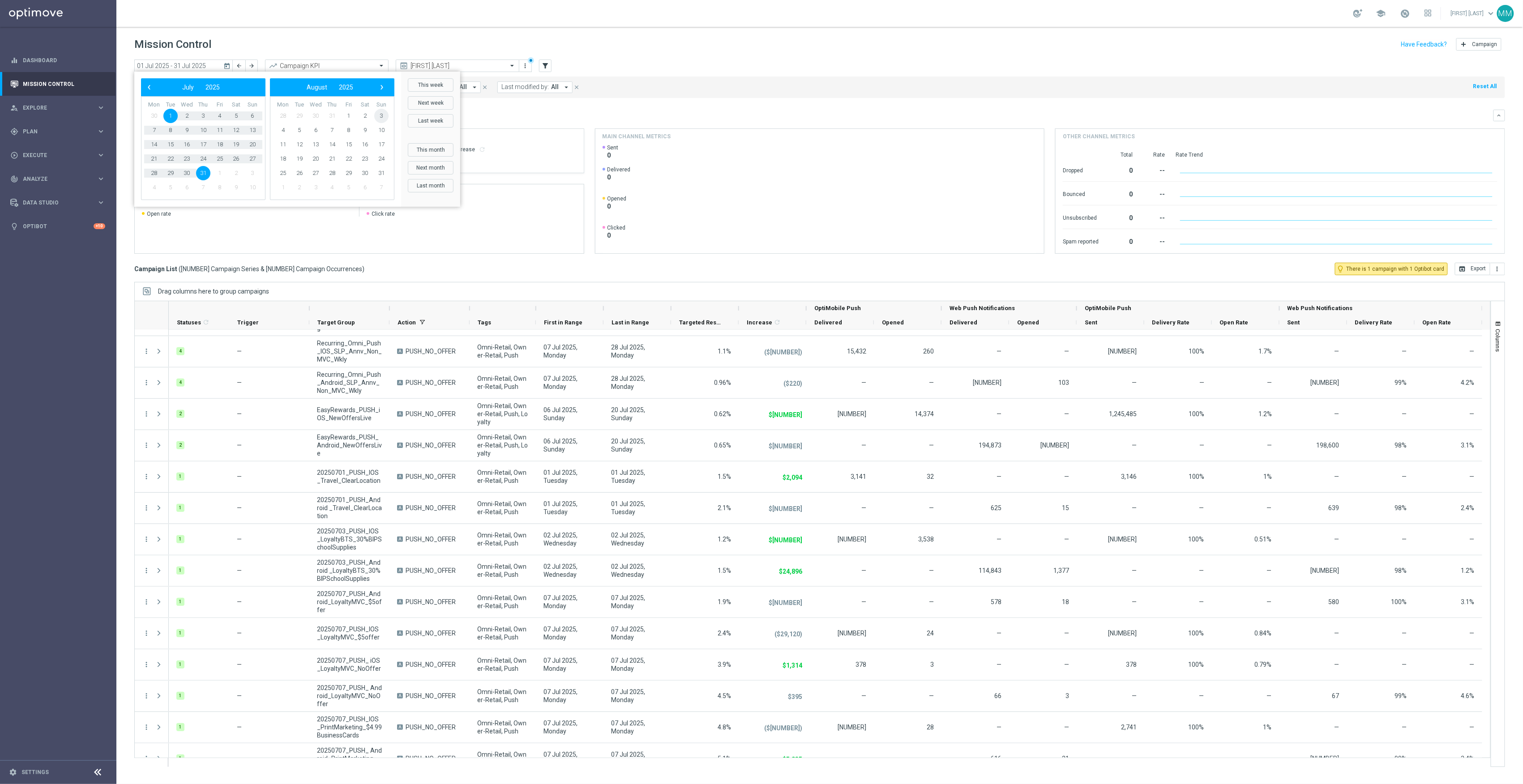 click on "3" 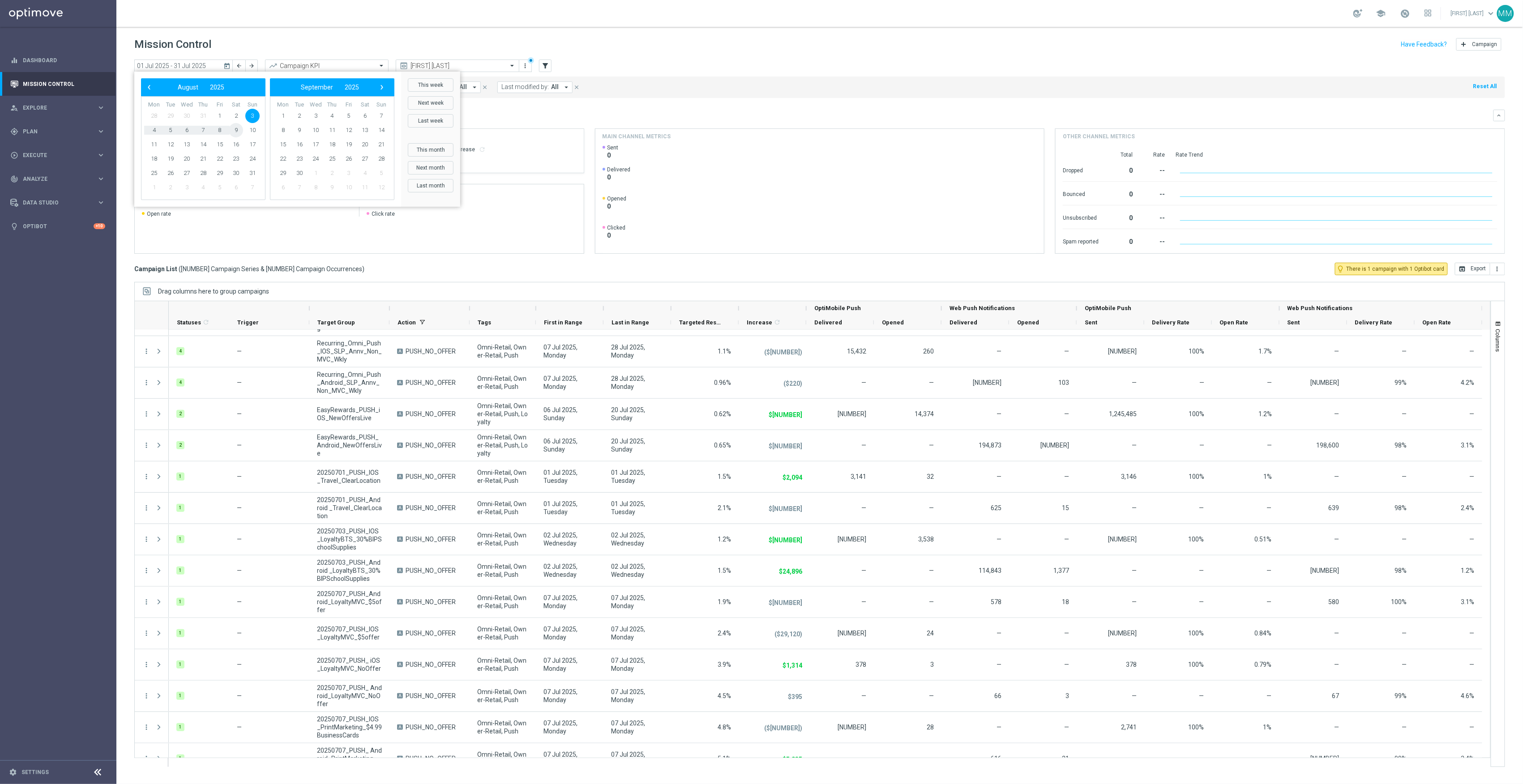 click on "9" 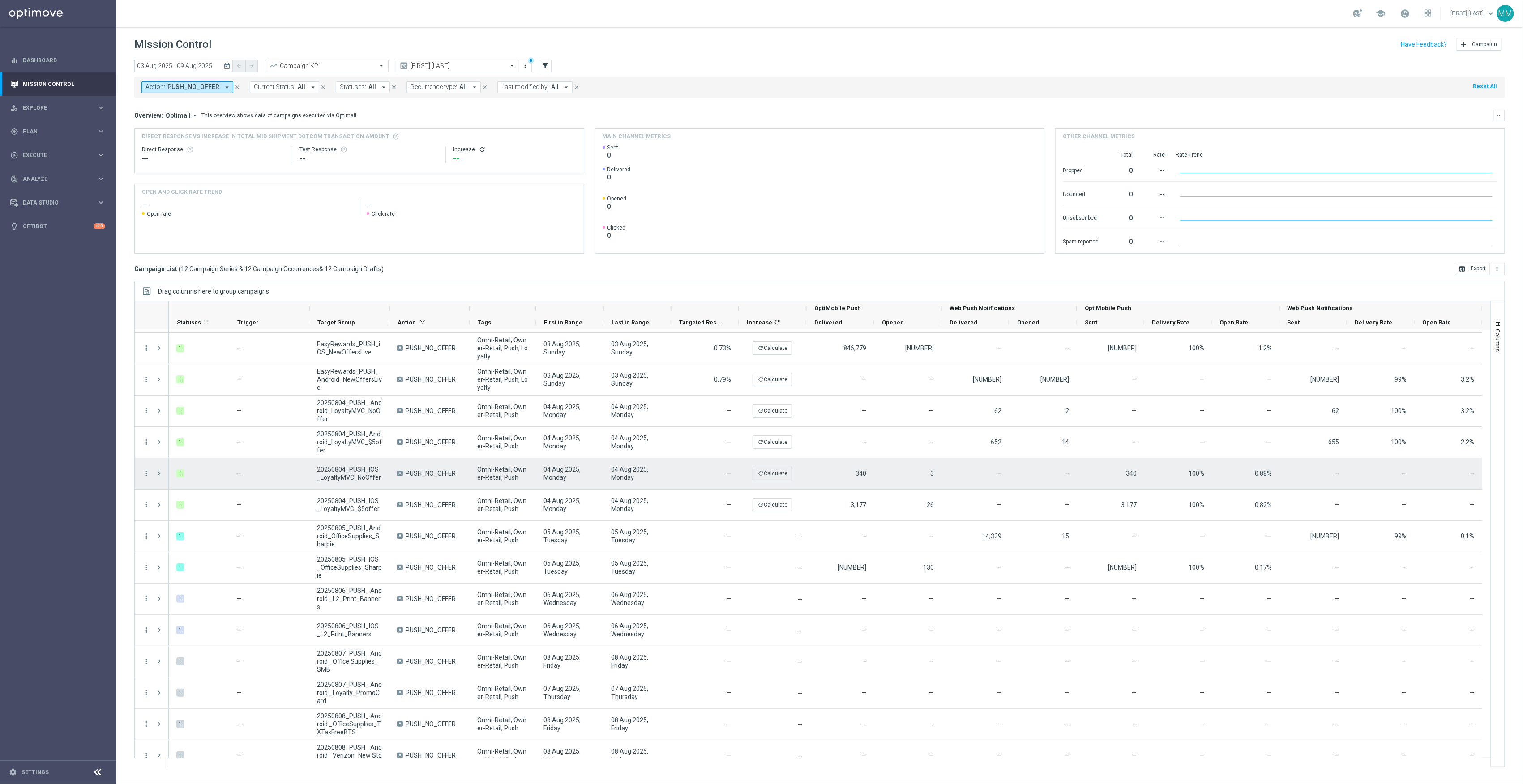 scroll, scrollTop: 0, scrollLeft: 0, axis: both 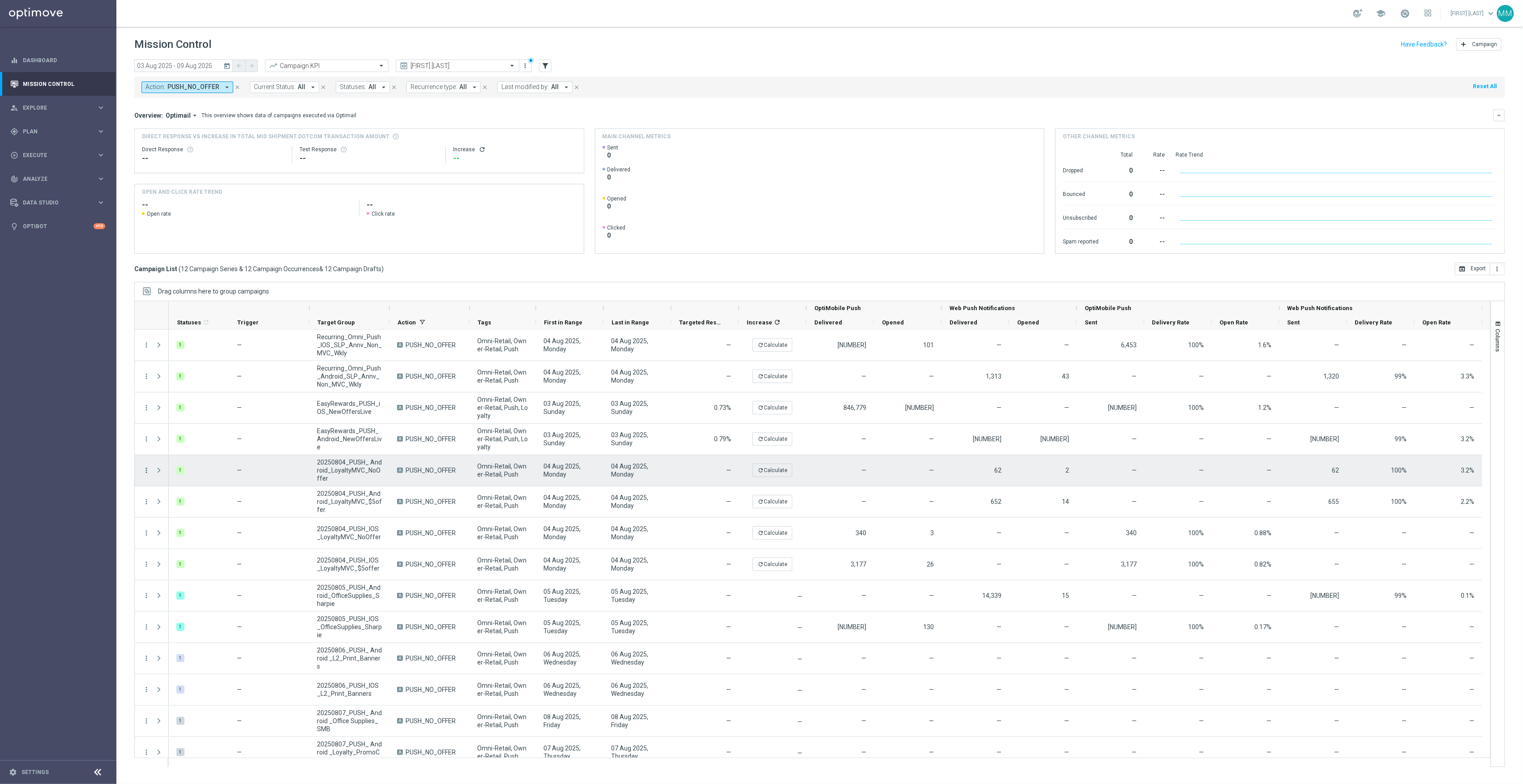 click on "more_vert" at bounding box center [146, 470] 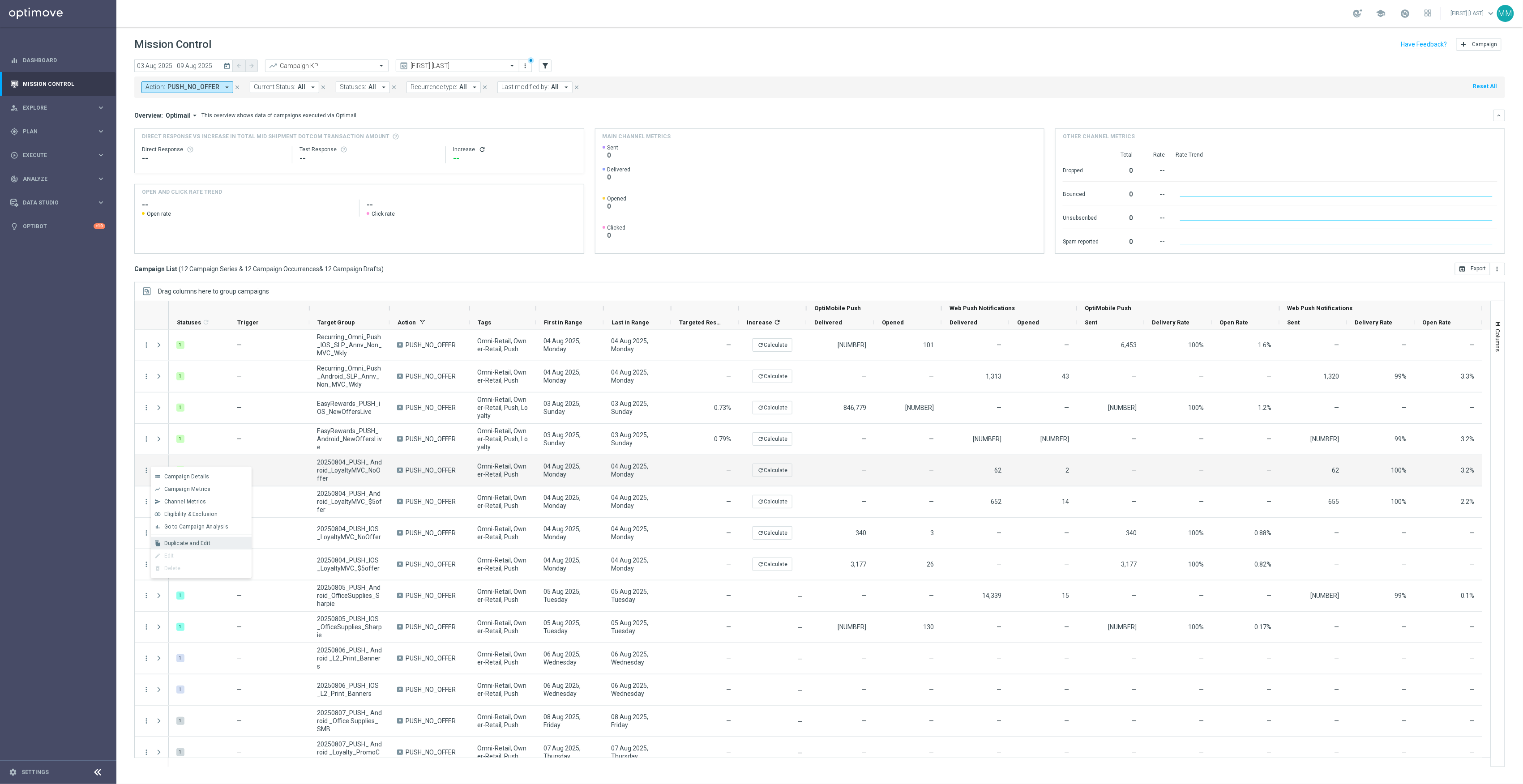 click on "Duplicate and Edit" at bounding box center [187, 543] 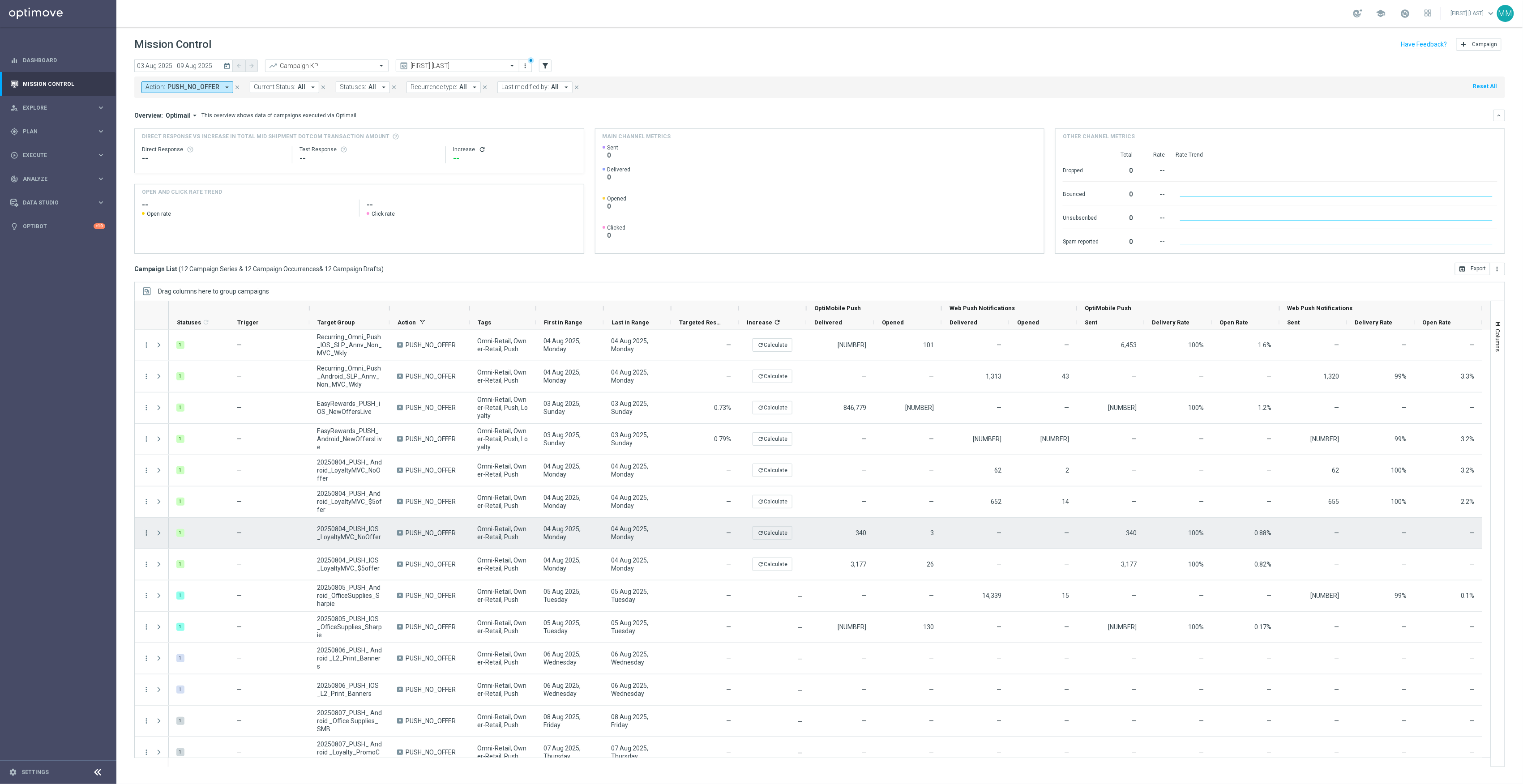 click on "more_vert" at bounding box center (146, 533) 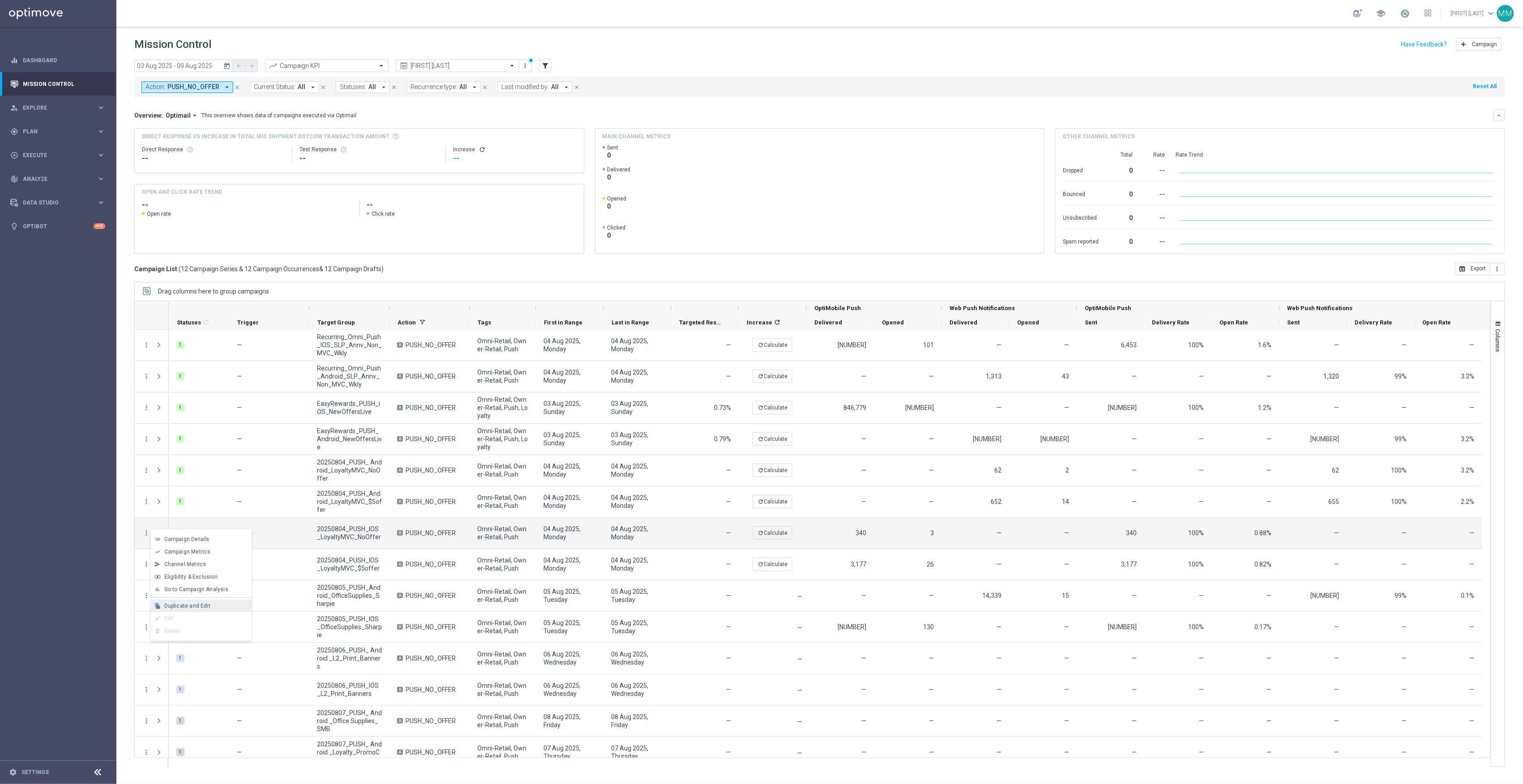click on "Duplicate and Edit" at bounding box center [187, 606] 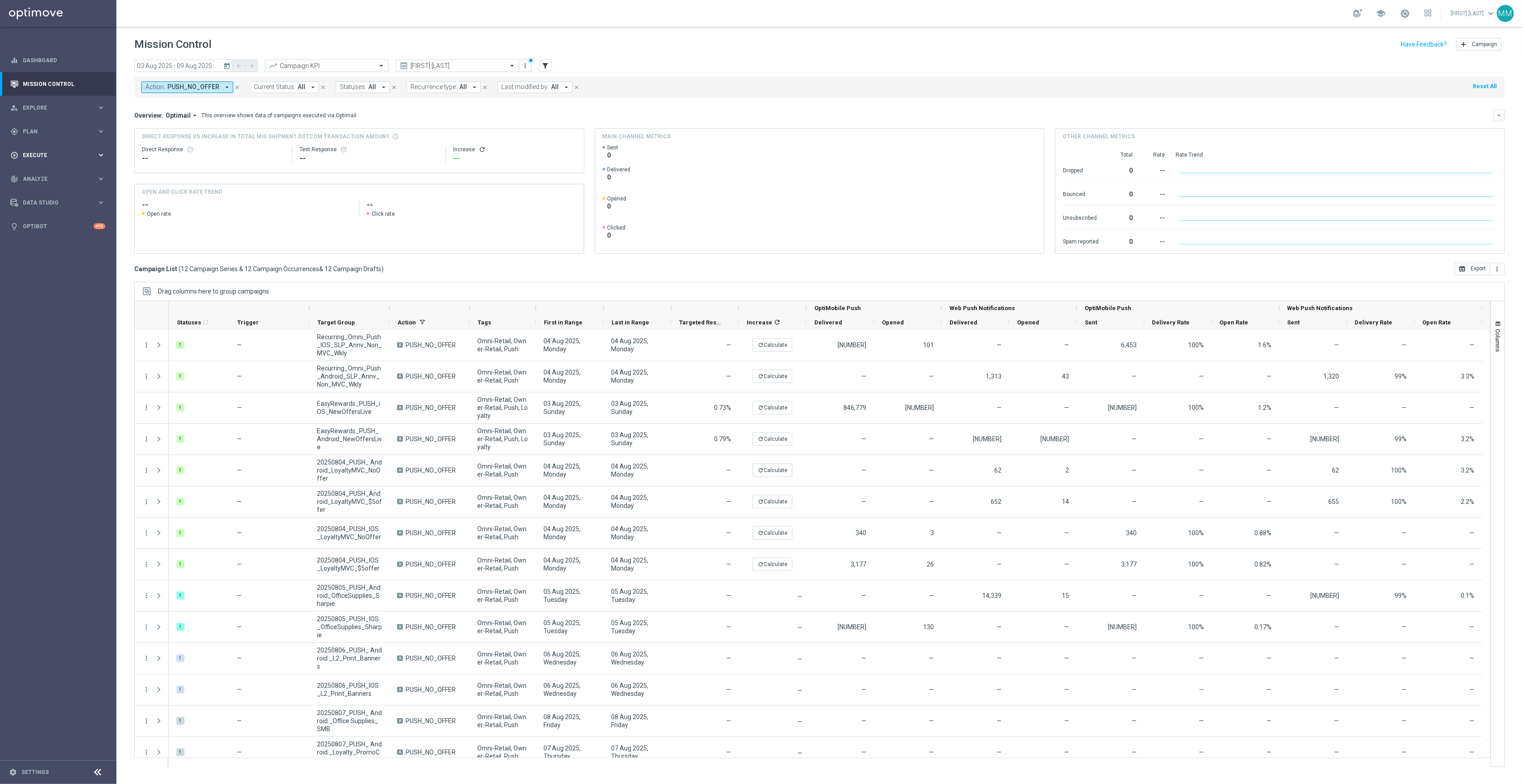 drag, startPoint x: 56, startPoint y: 156, endPoint x: 67, endPoint y: 158, distance: 11.18034 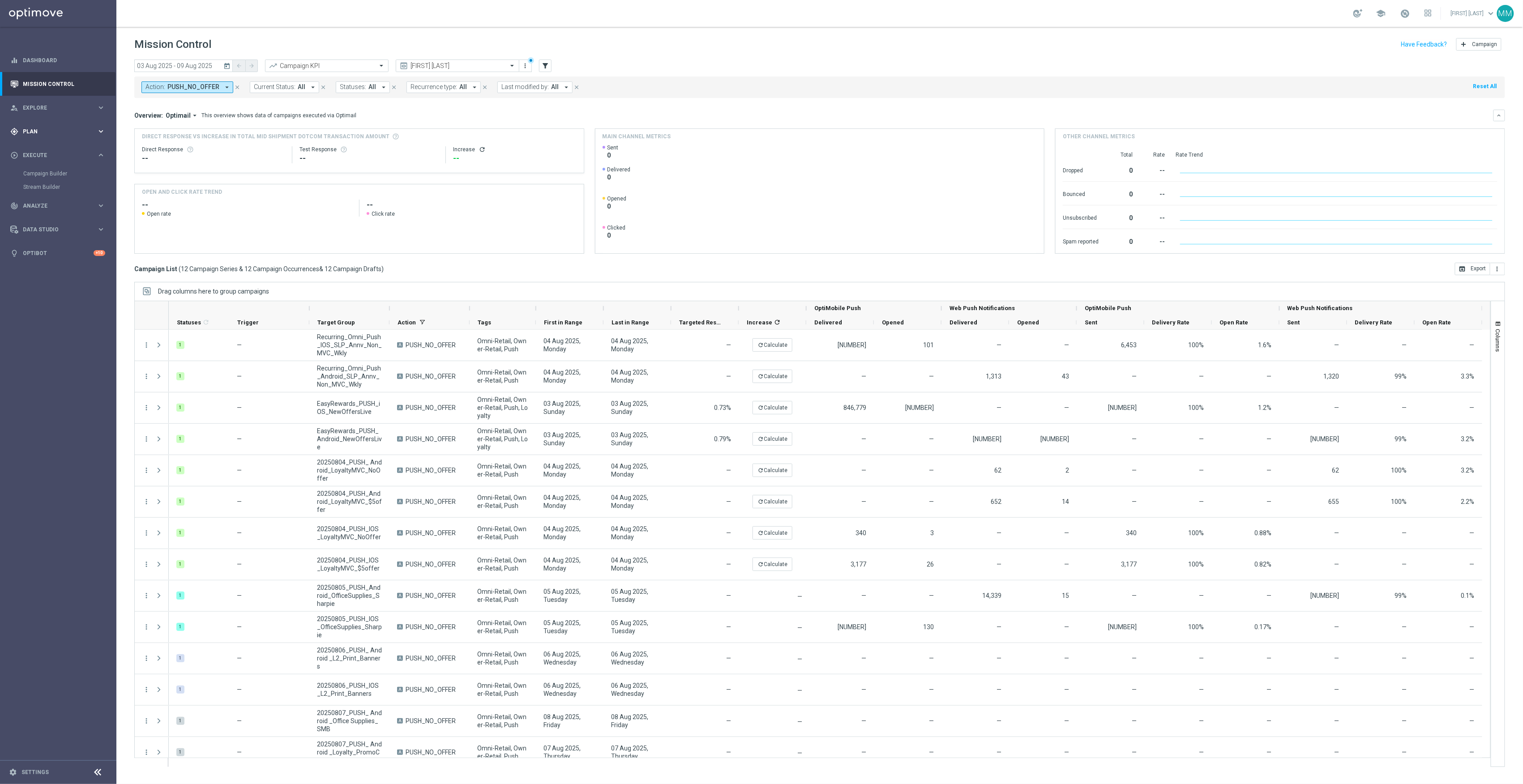 click on "Plan" at bounding box center (60, 132) 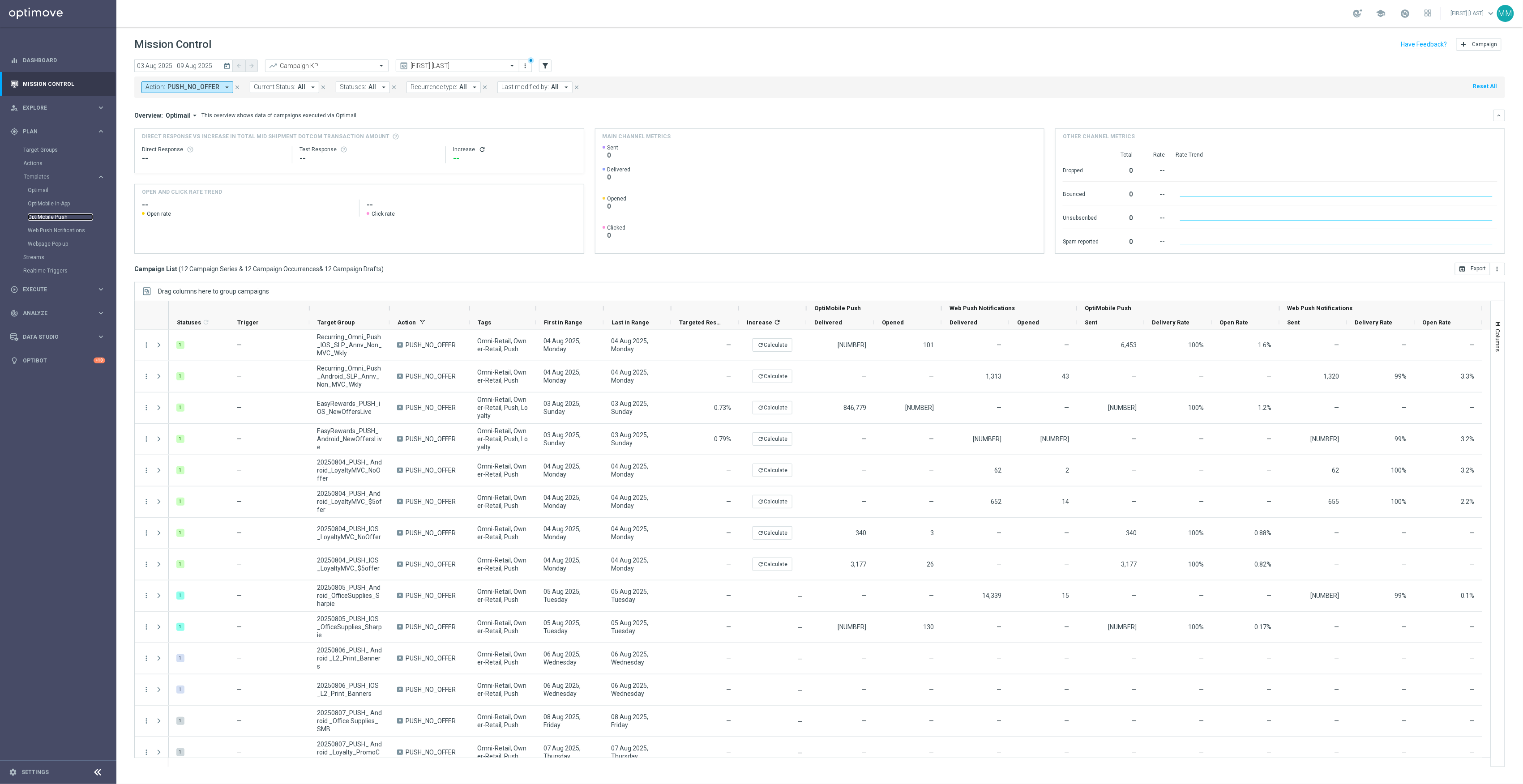 click on "OptiMobile Push" at bounding box center (60, 217) 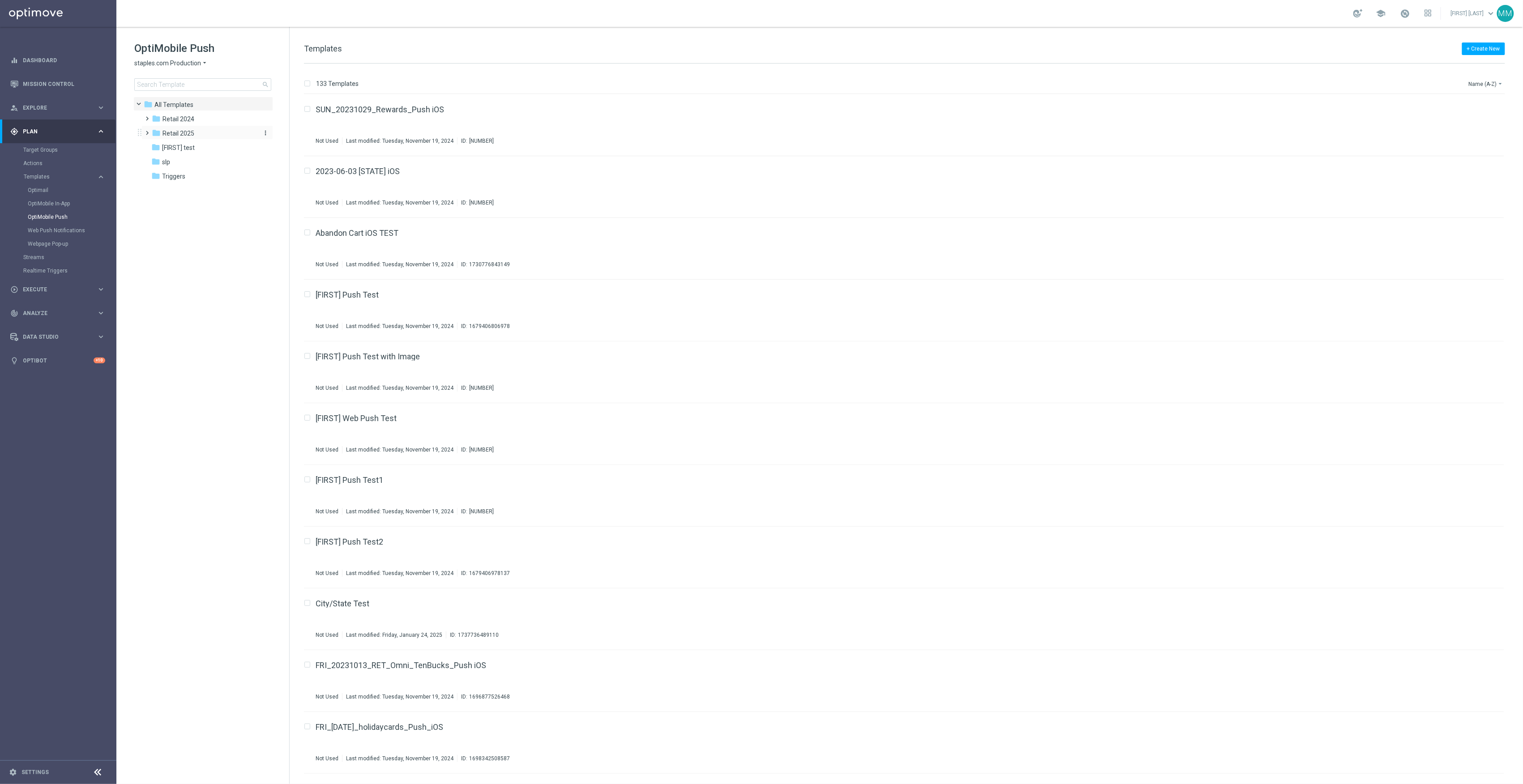 click on "Retail 2025" at bounding box center [178, 133] 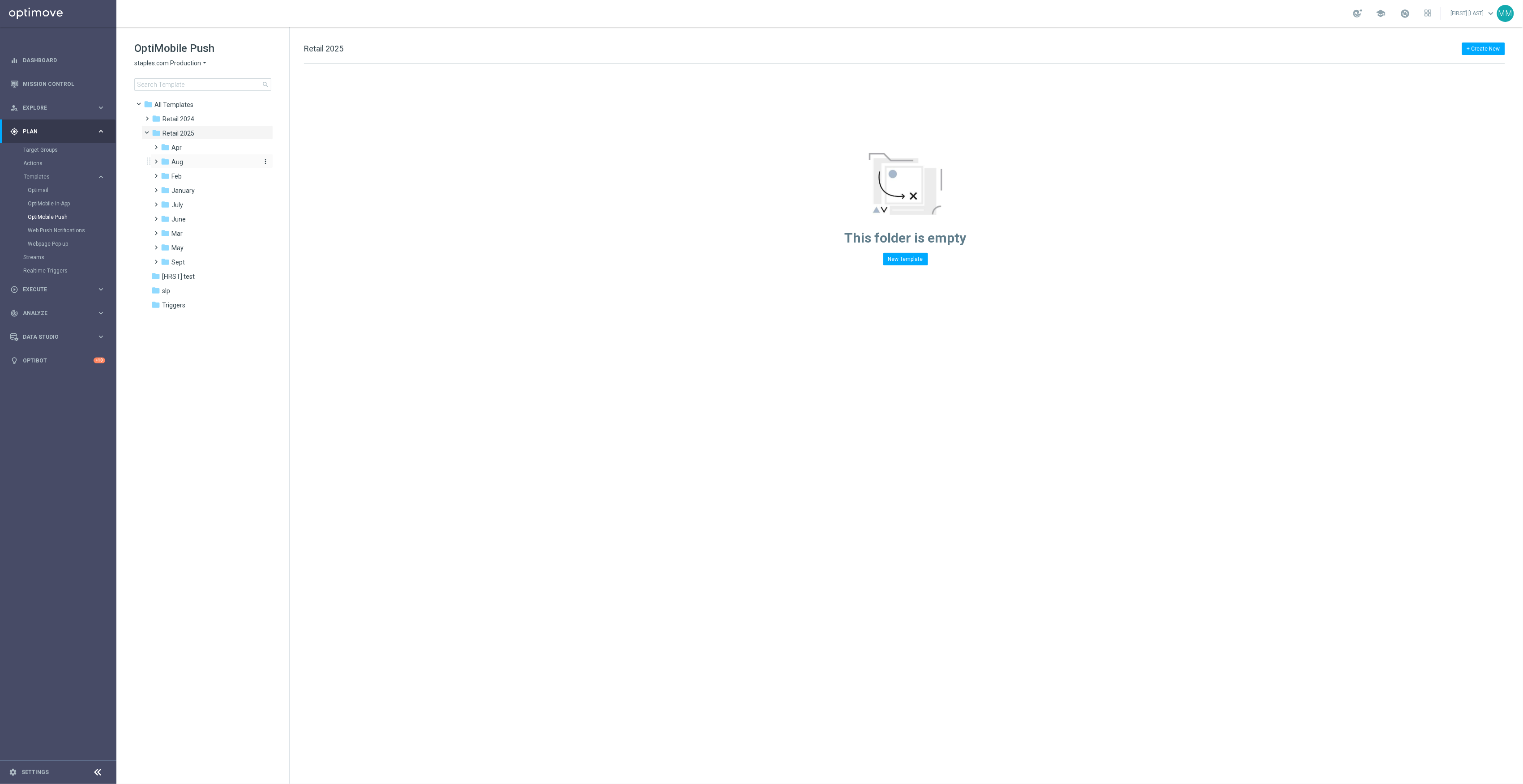 click on "folder
Aug" at bounding box center [208, 162] 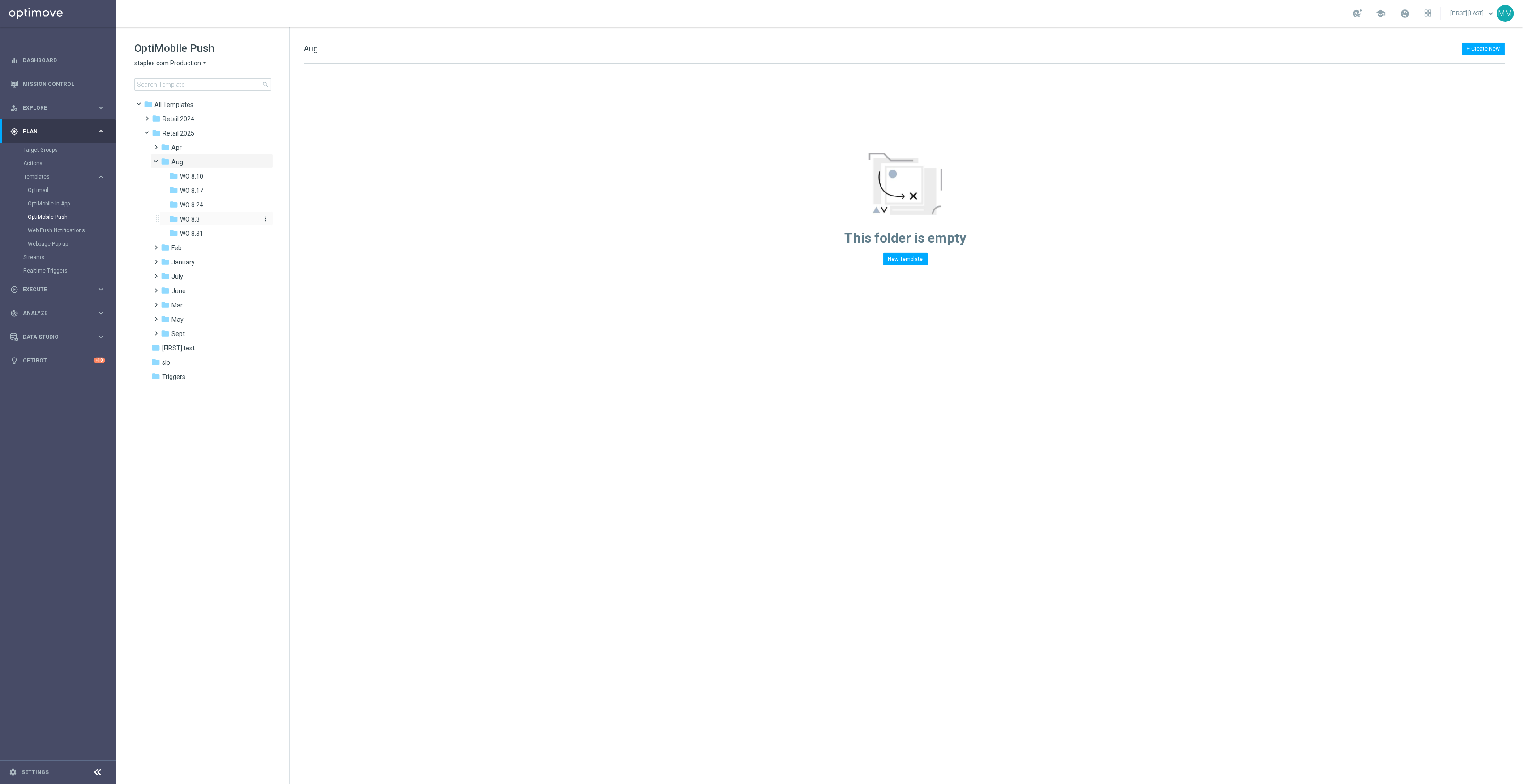 click on "folder
WO 8.3" at bounding box center [213, 219] 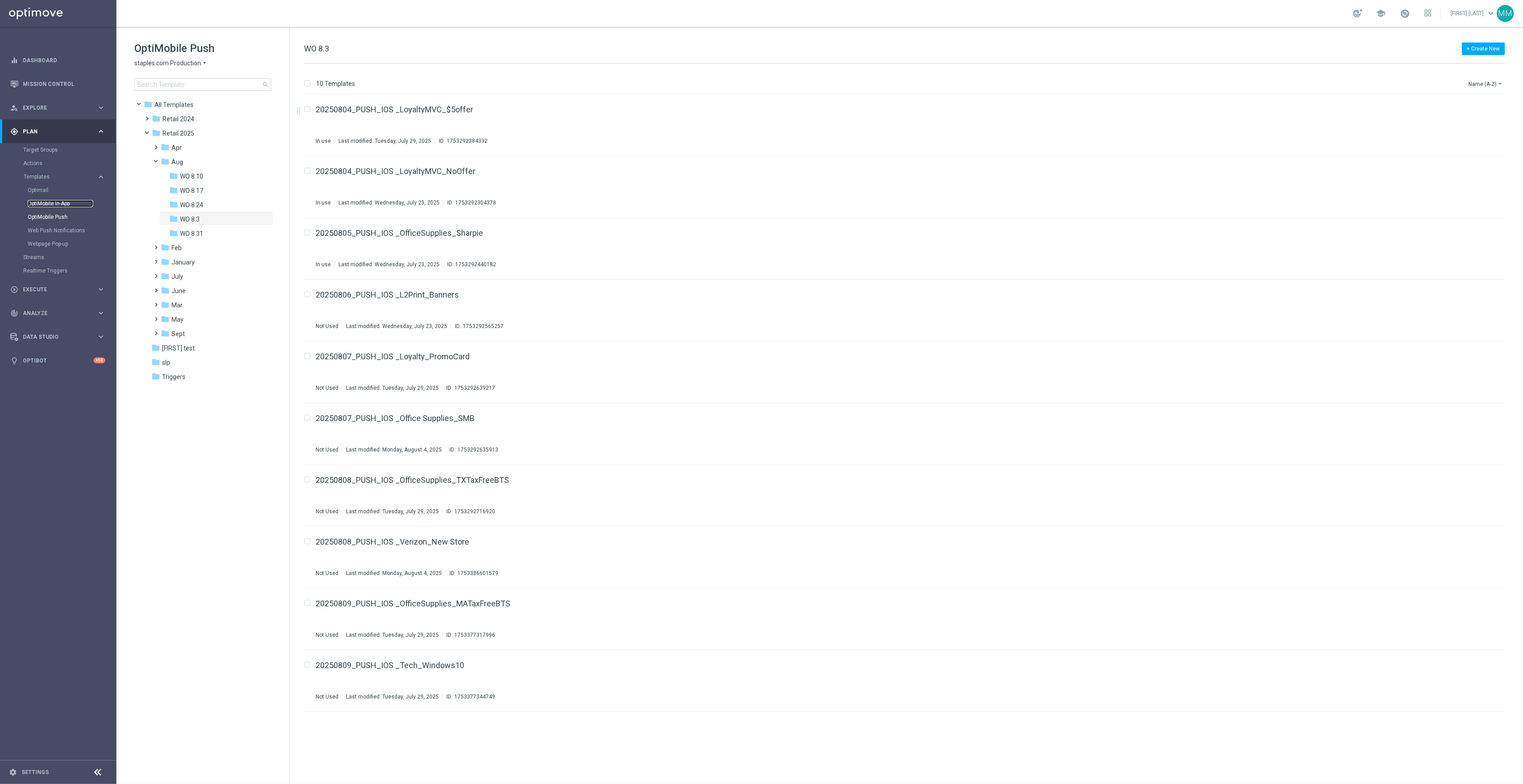 click on "OptiMobile In-App" at bounding box center (60, 204) 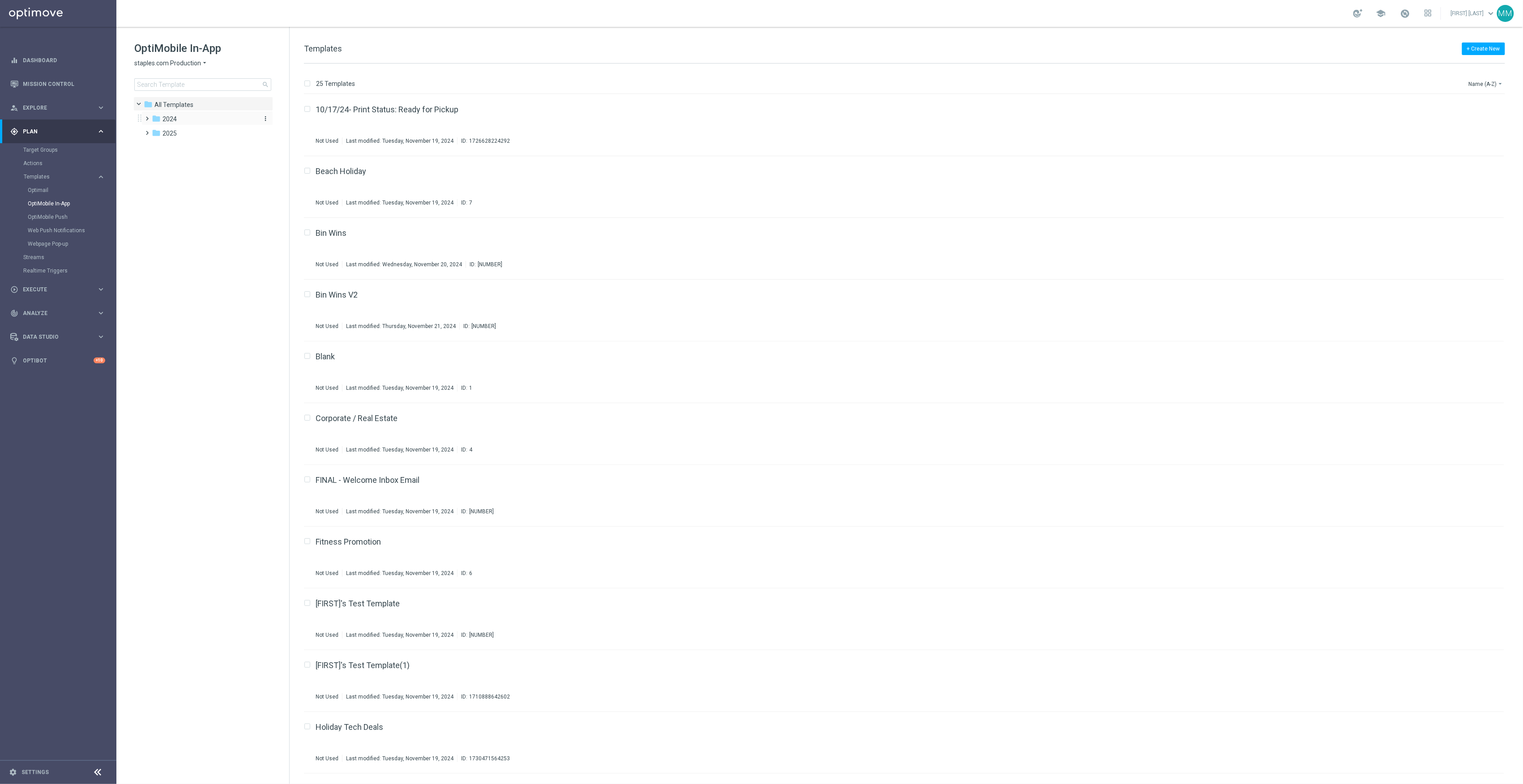 click on "folder
[YEAR]" at bounding box center [203, 119] 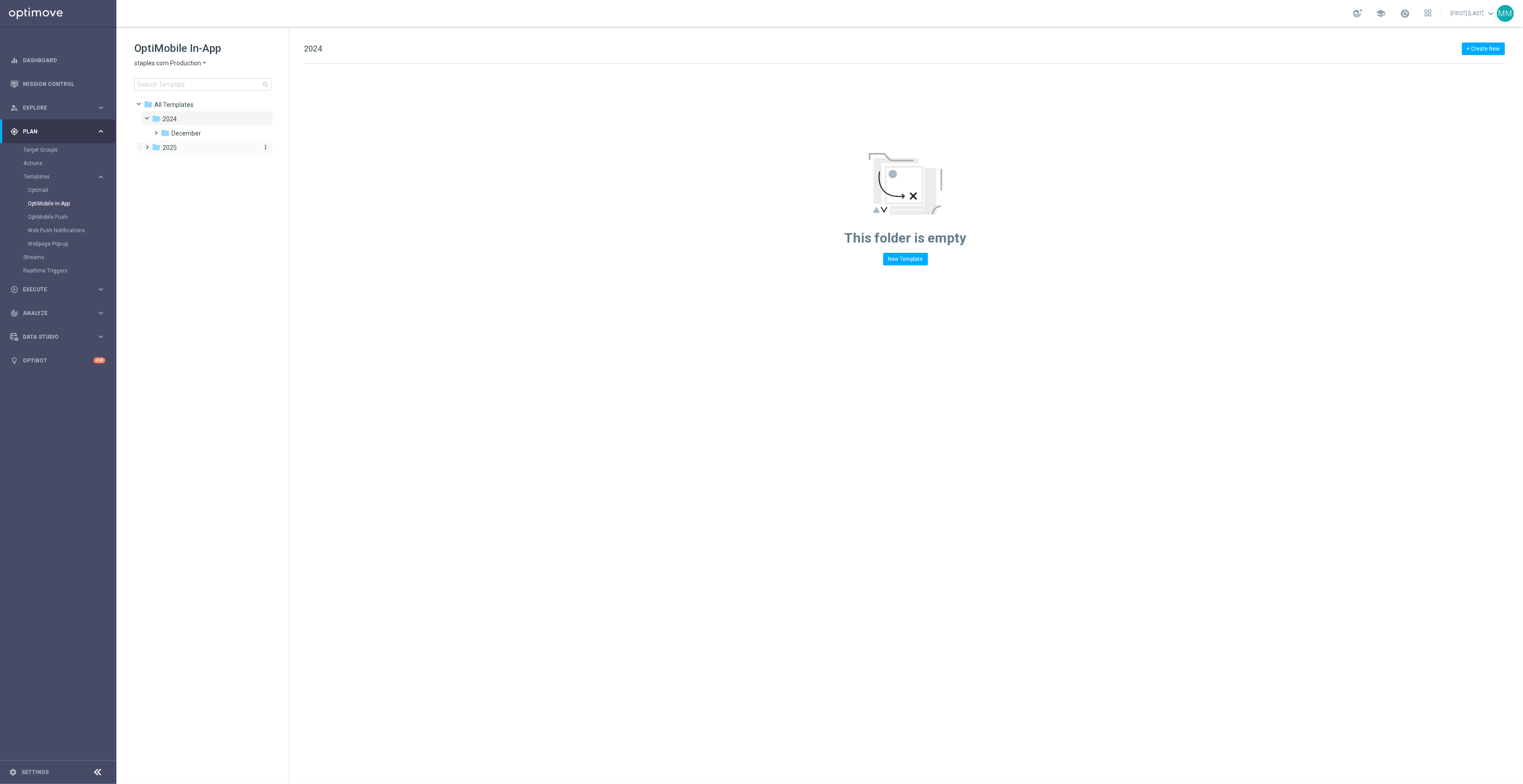 click on "folder
[YEAR]" at bounding box center [203, 148] 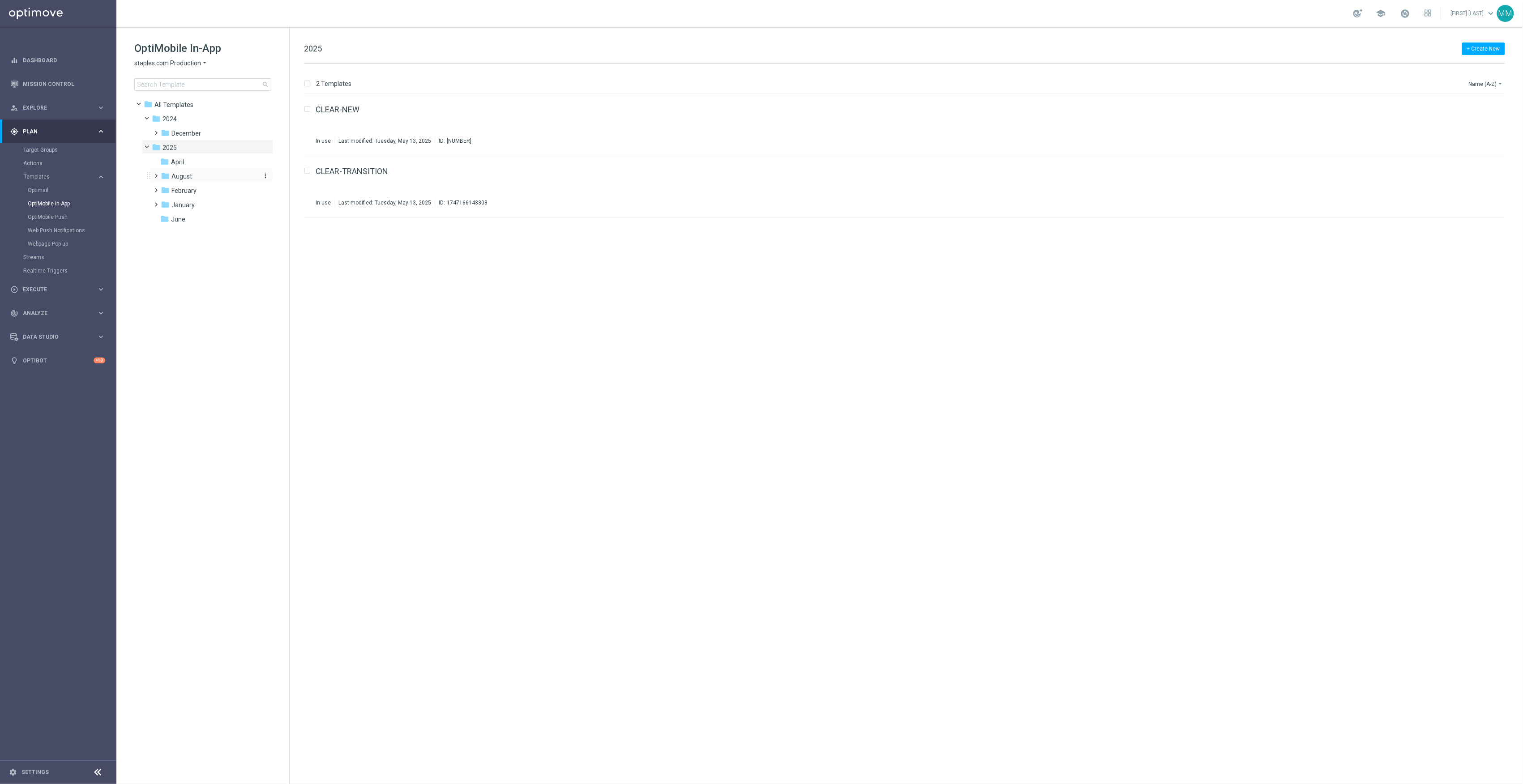 click on "folder
August" at bounding box center [208, 176] 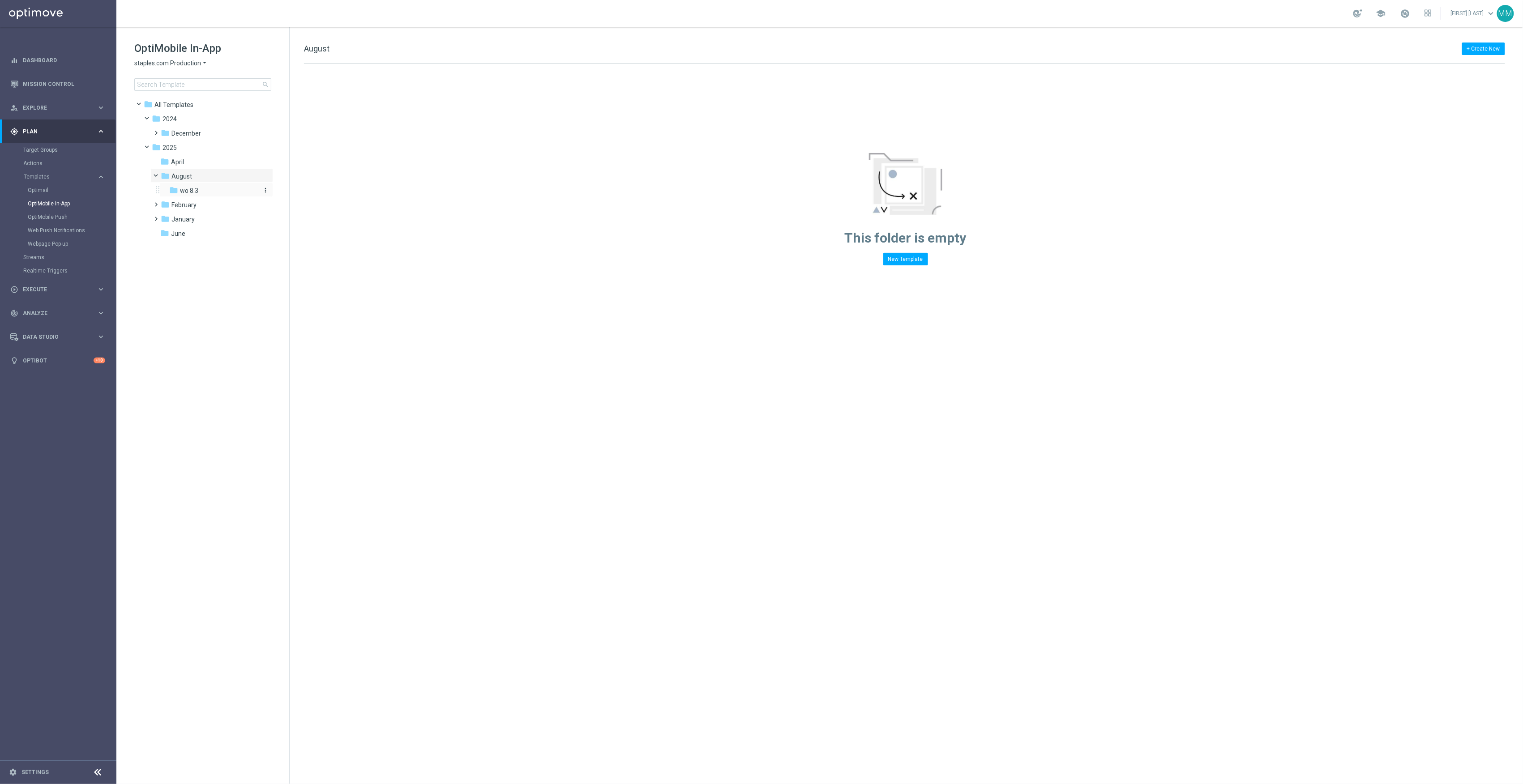 click on "folder
wo 8.3" at bounding box center [213, 191] 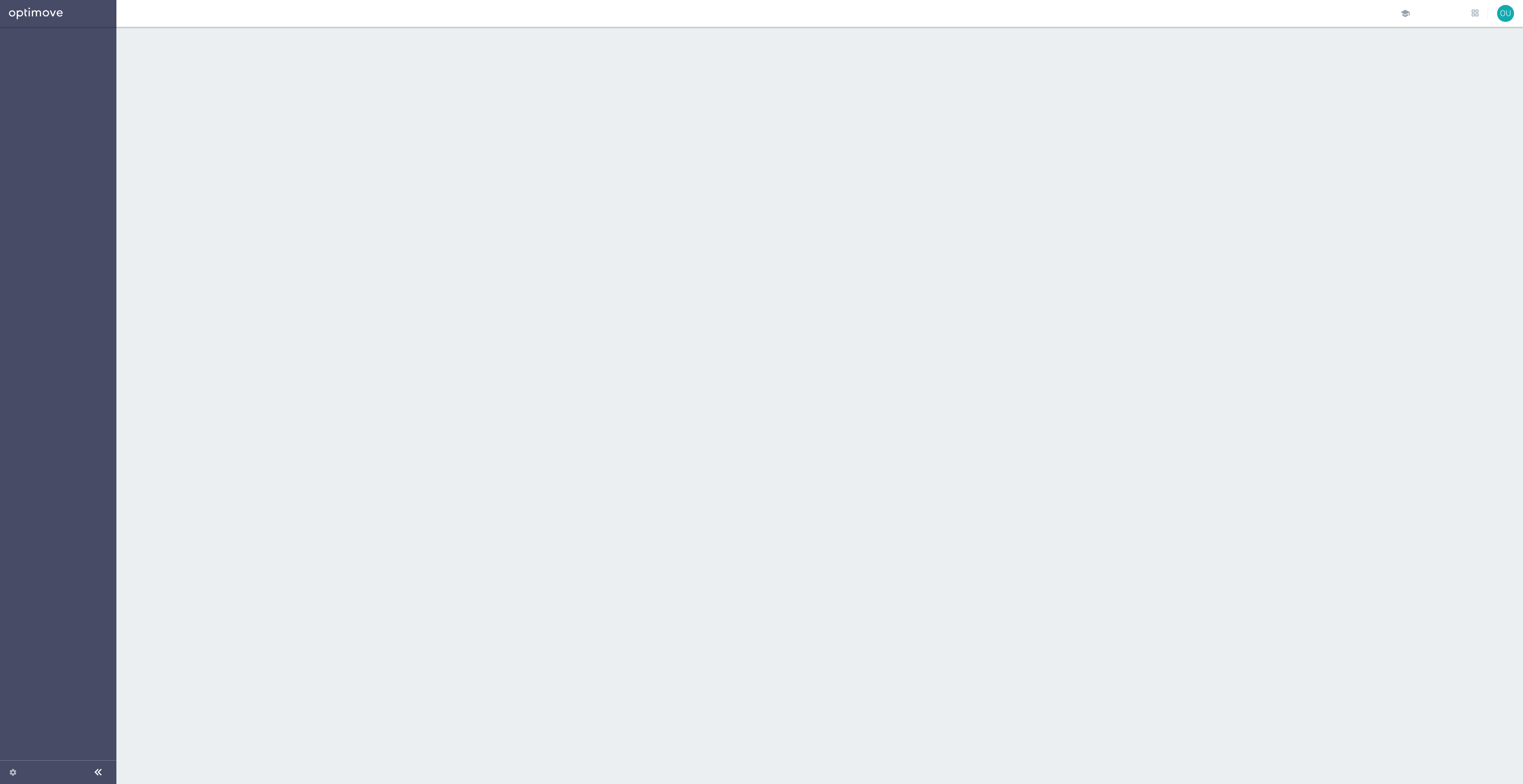 scroll, scrollTop: 0, scrollLeft: 0, axis: both 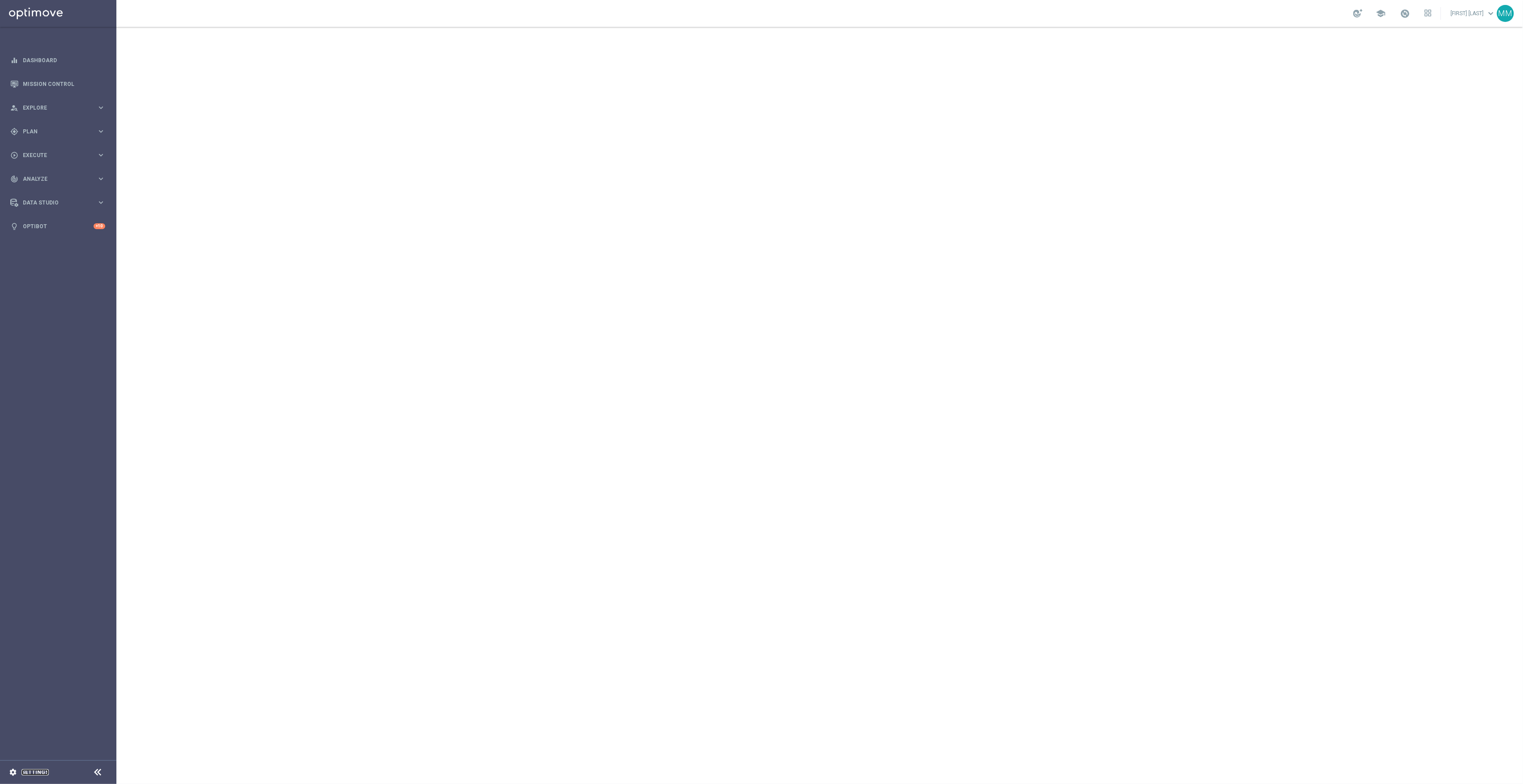 drag, startPoint x: 40, startPoint y: 774, endPoint x: 56, endPoint y: 774, distance: 16 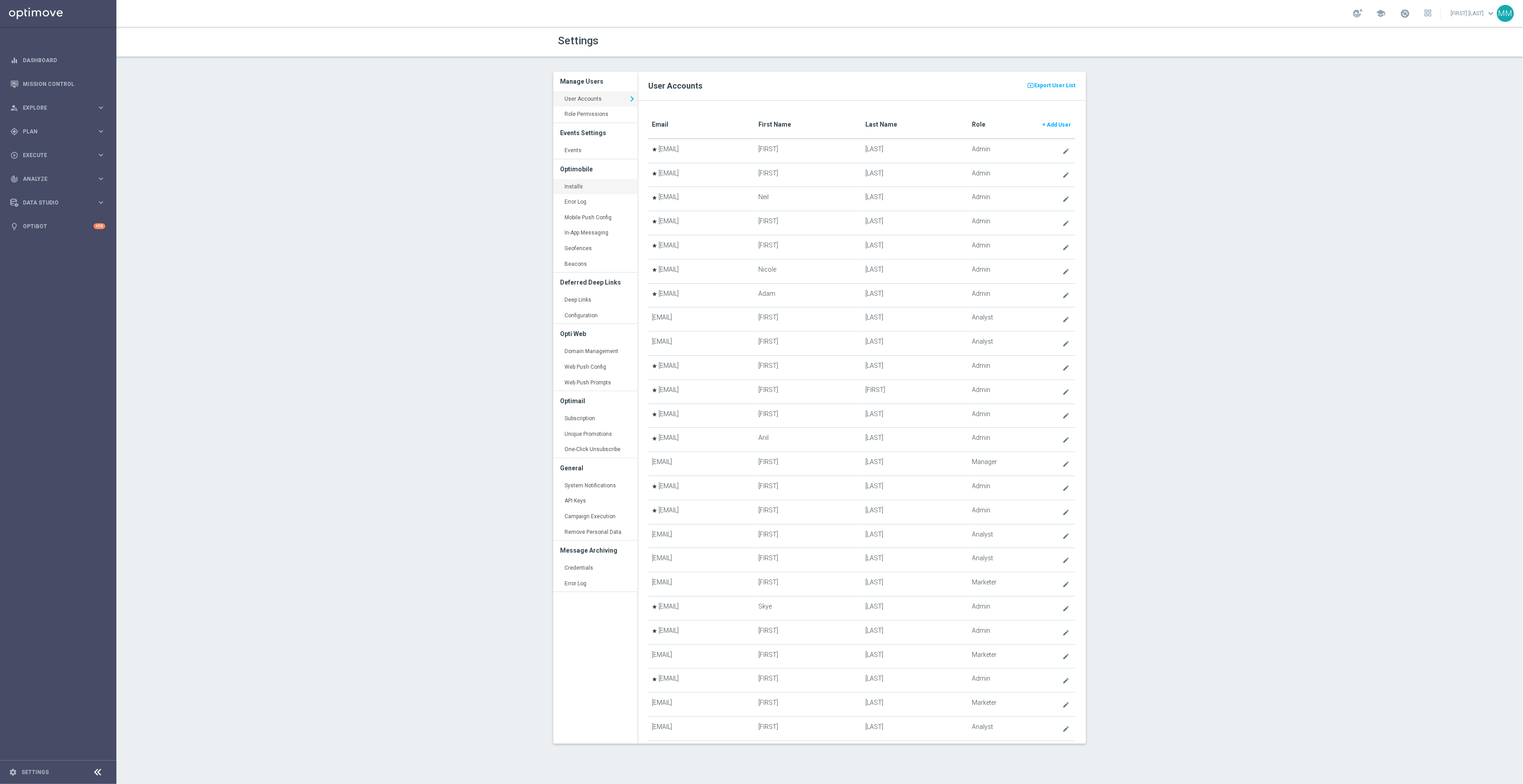 click on "Installs
keyboard_arrow_right" 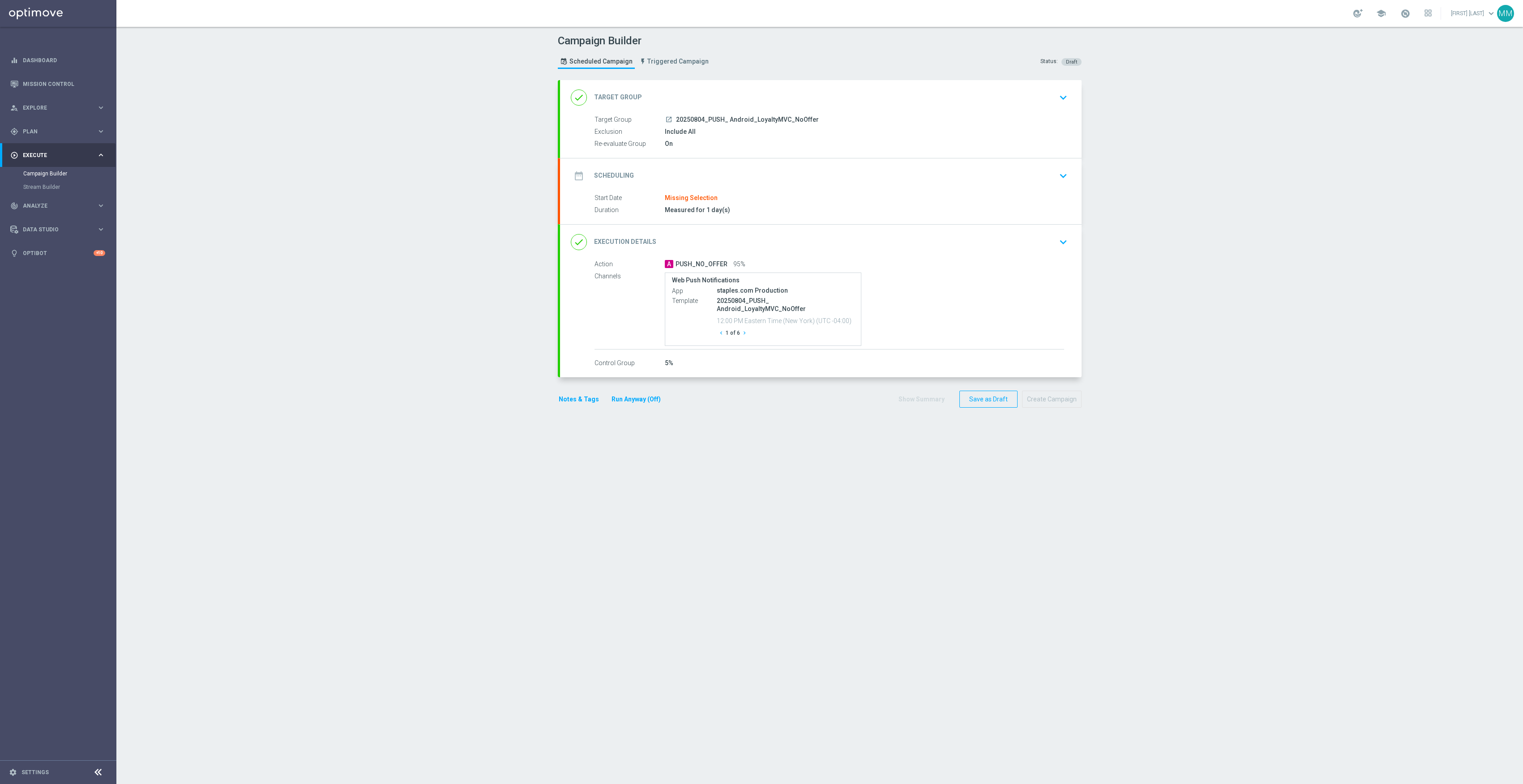 scroll, scrollTop: 0, scrollLeft: 0, axis: both 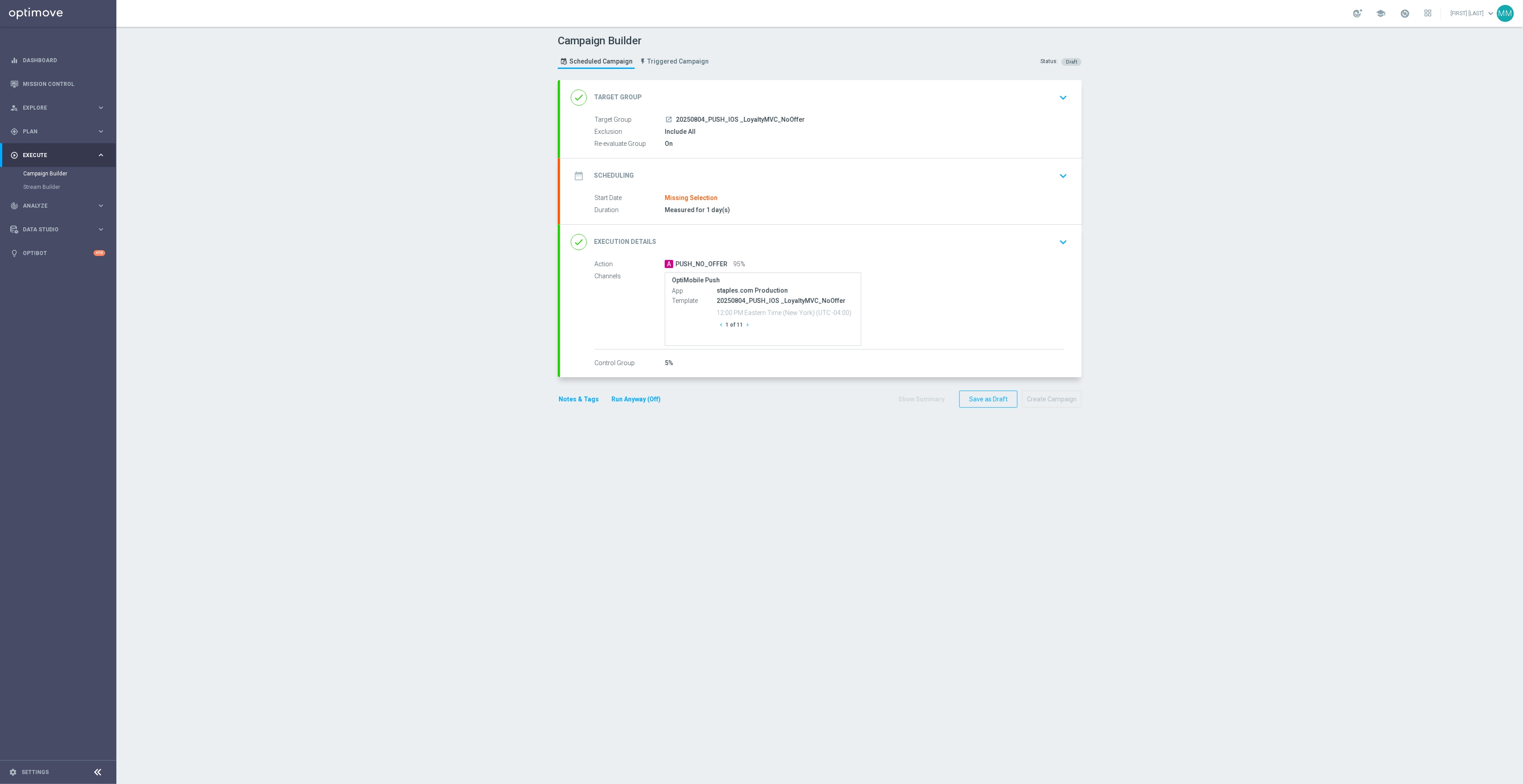 click on "done
Target Group
keyboard_arrow_down" 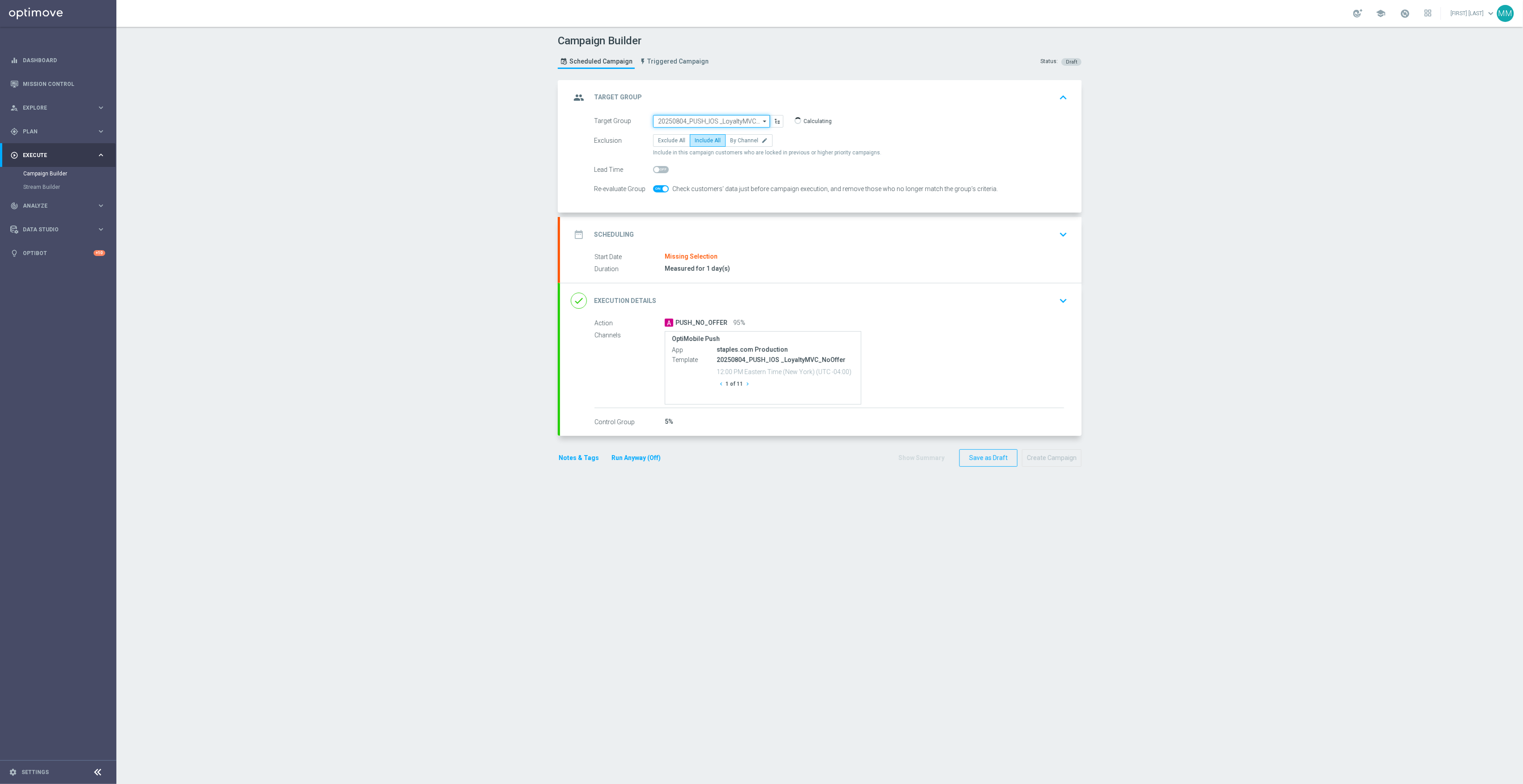 click on "20250804_PUSH_IOS _LoyaltyMVC_NoOffer" 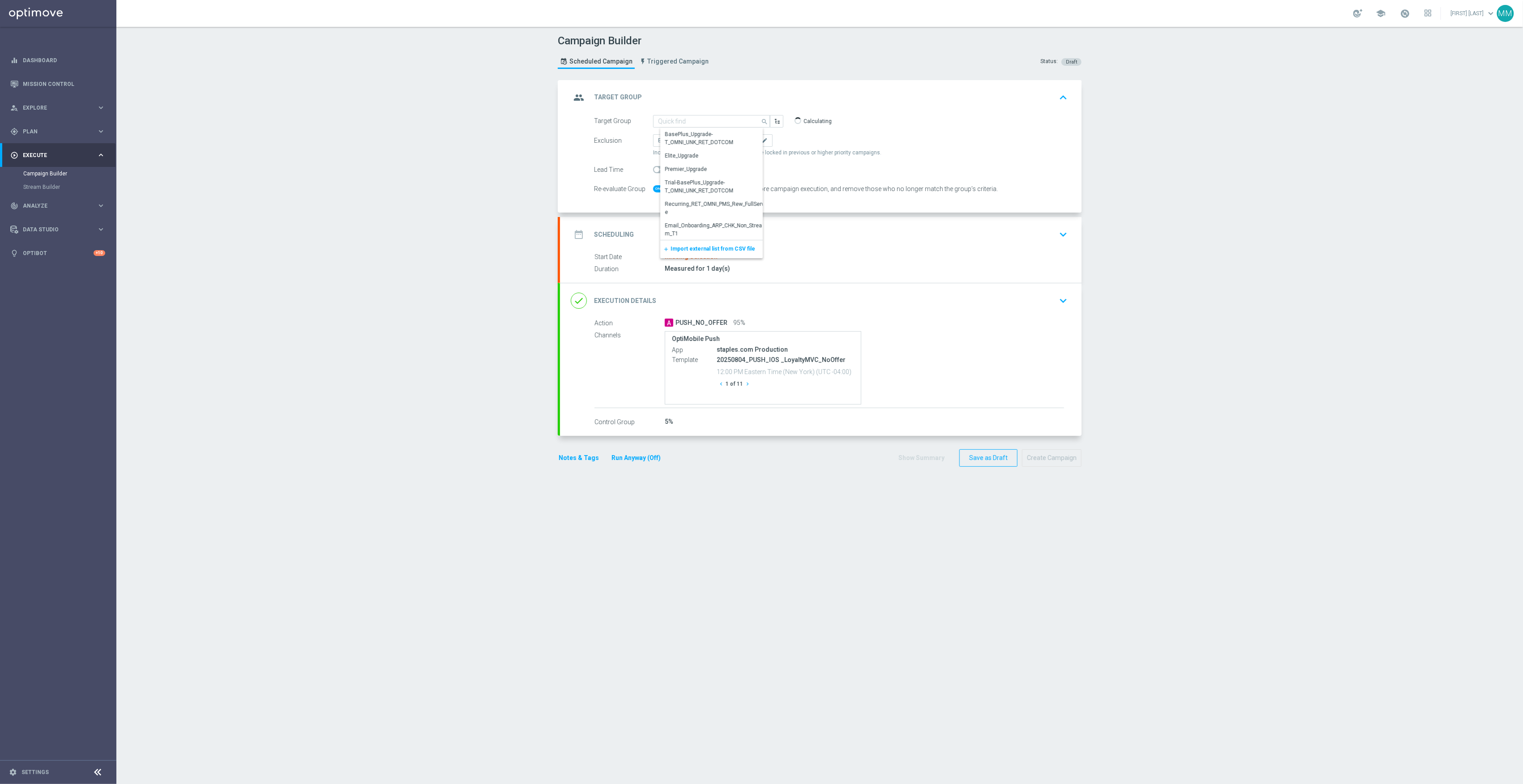 click on "date_range
Scheduling
keyboard_arrow_down" 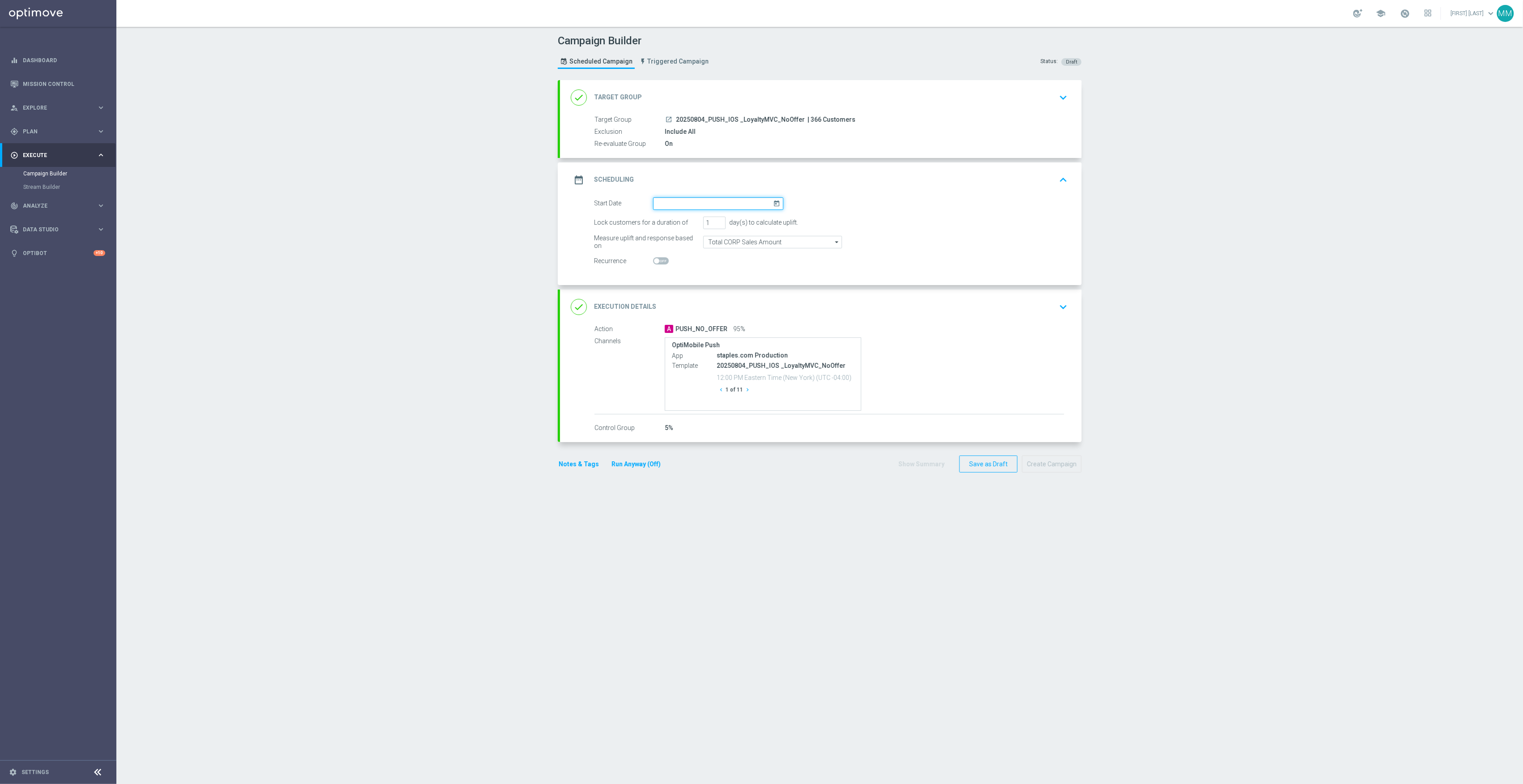 click 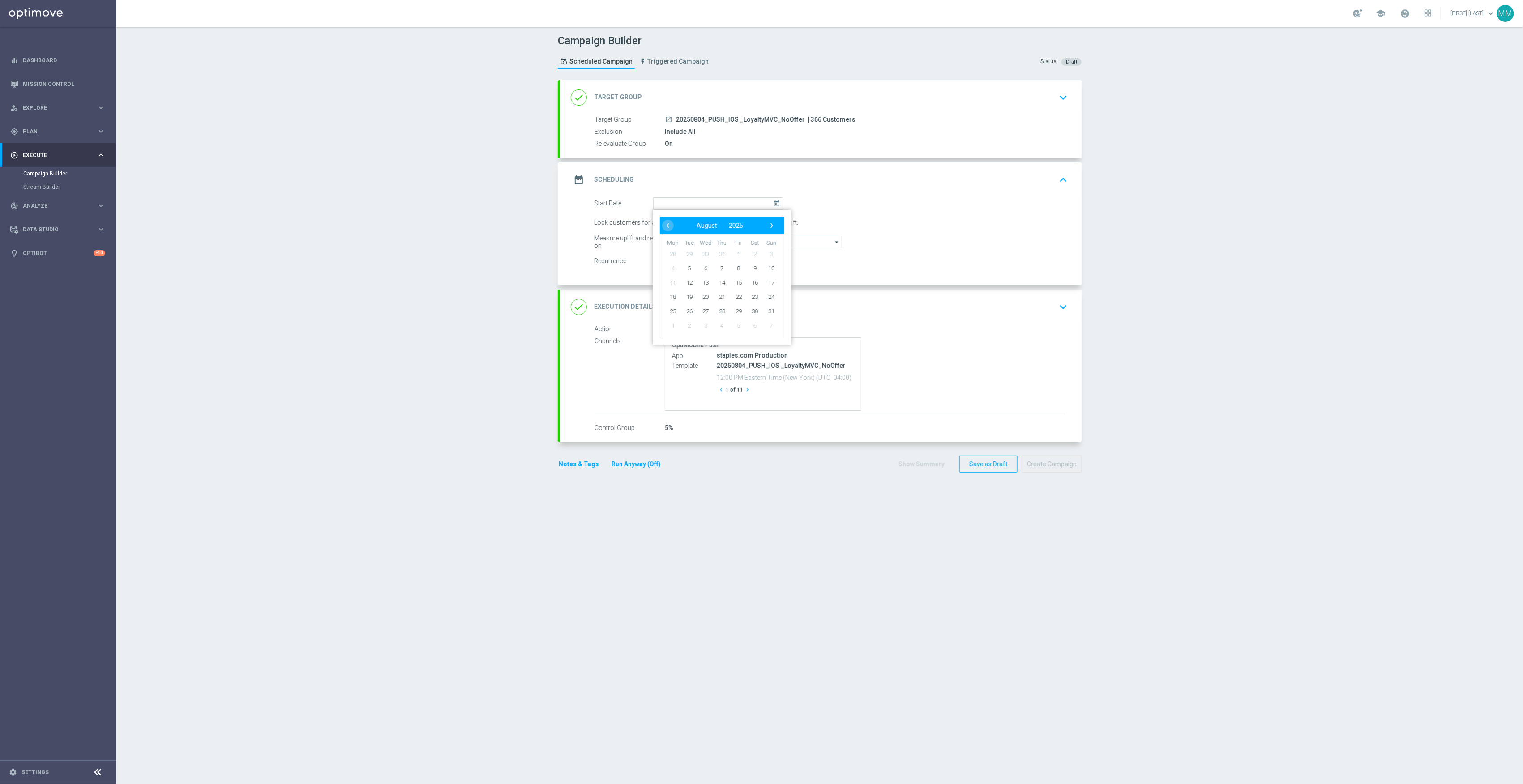 click on "done
Execution Details
keyboard_arrow_down" 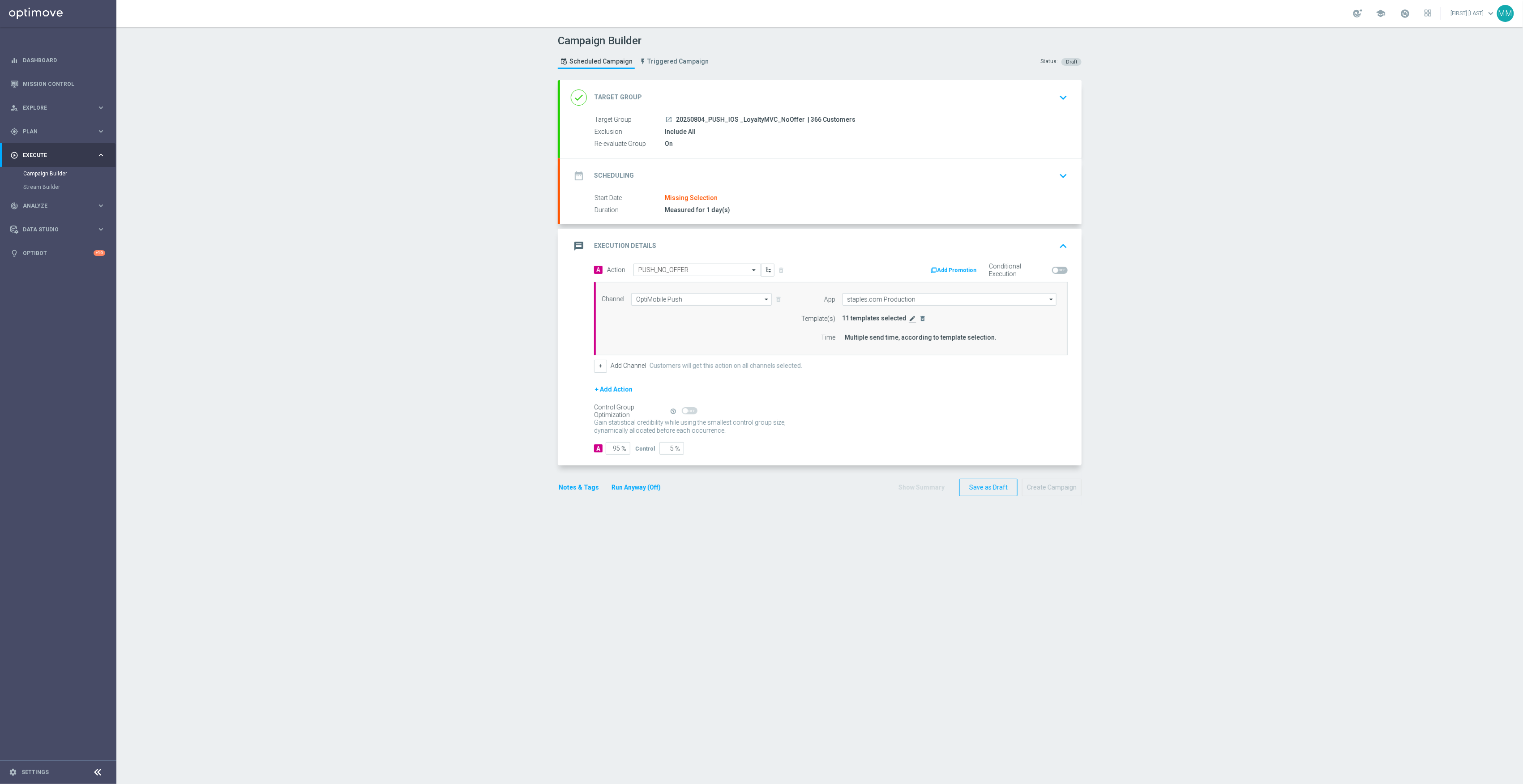 click on "edit" 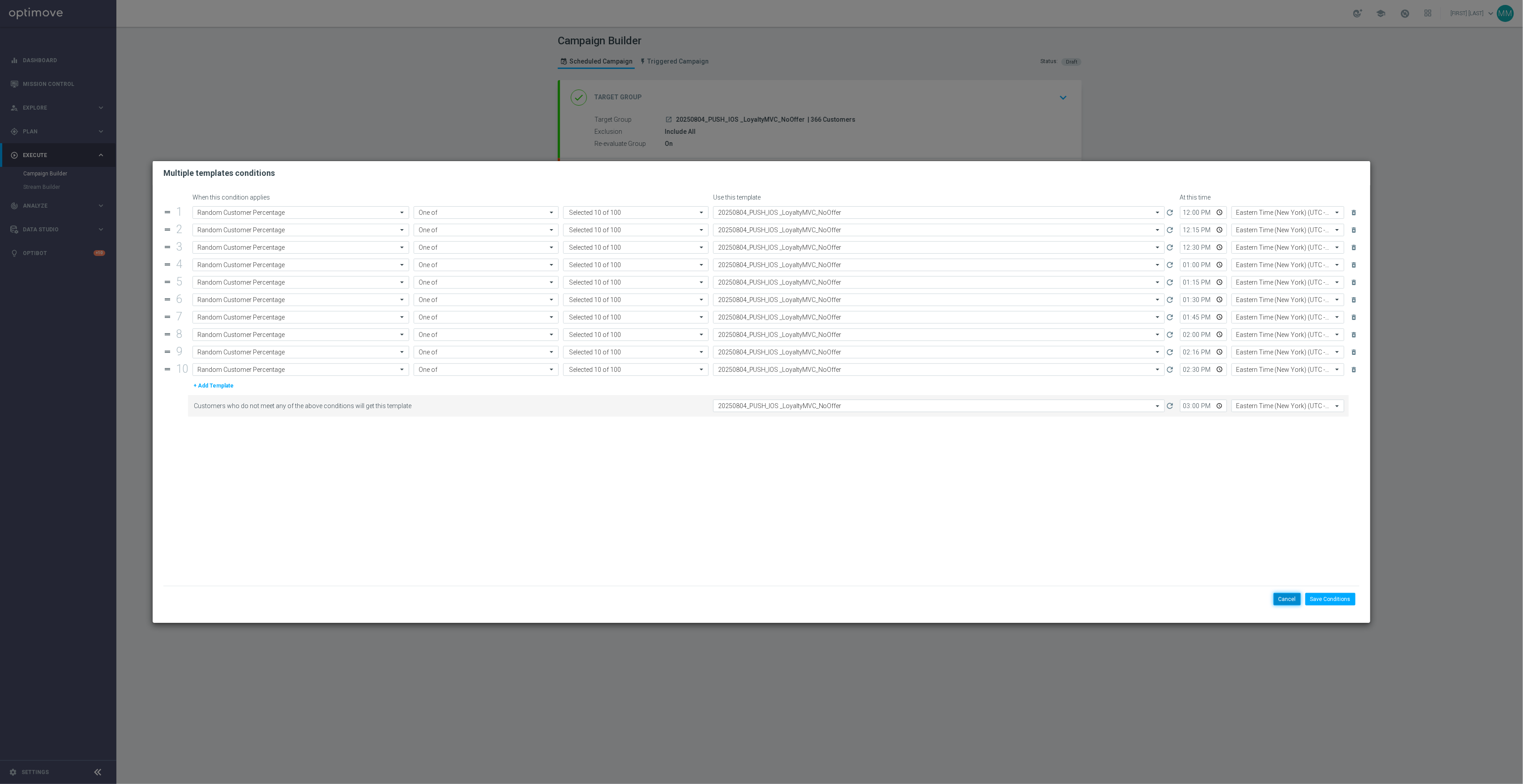 click on "Cancel" 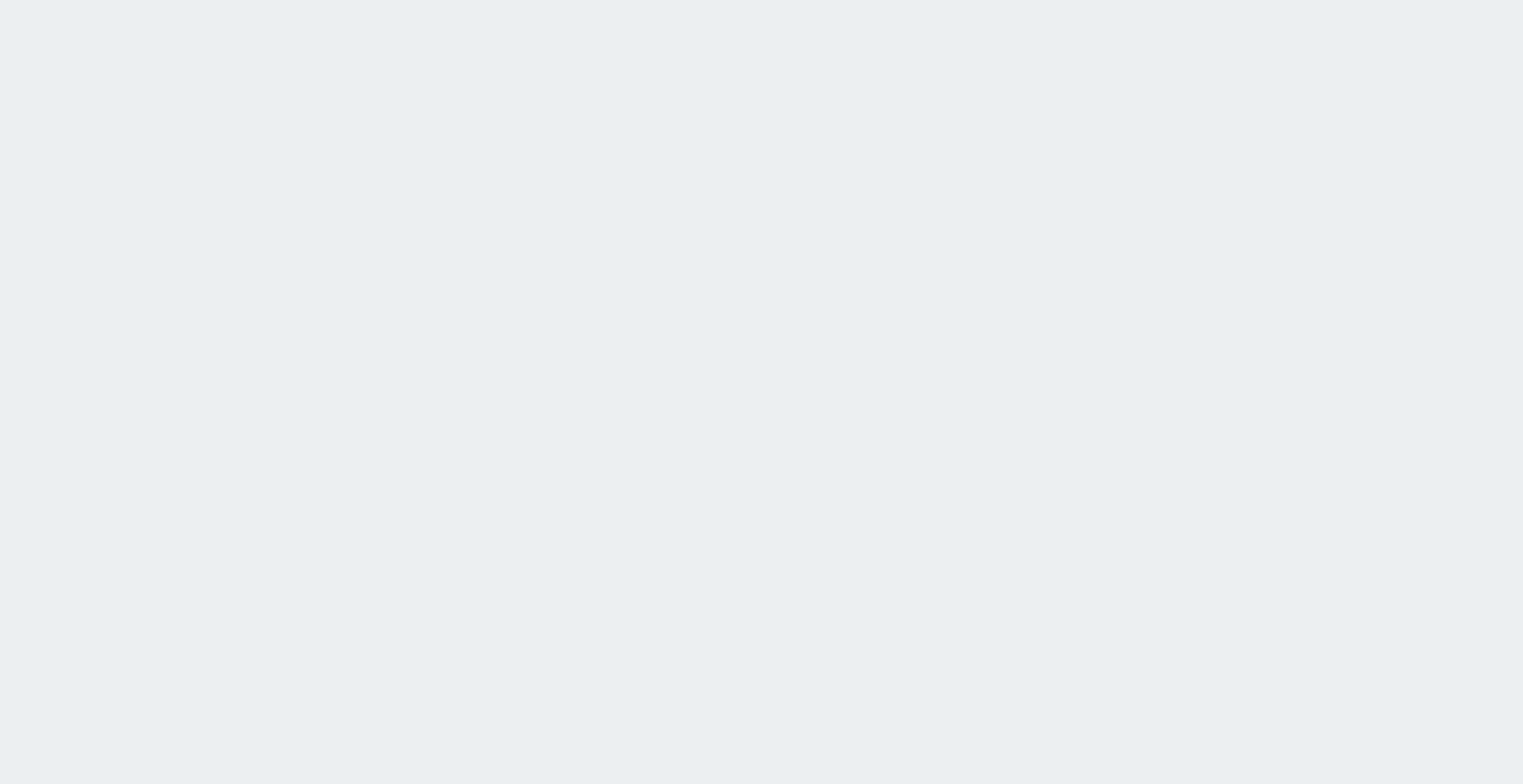 scroll, scrollTop: 0, scrollLeft: 0, axis: both 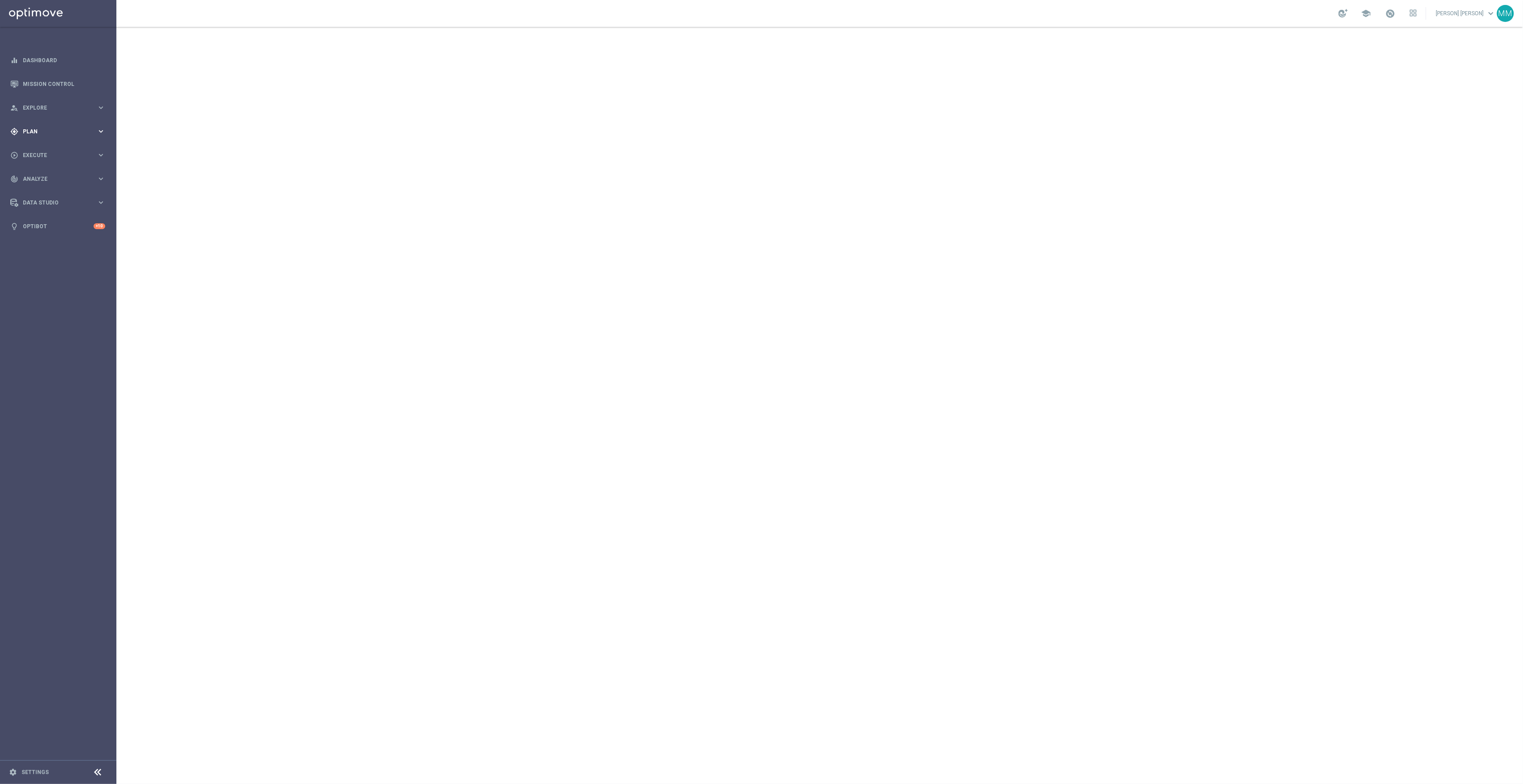 click on "gps_fixed
Plan
keyboard_arrow_right" at bounding box center [58, 131] 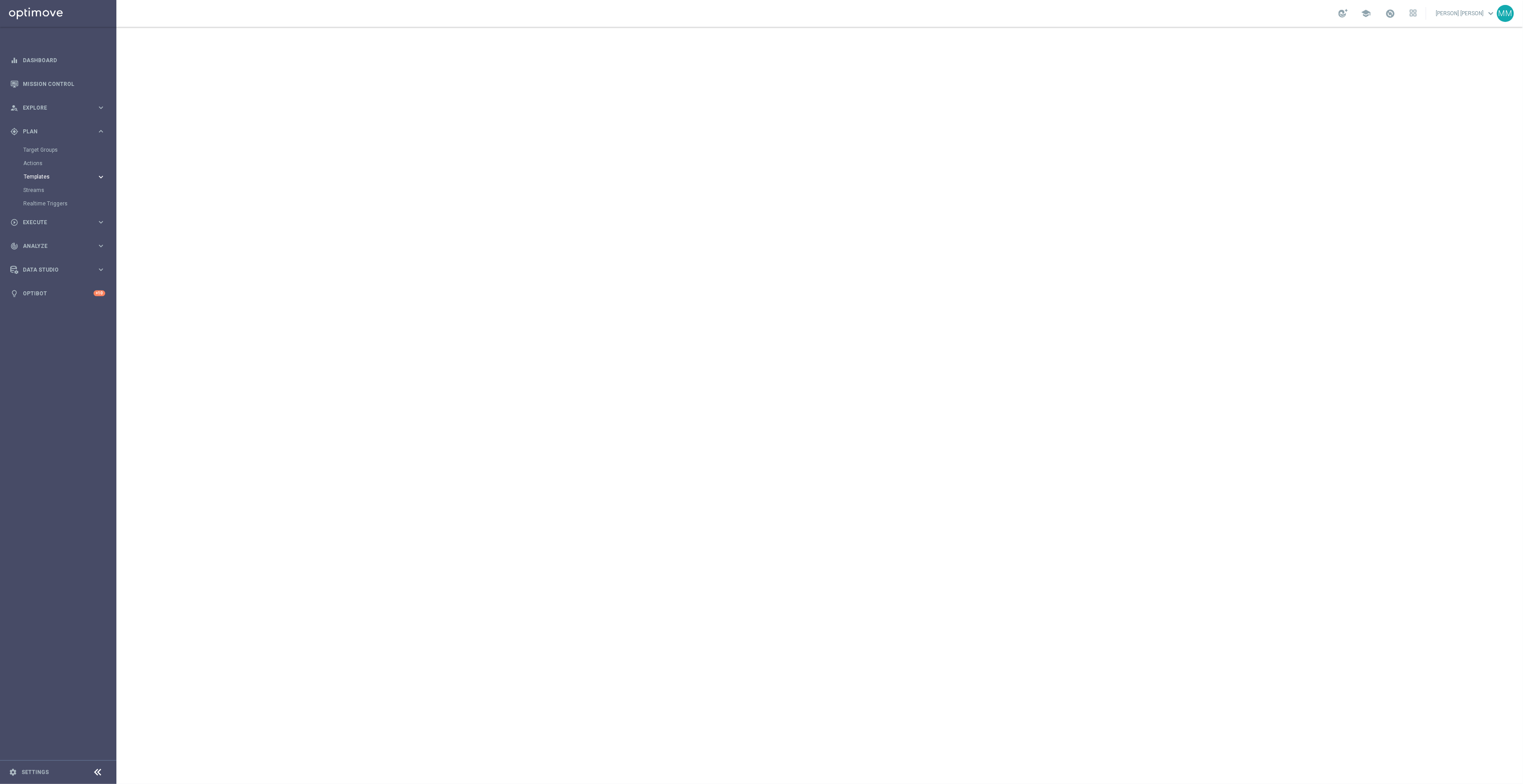 click on "Templates" at bounding box center (56, 177) 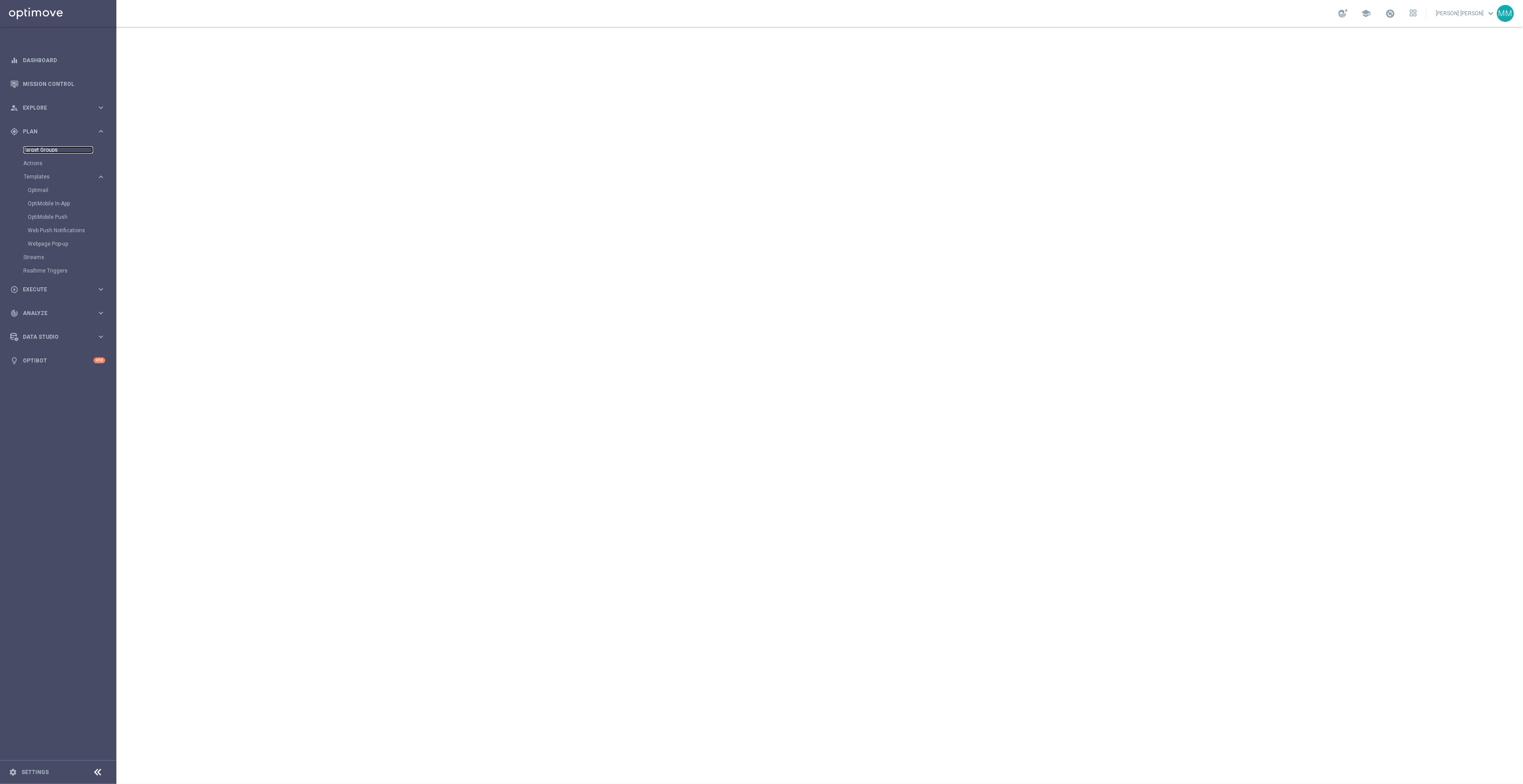 click on "Target Groups" at bounding box center [58, 150] 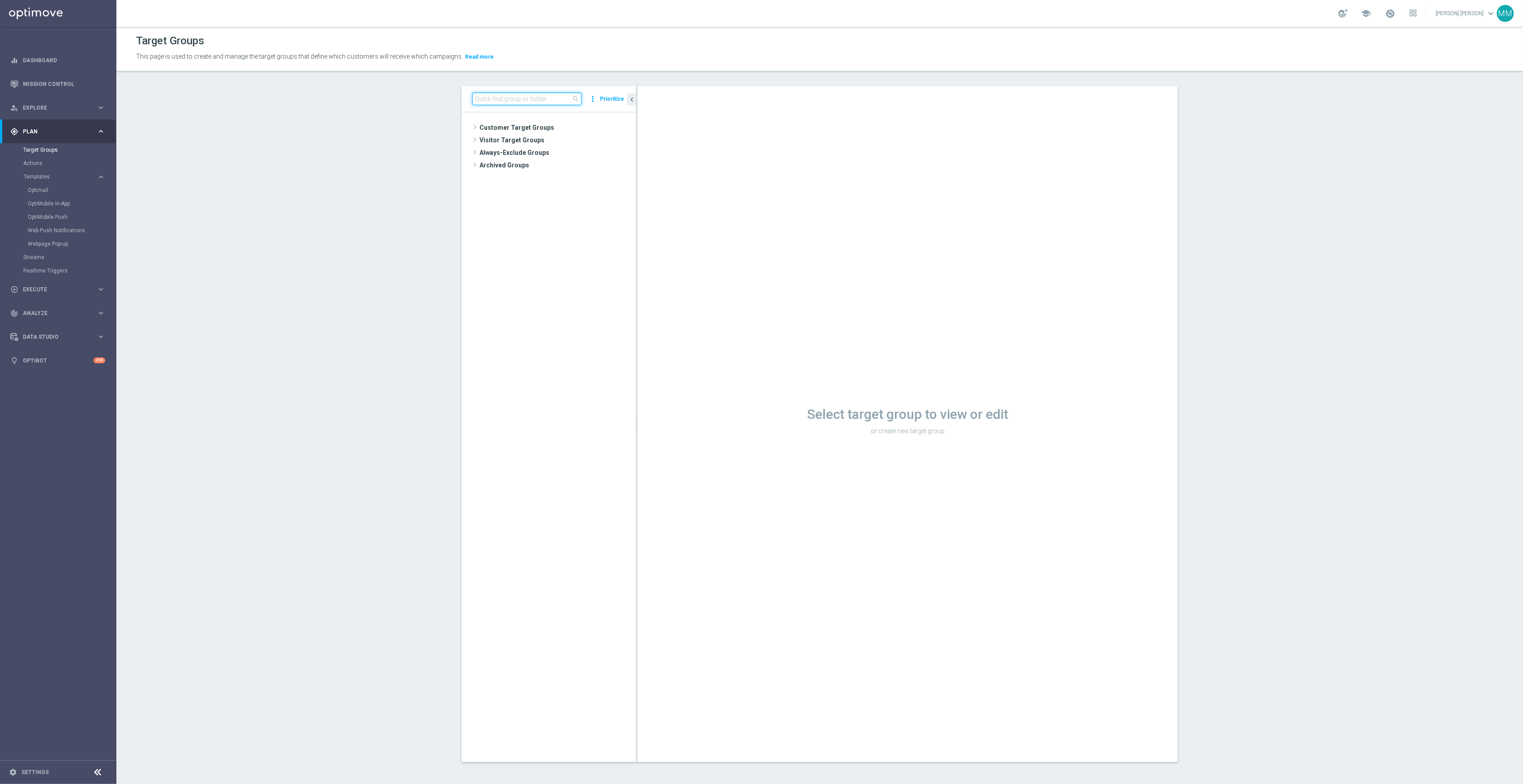 click at bounding box center (527, 99) 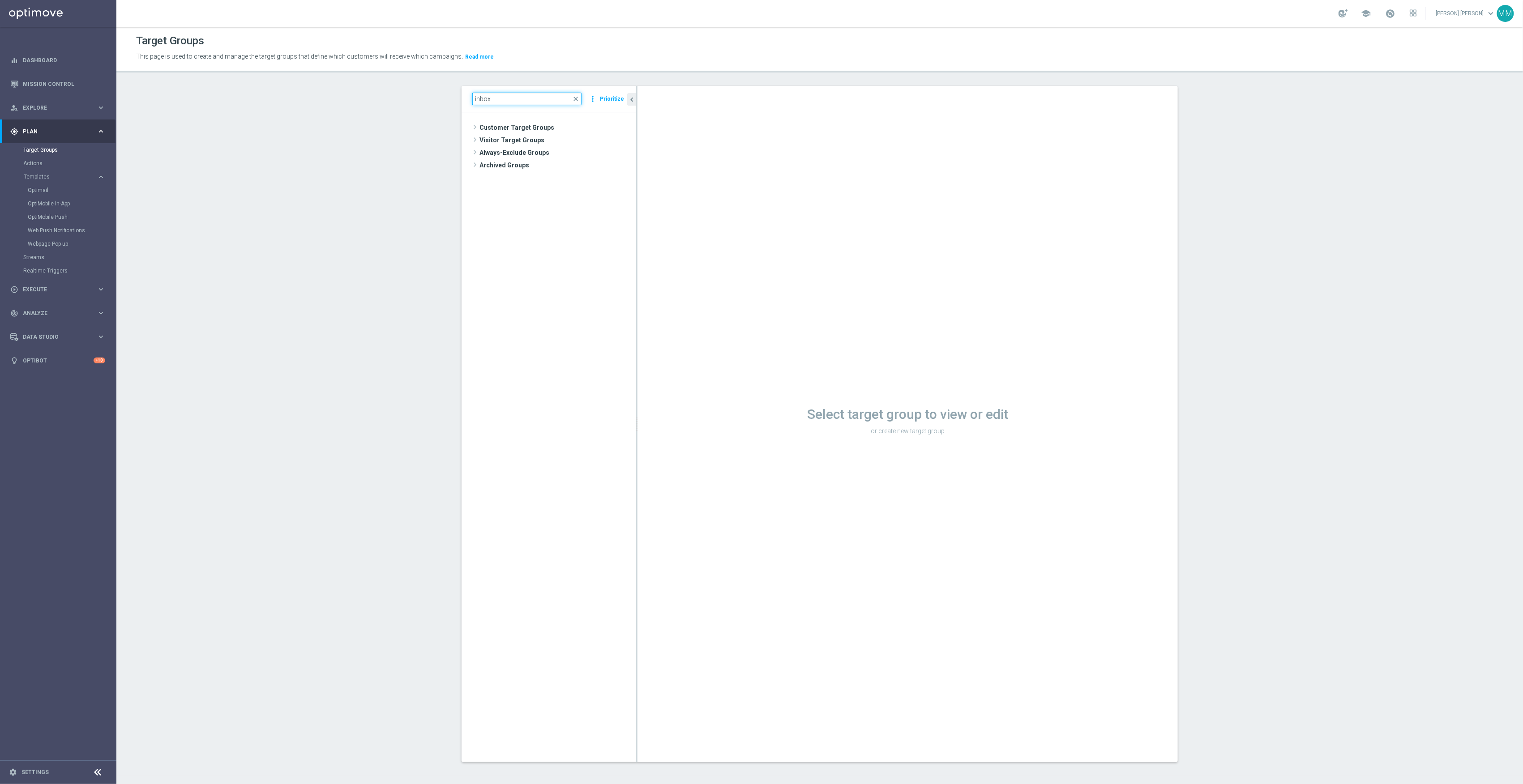 type on "inbox" 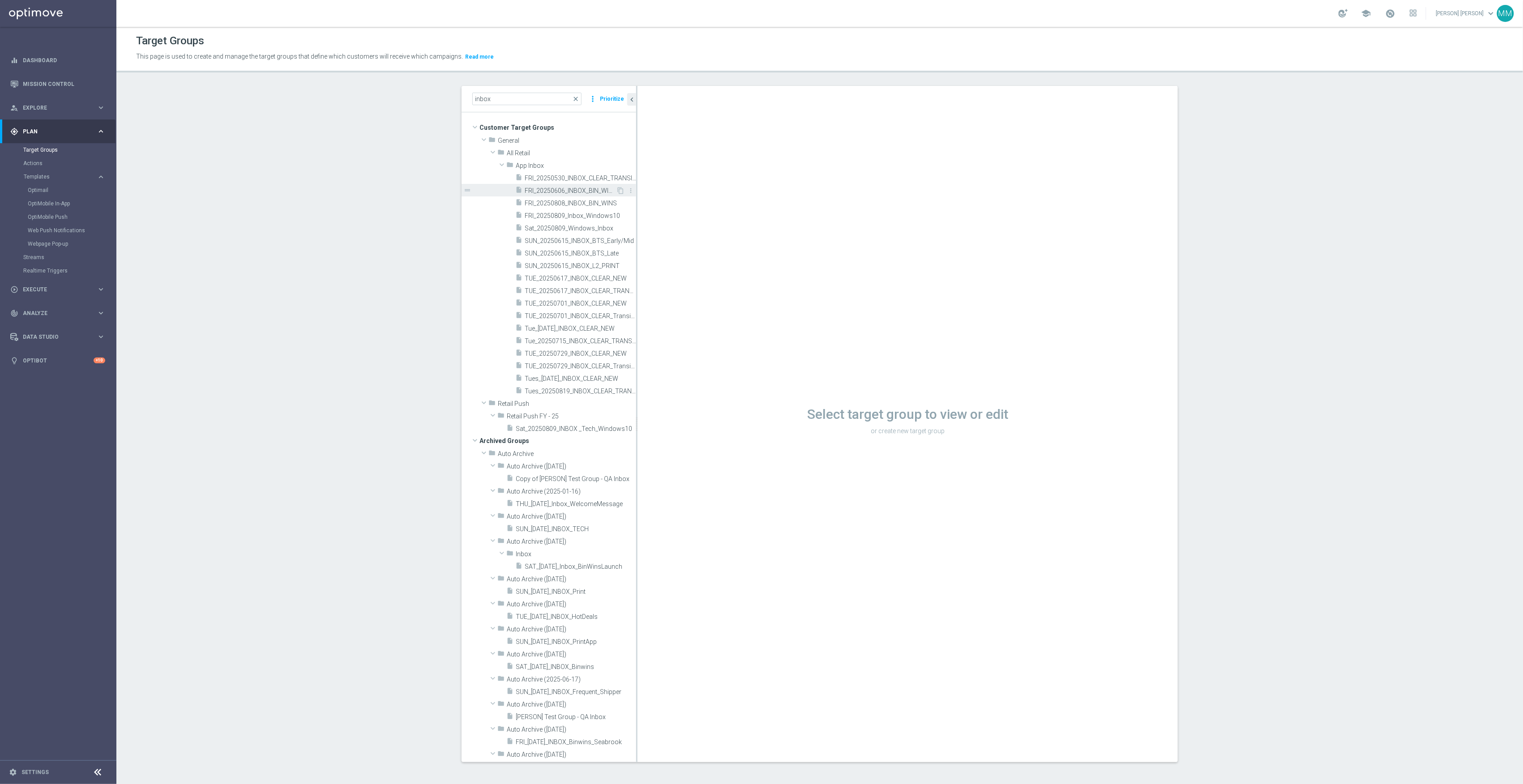 click on "insert_drive_file
FRI_[DATE]_INBOX_BIN_WINS" at bounding box center [565, 190] 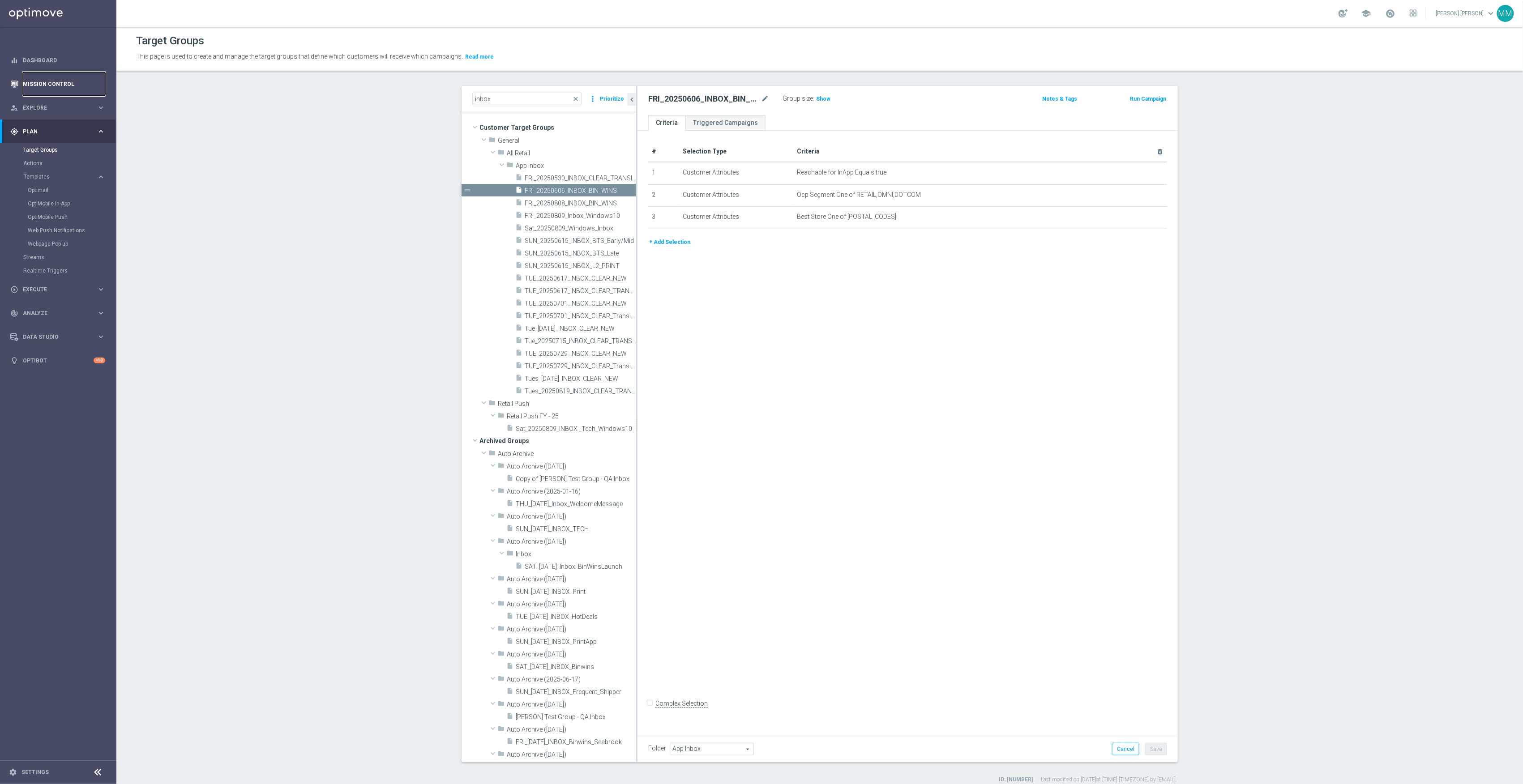 click on "Mission Control" at bounding box center (64, 84) 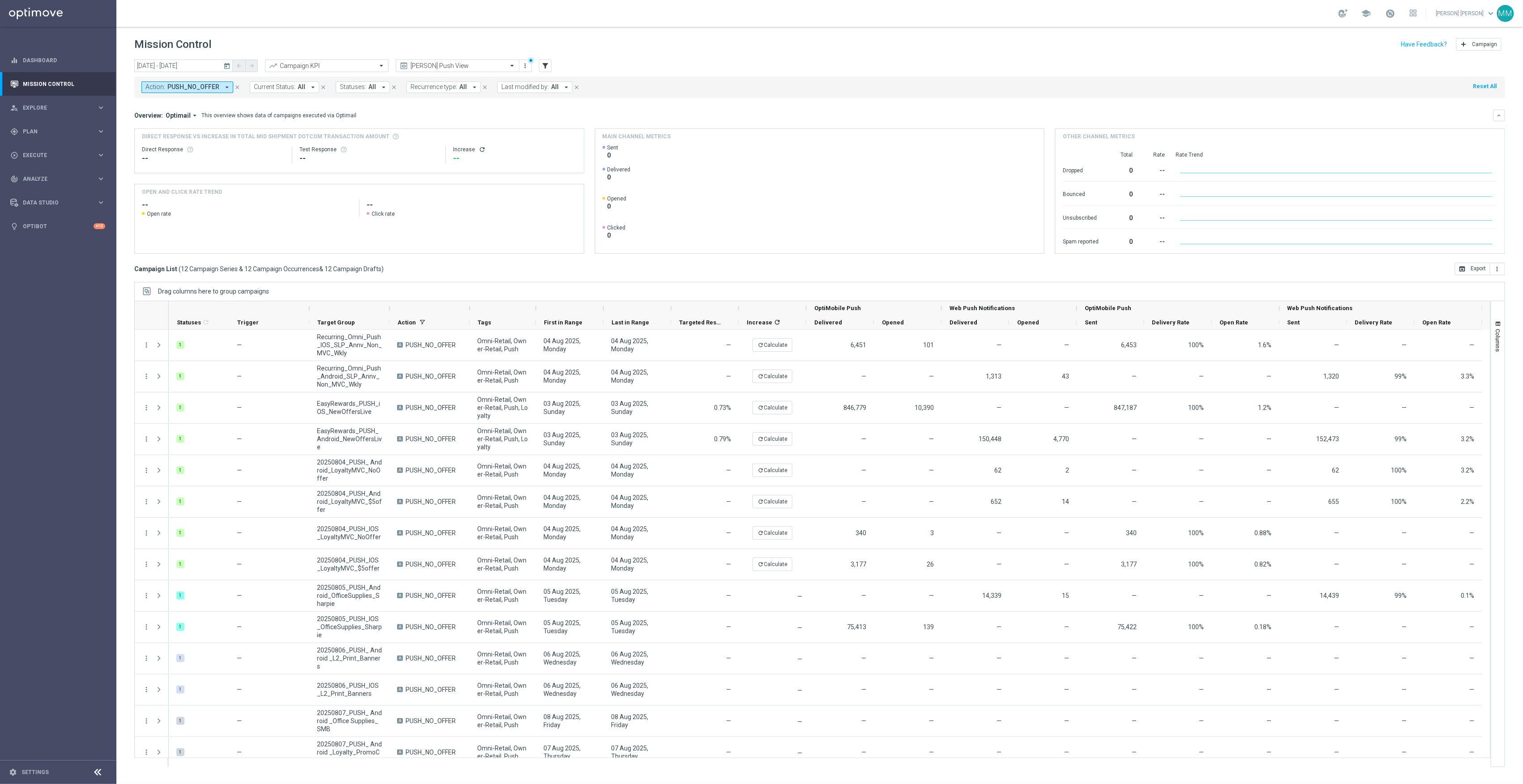 click on "PUSH_NO_OFFER" at bounding box center [193, 87] 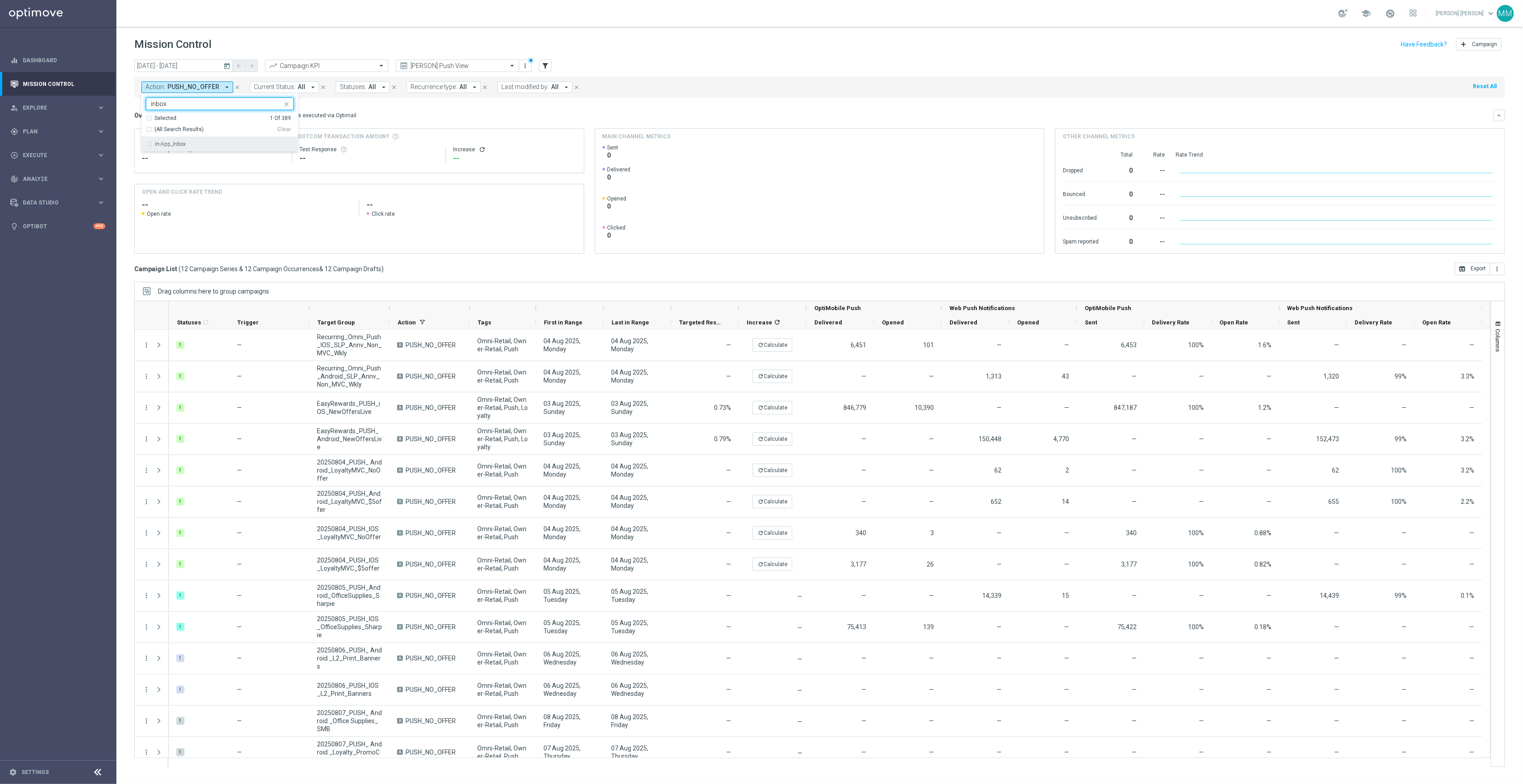 click on "In-App_Inbox" at bounding box center (220, 144) 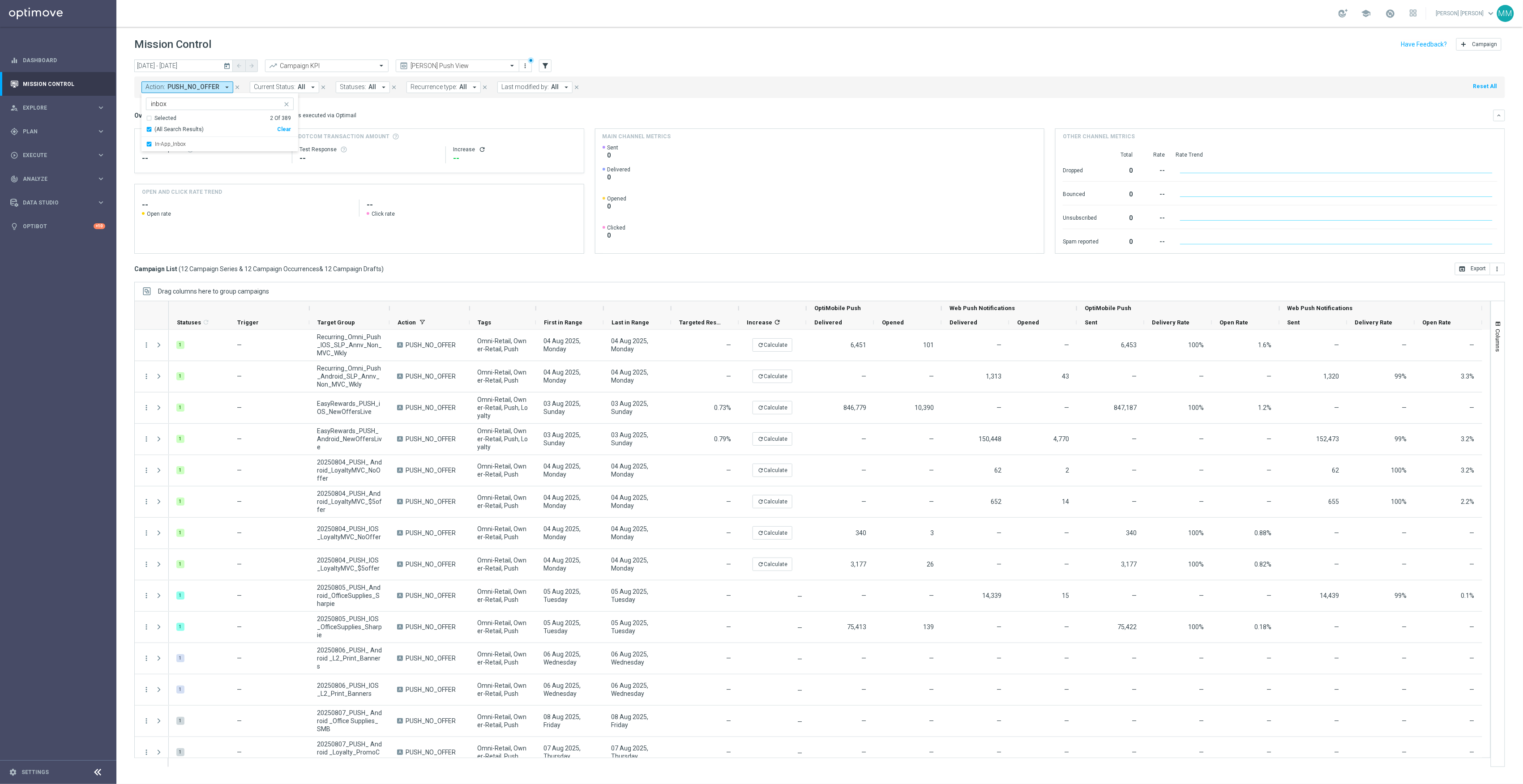 click on "Overview:
Optimail
arrow_drop_down
This overview shows data of campaigns executed via Optimail
keyboard_arrow_down
Direct Response VS Increase In Total Mid Shipment Dotcom Transaction Amount
Direct Response
--
Test Response" 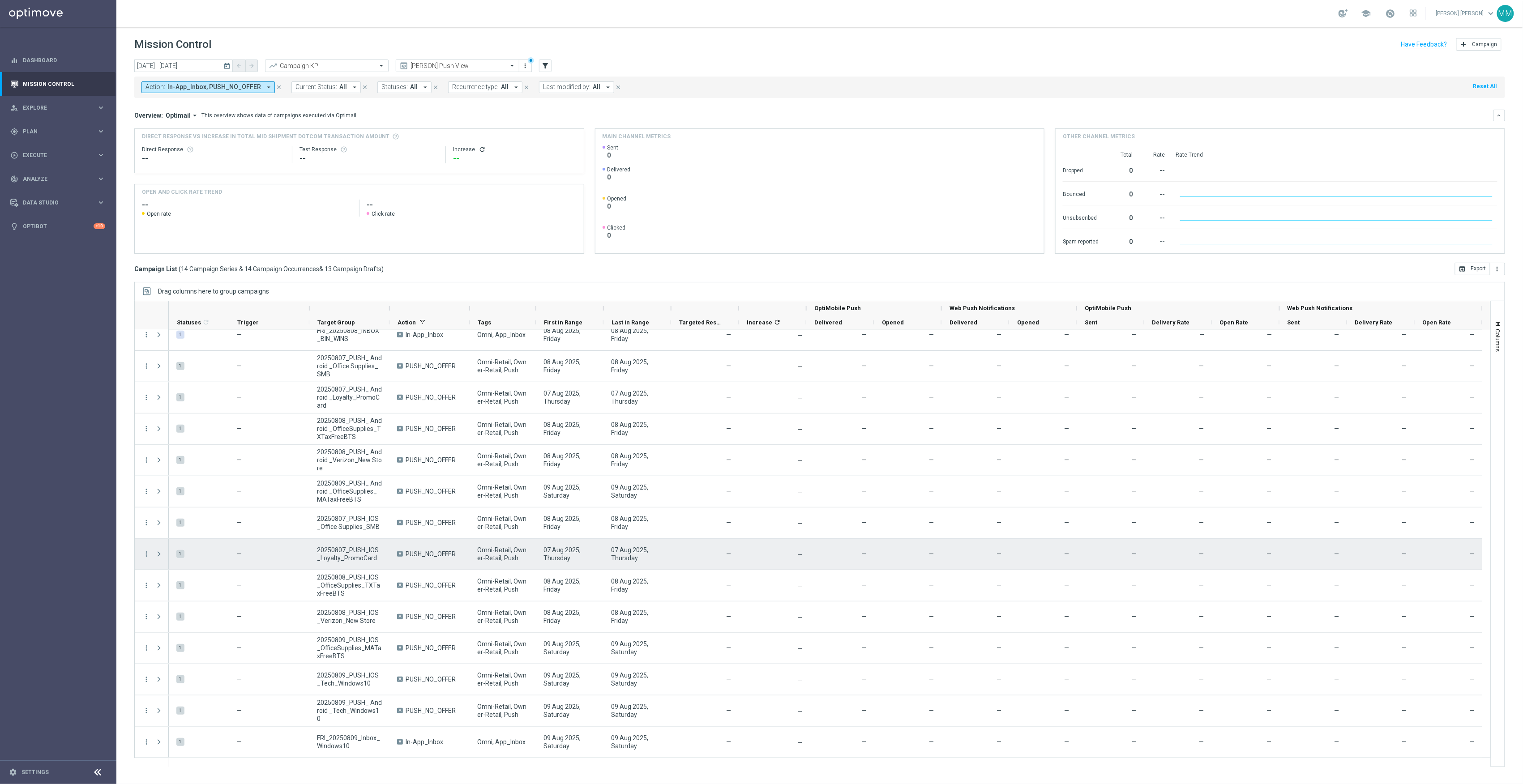 scroll, scrollTop: 419, scrollLeft: 0, axis: vertical 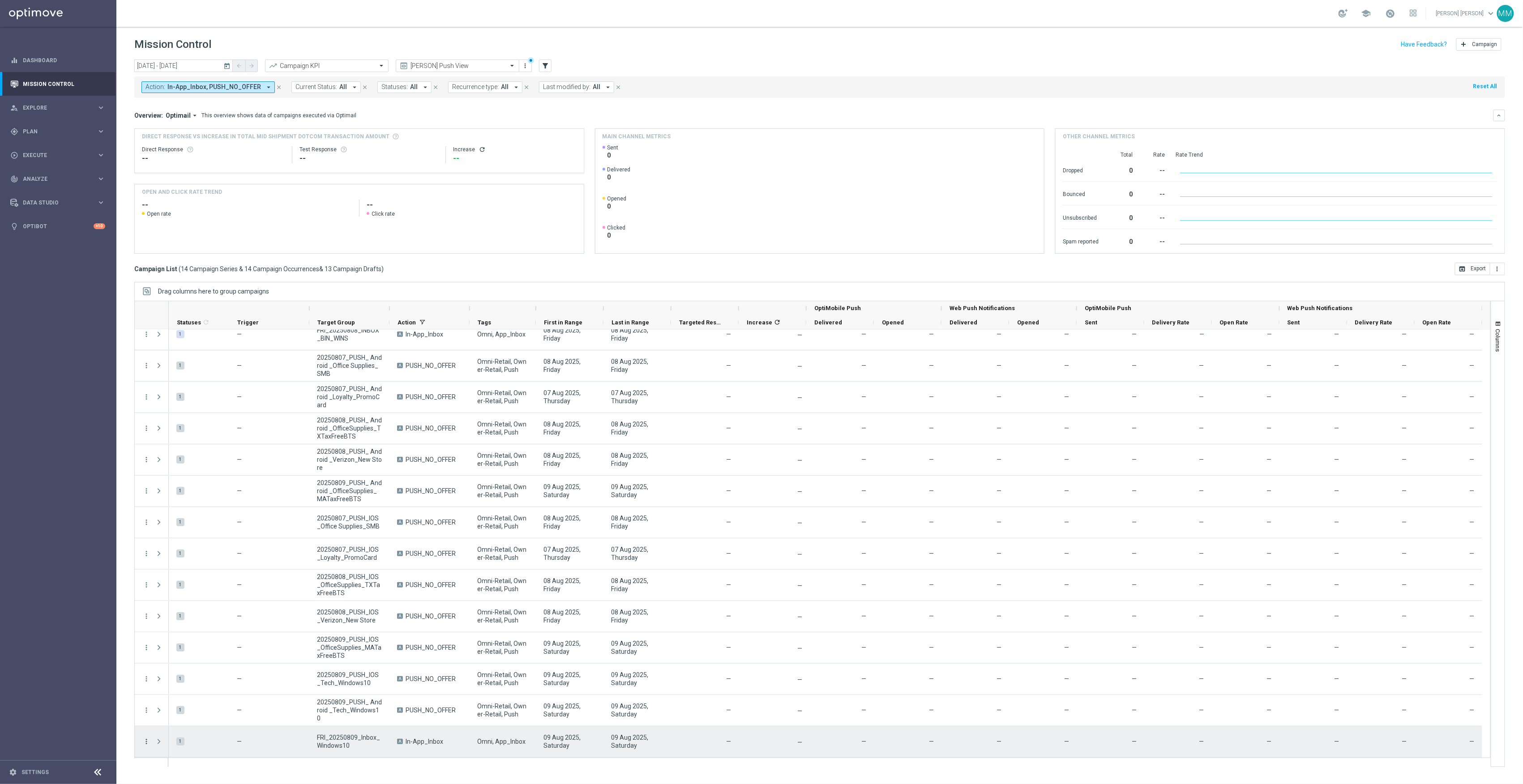 click on "more_vert" at bounding box center [146, 741] 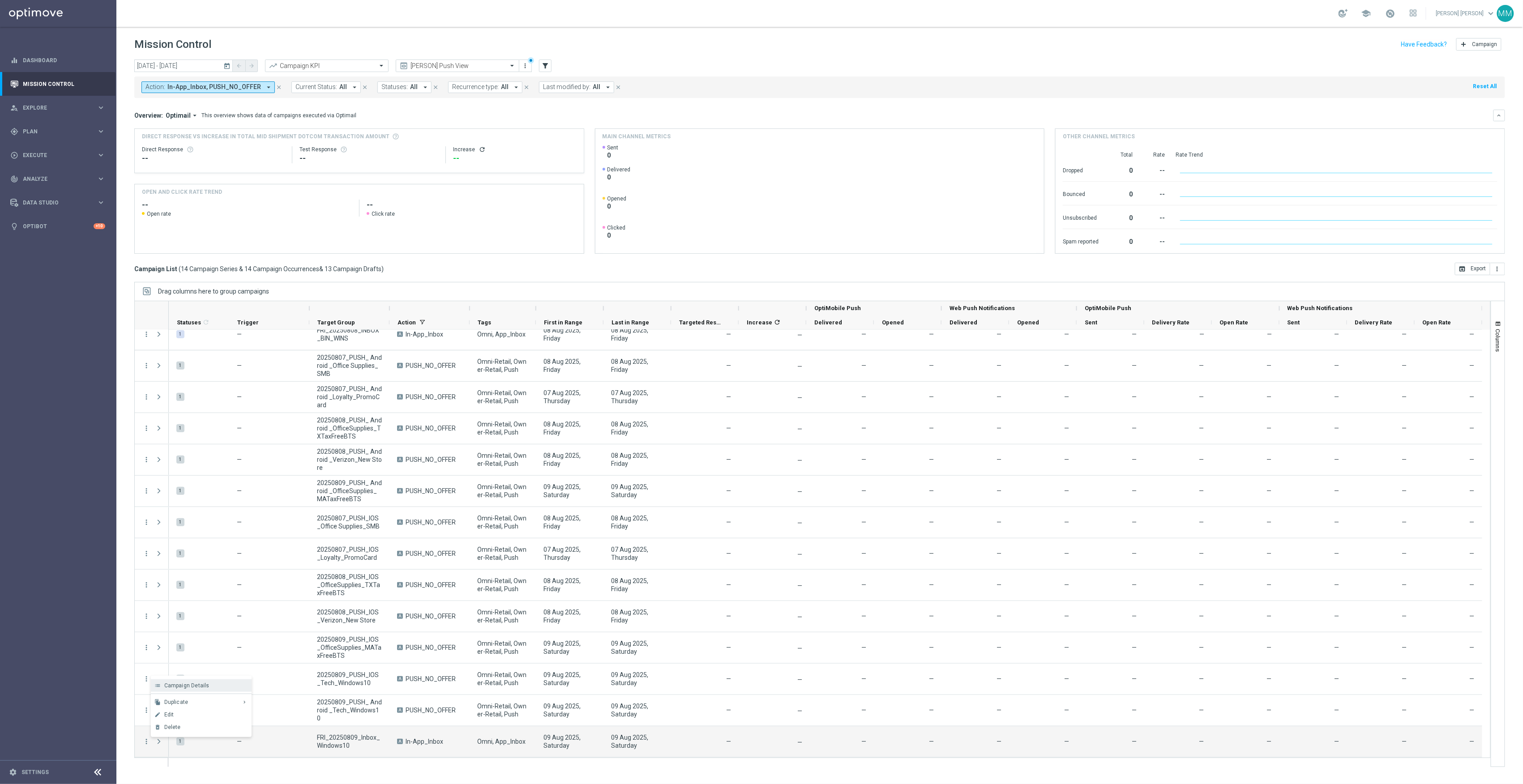 click on "list
Campaign Details" at bounding box center (201, 686) 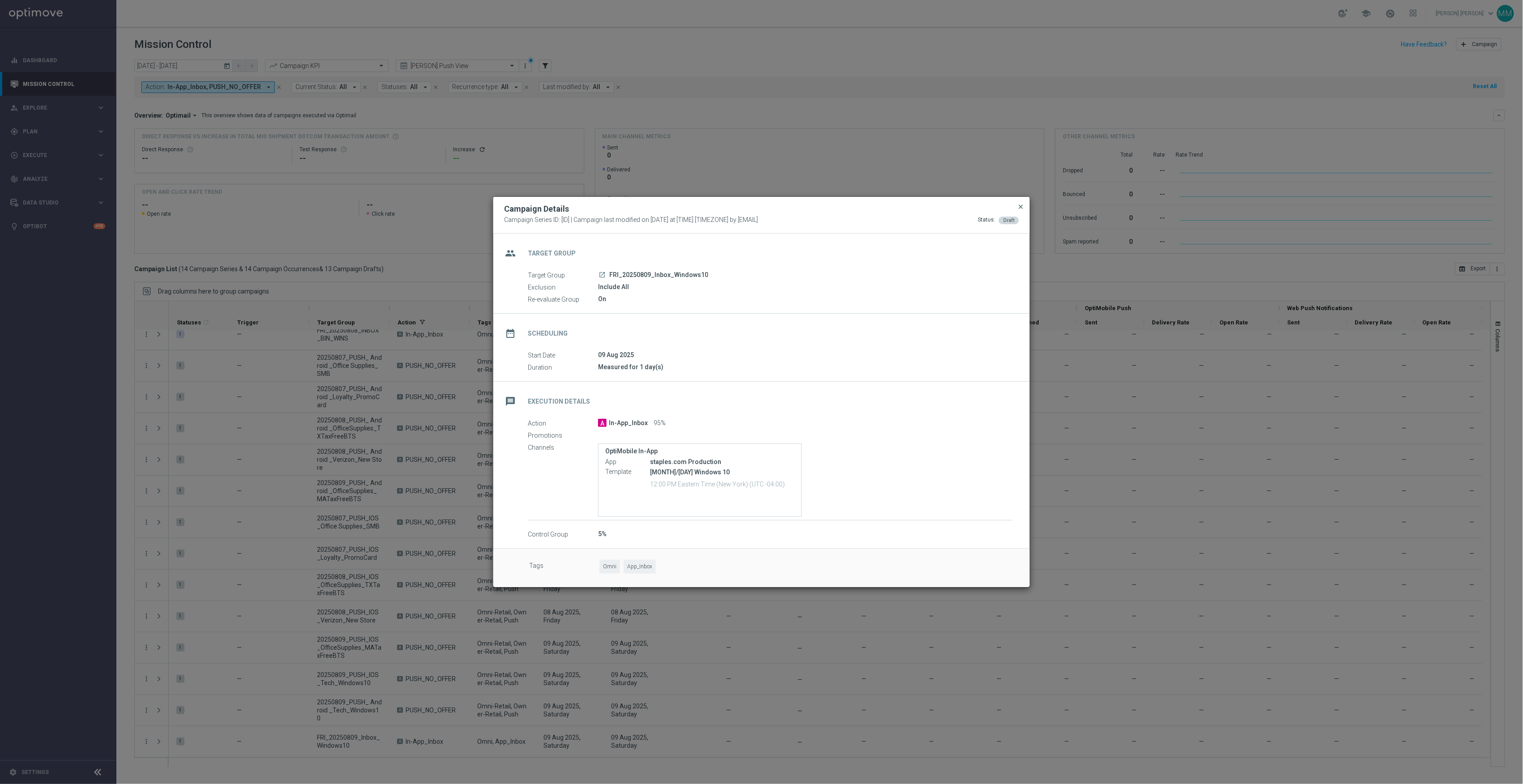 click on "close" 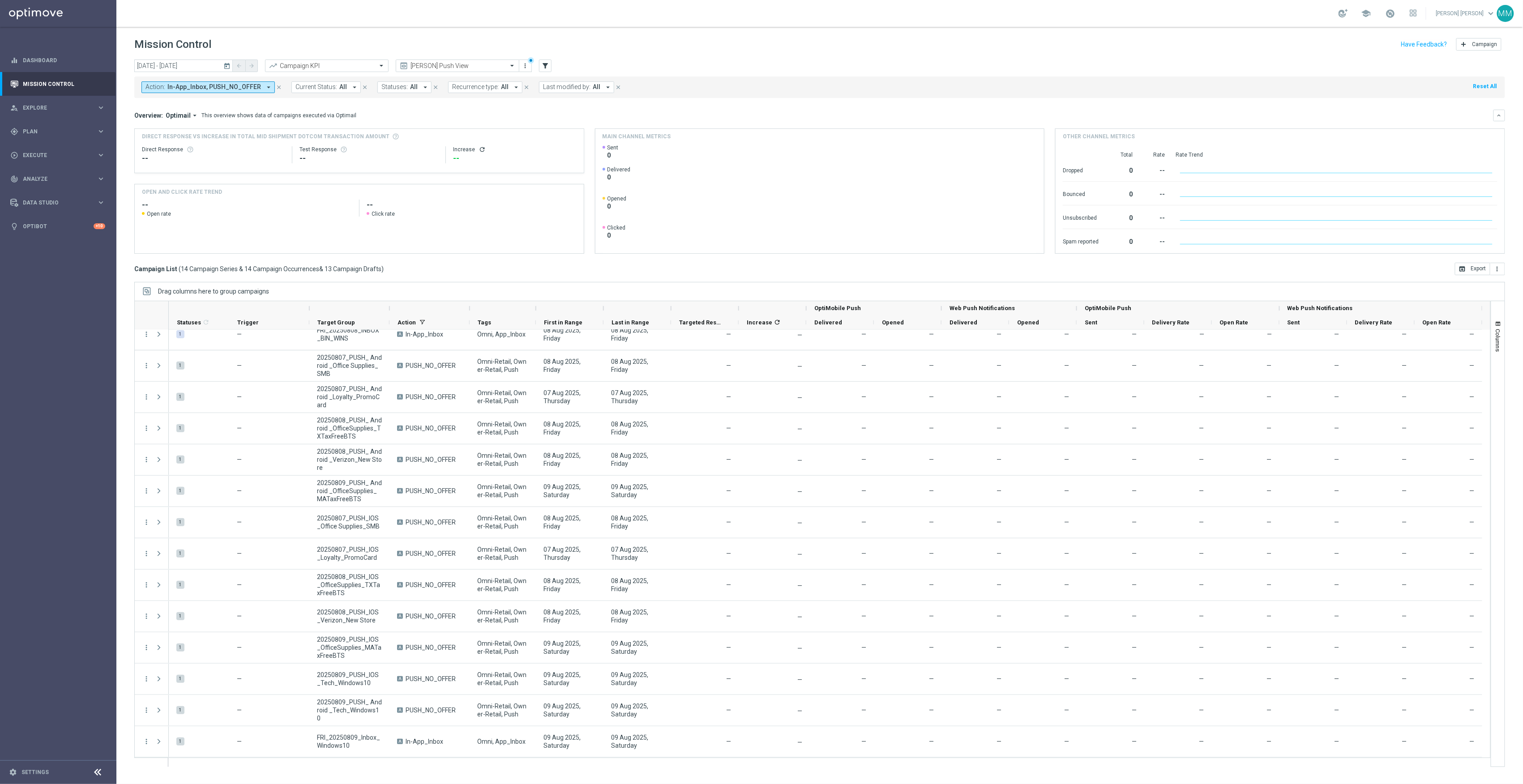 click on "In-App_Inbox, PUSH_NO_OFFER" at bounding box center (214, 87) 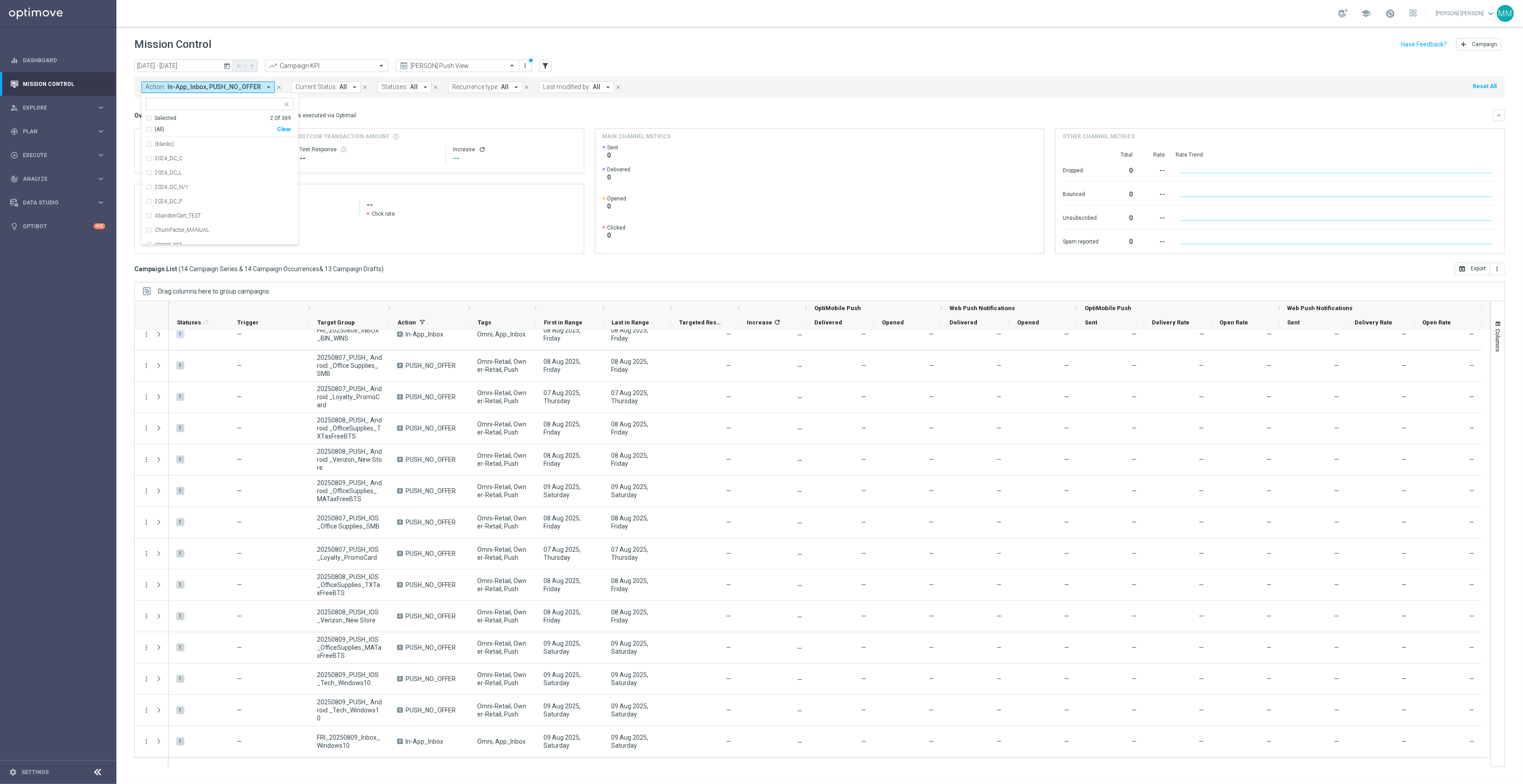 click on "Mission Control
add
Campaign" 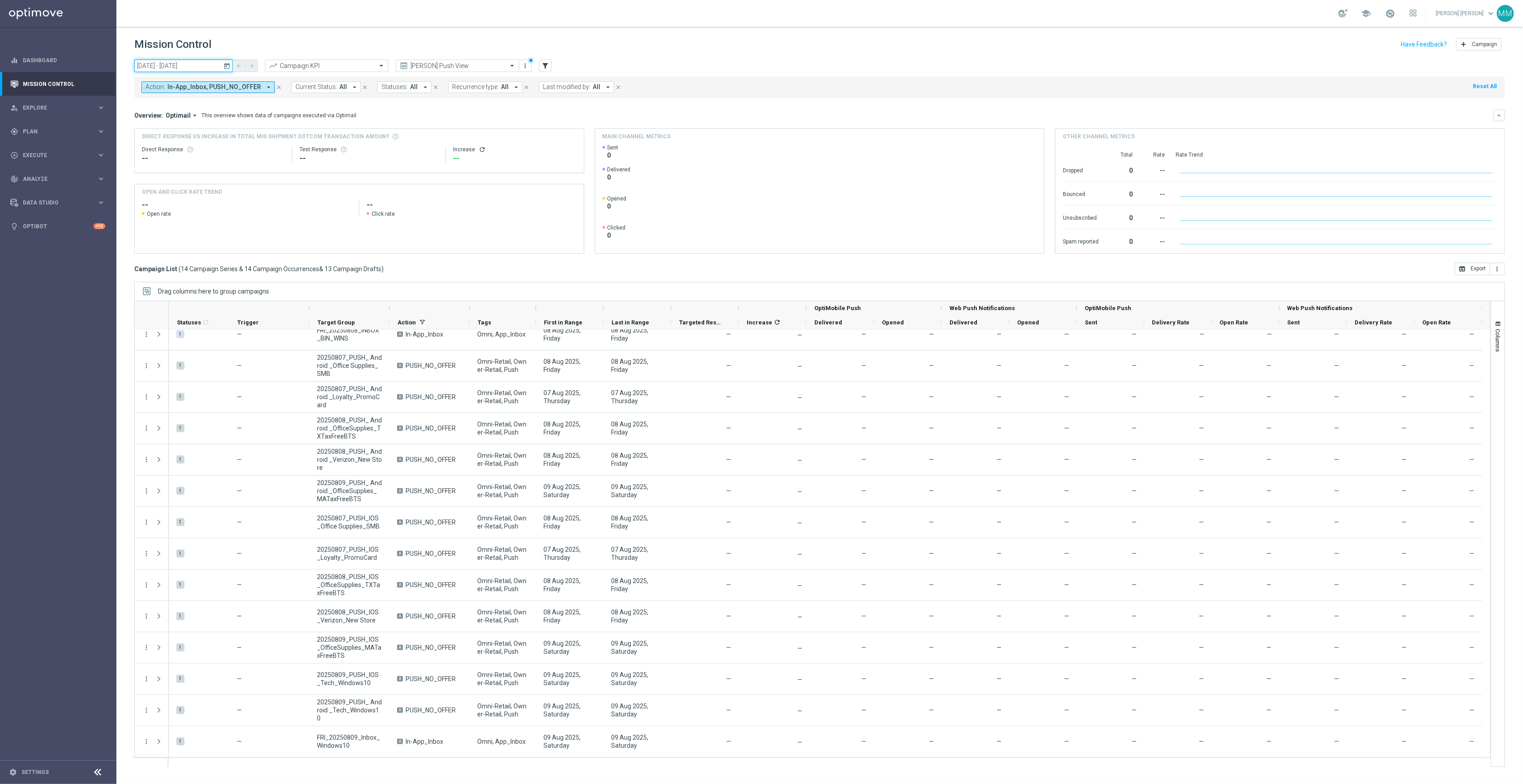 click on "03 Aug 2025 - 09 Aug 2025" 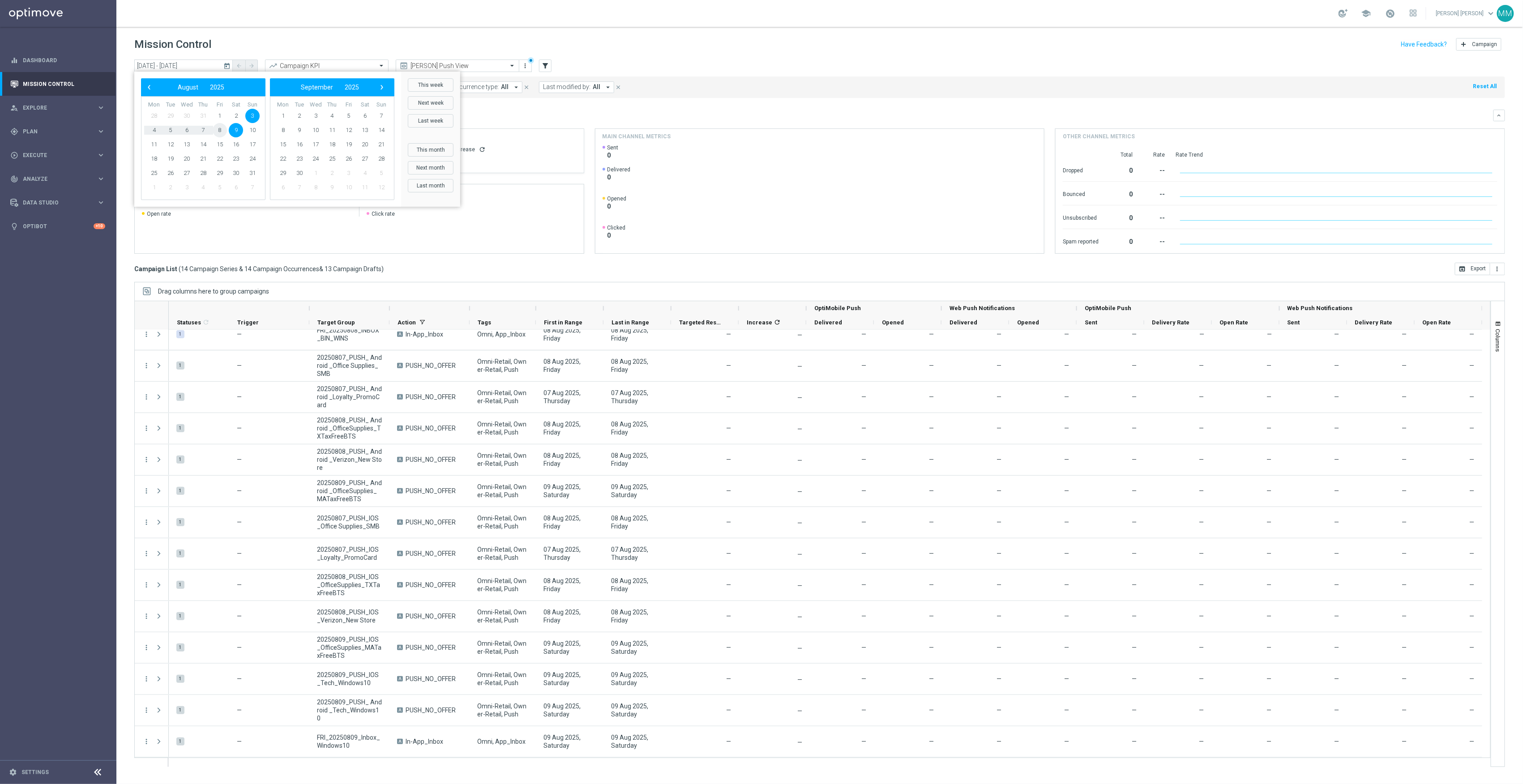 click on "8" 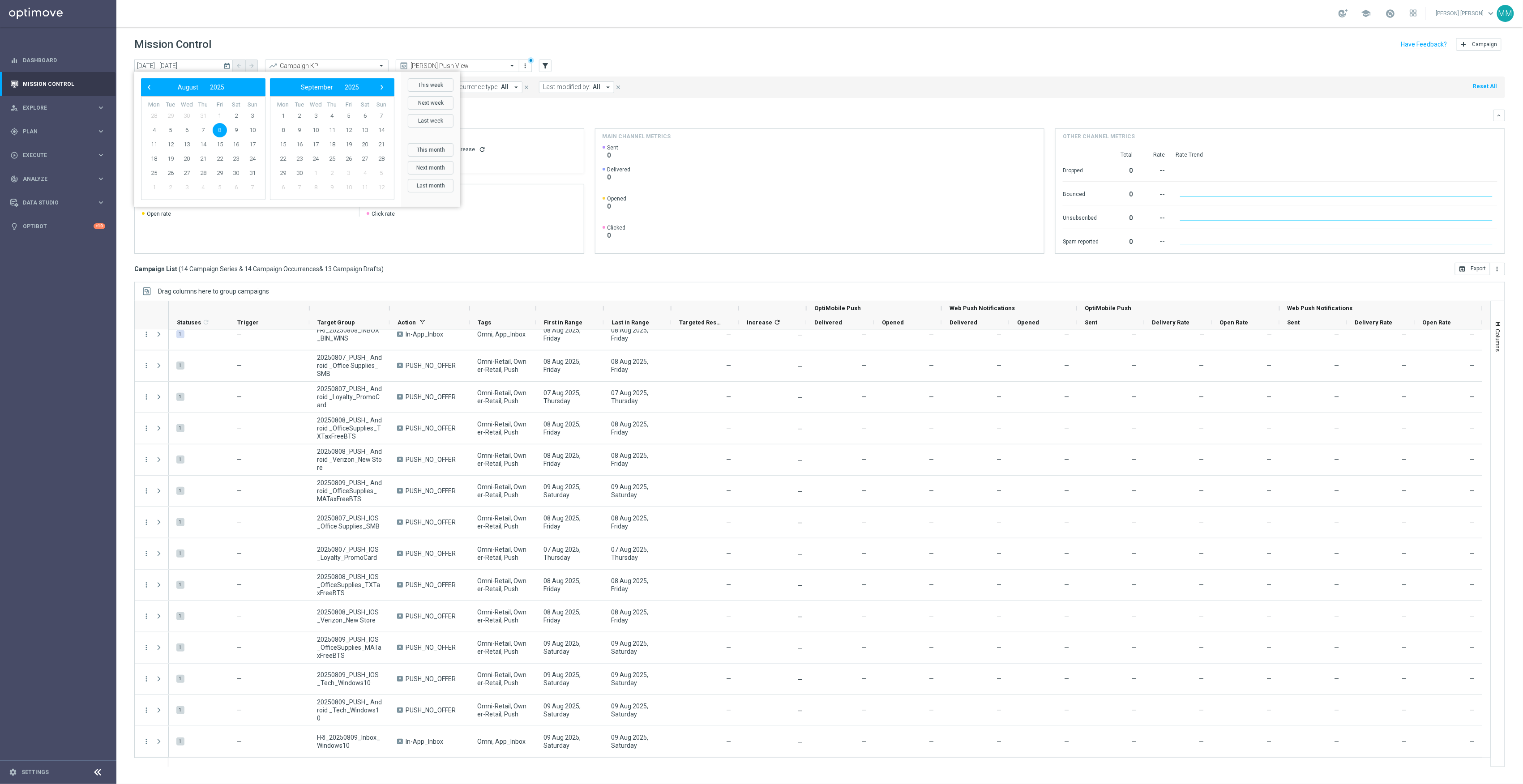 click on "8" 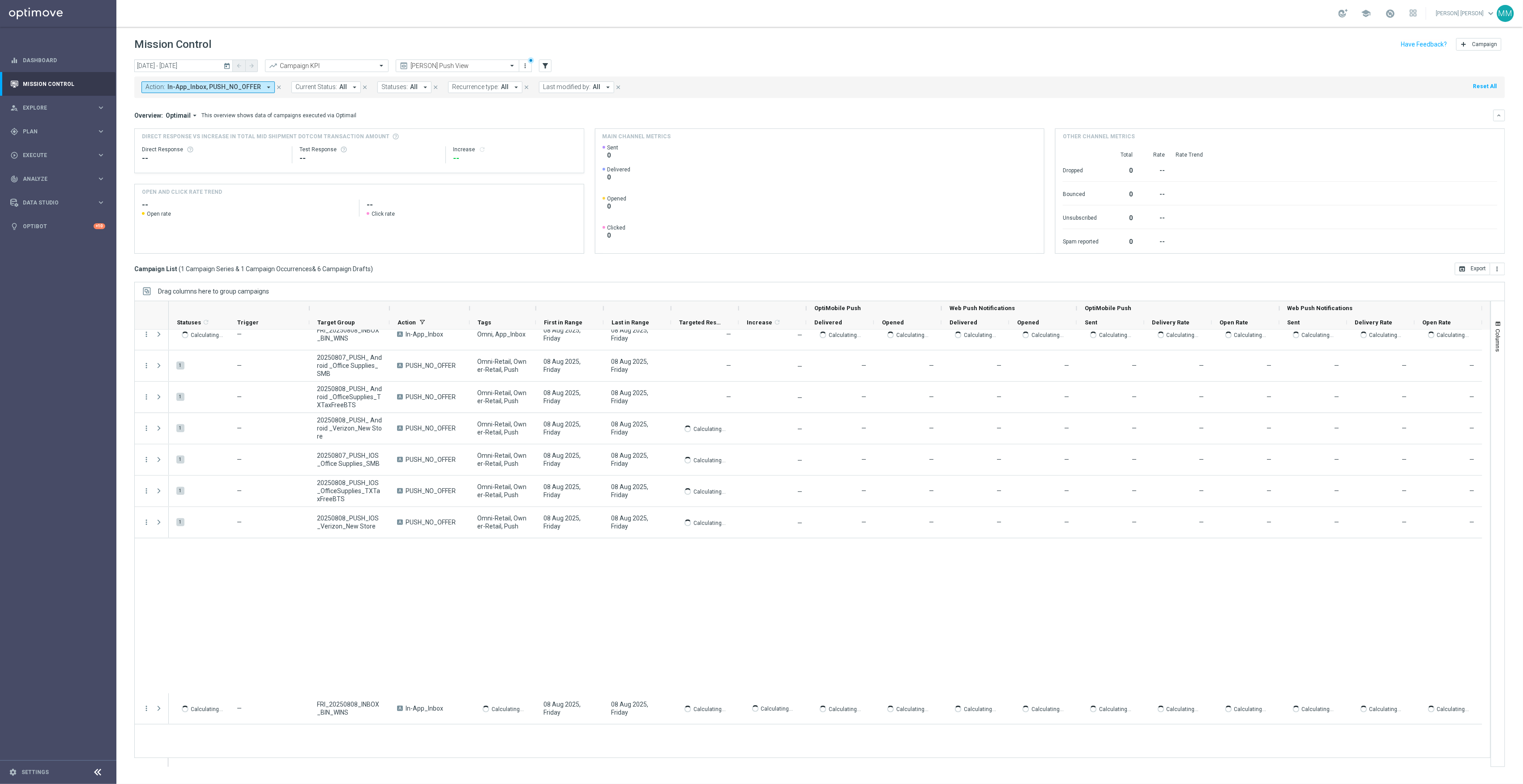 scroll, scrollTop: 0, scrollLeft: 0, axis: both 